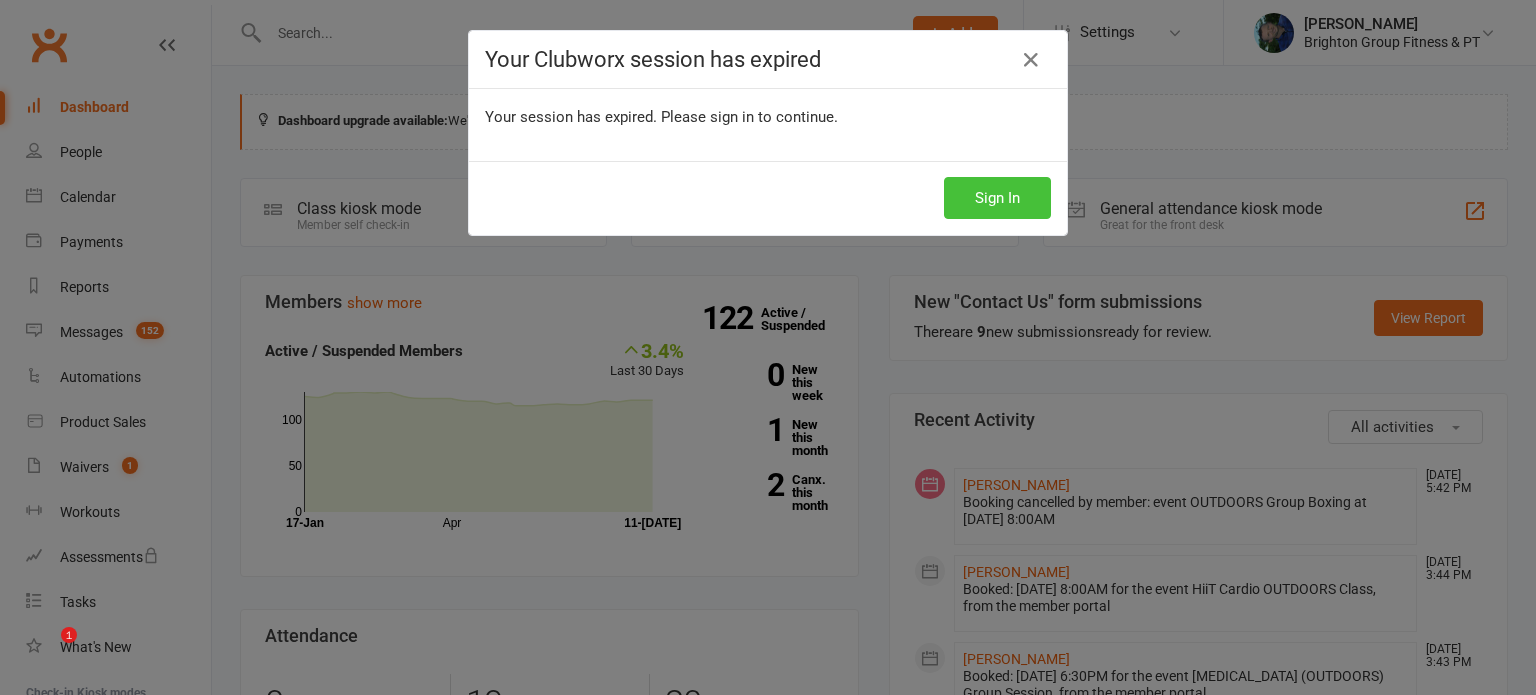 scroll, scrollTop: 0, scrollLeft: 0, axis: both 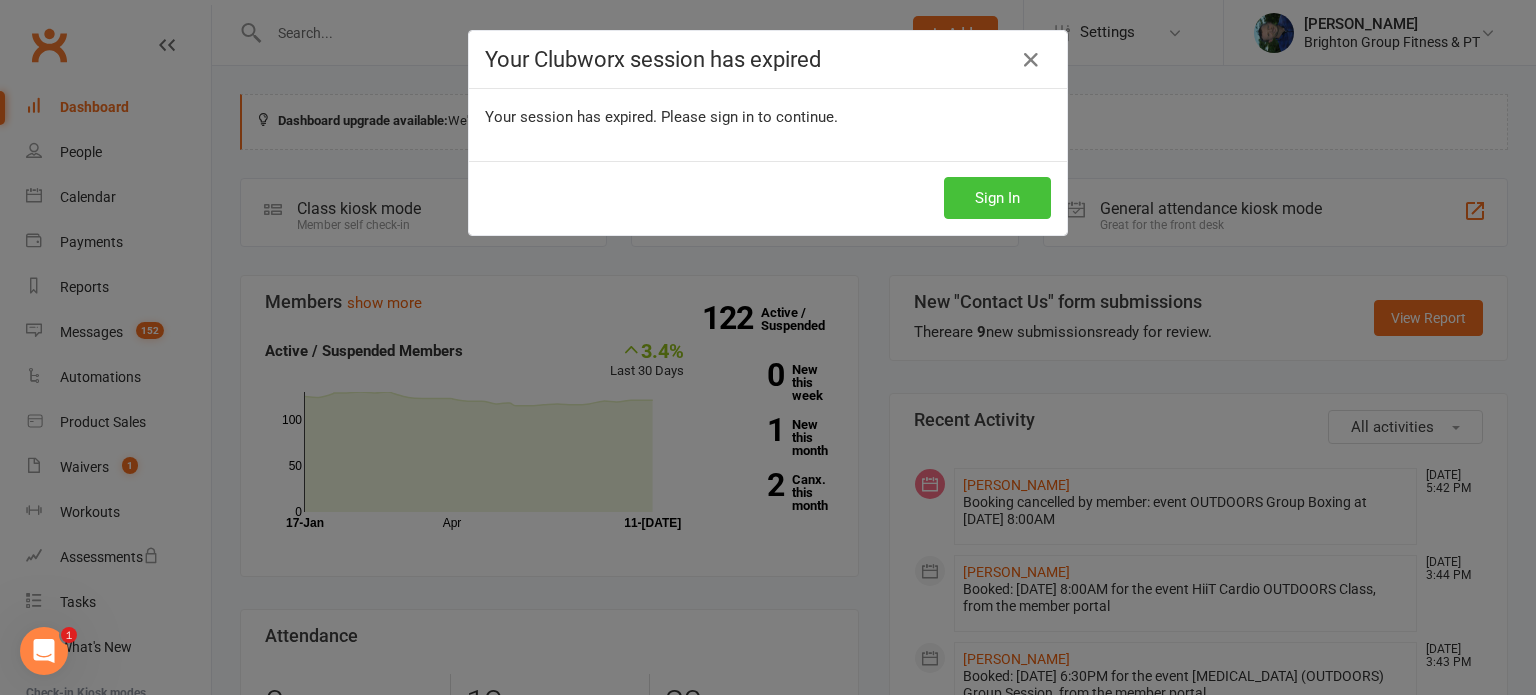 click on "Sign In" at bounding box center [997, 198] 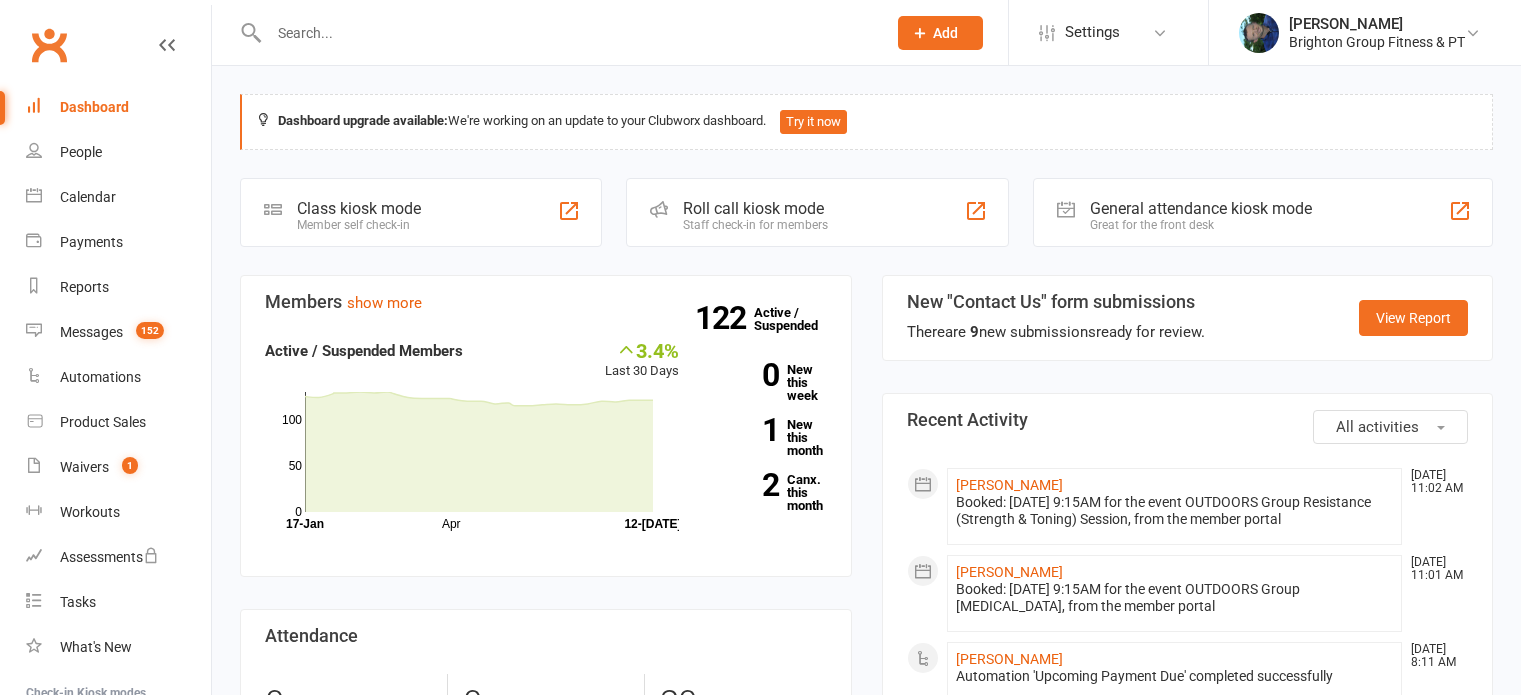 scroll, scrollTop: 0, scrollLeft: 0, axis: both 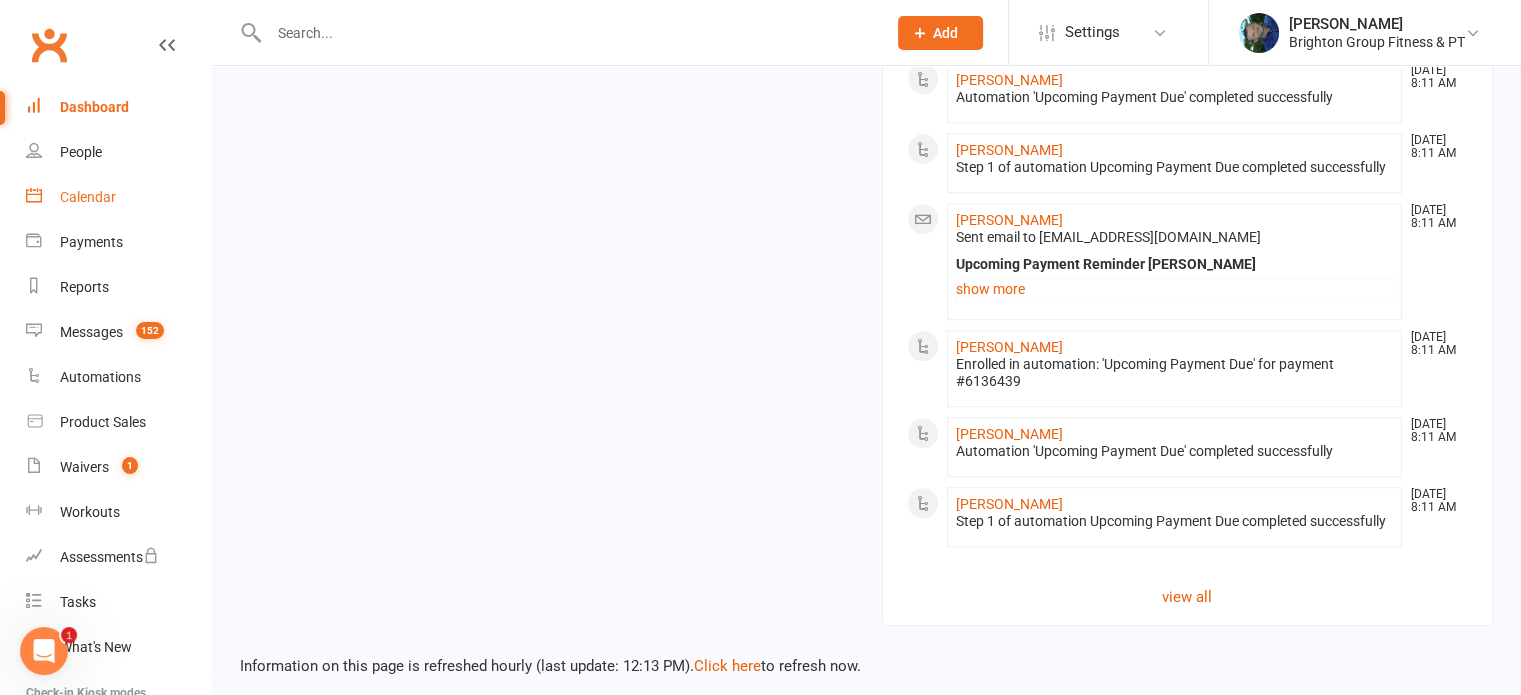 click on "Calendar" at bounding box center (88, 197) 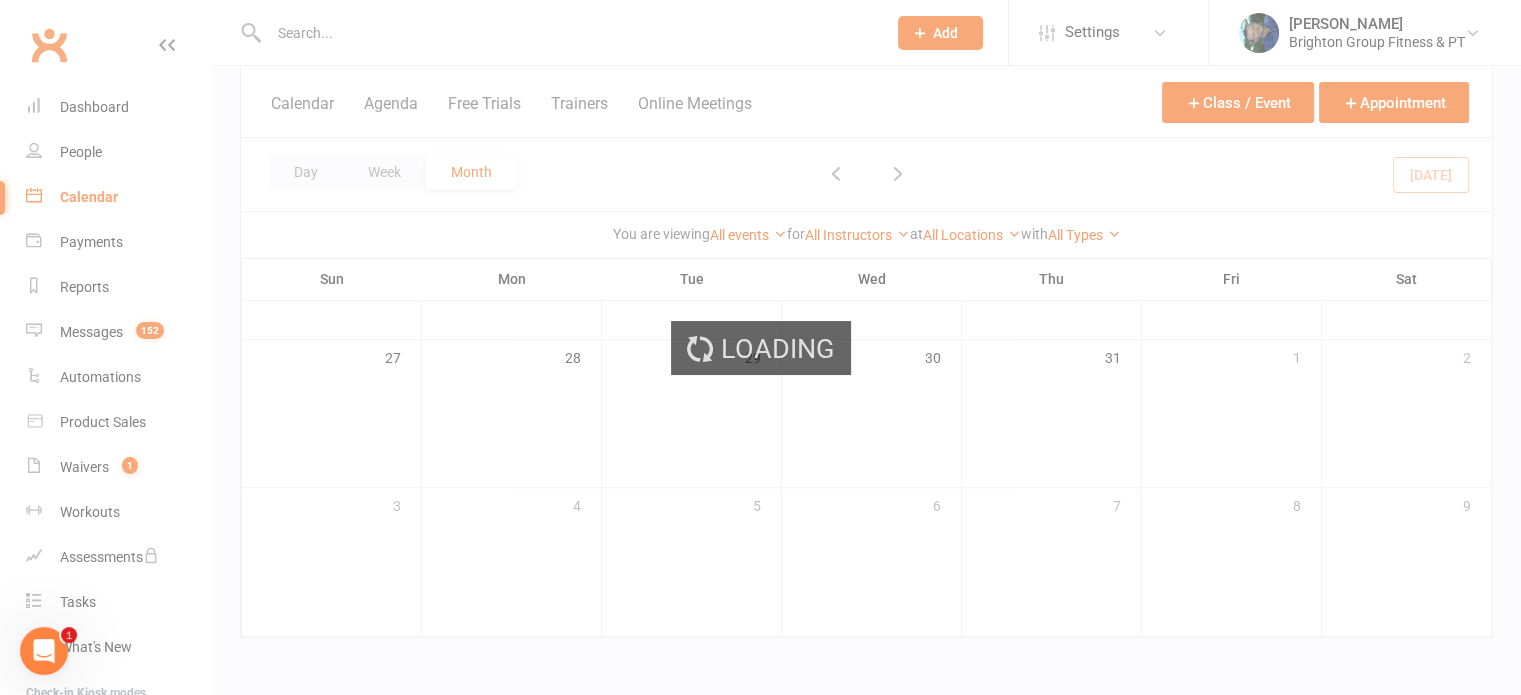 scroll, scrollTop: 0, scrollLeft: 0, axis: both 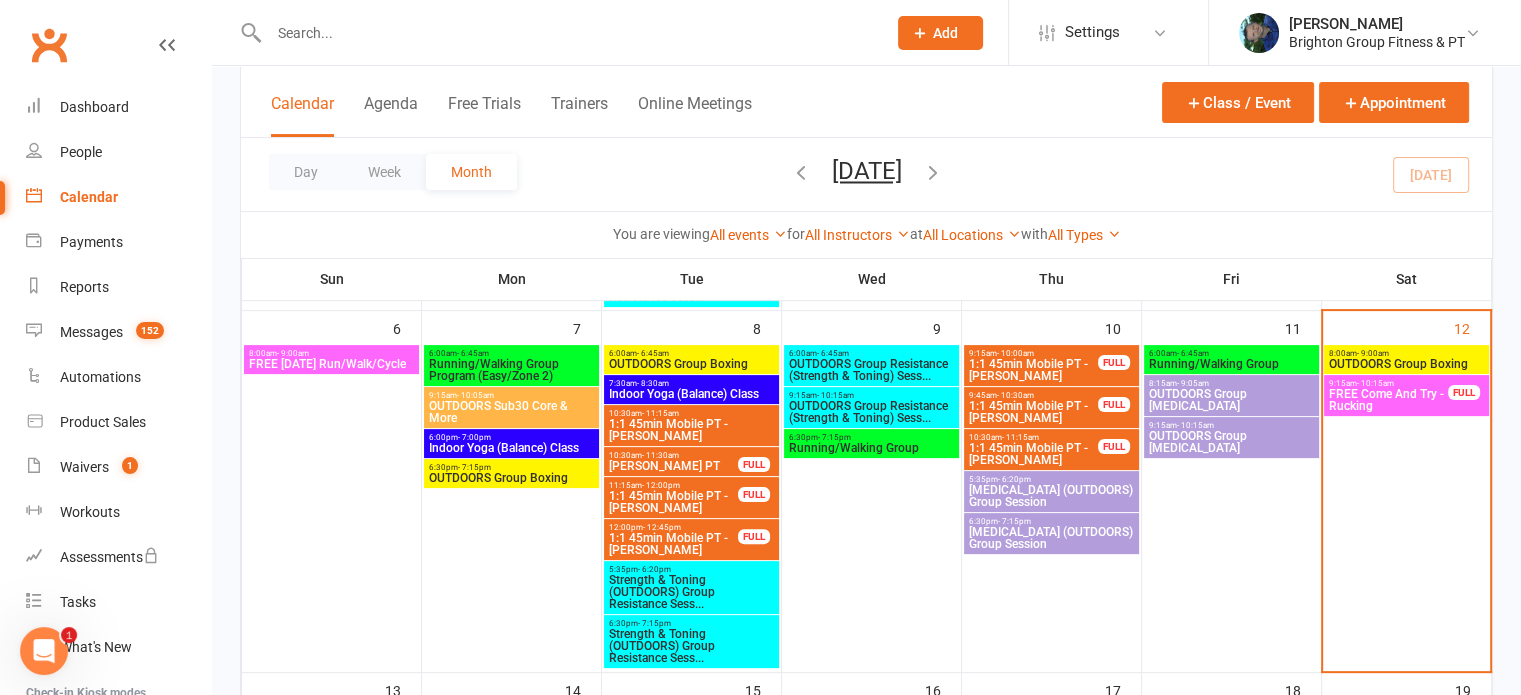 click on "- 9:00am" at bounding box center (1373, 353) 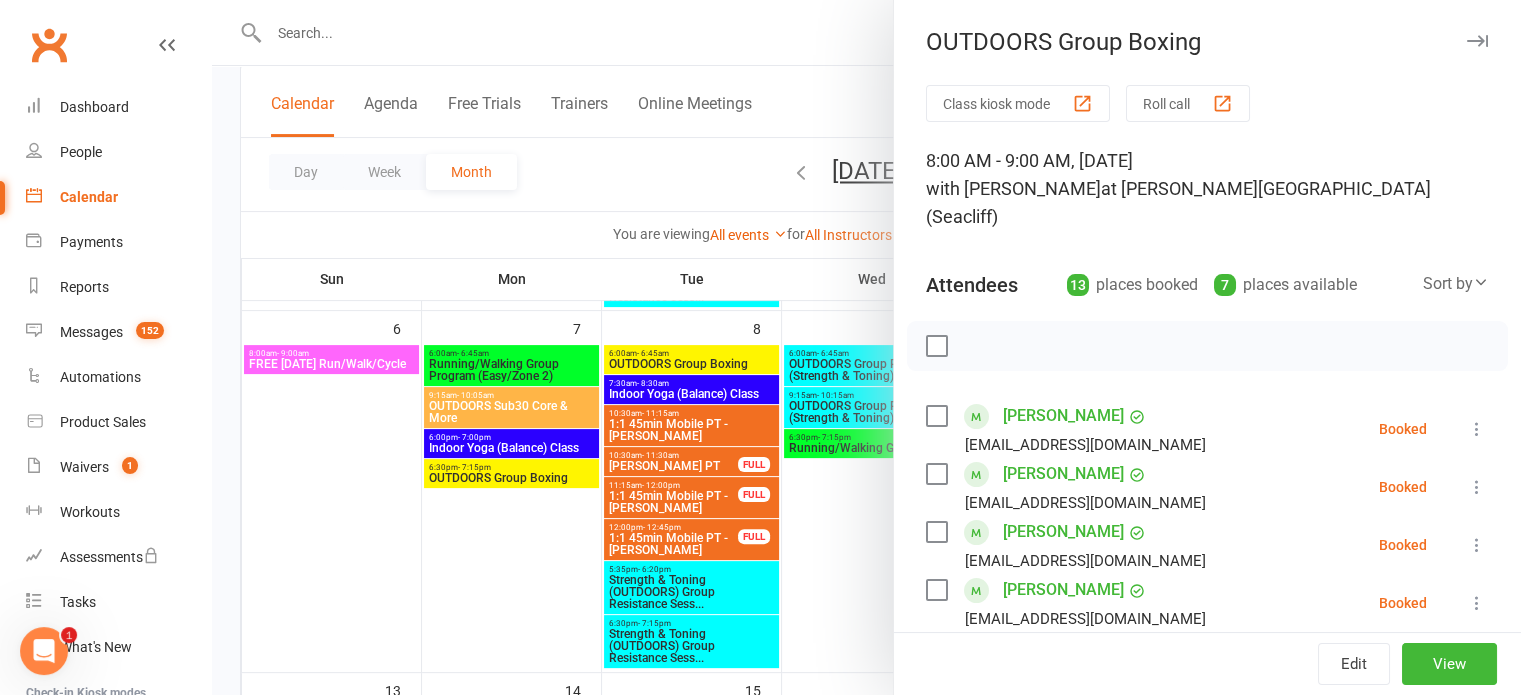 click at bounding box center [936, 346] 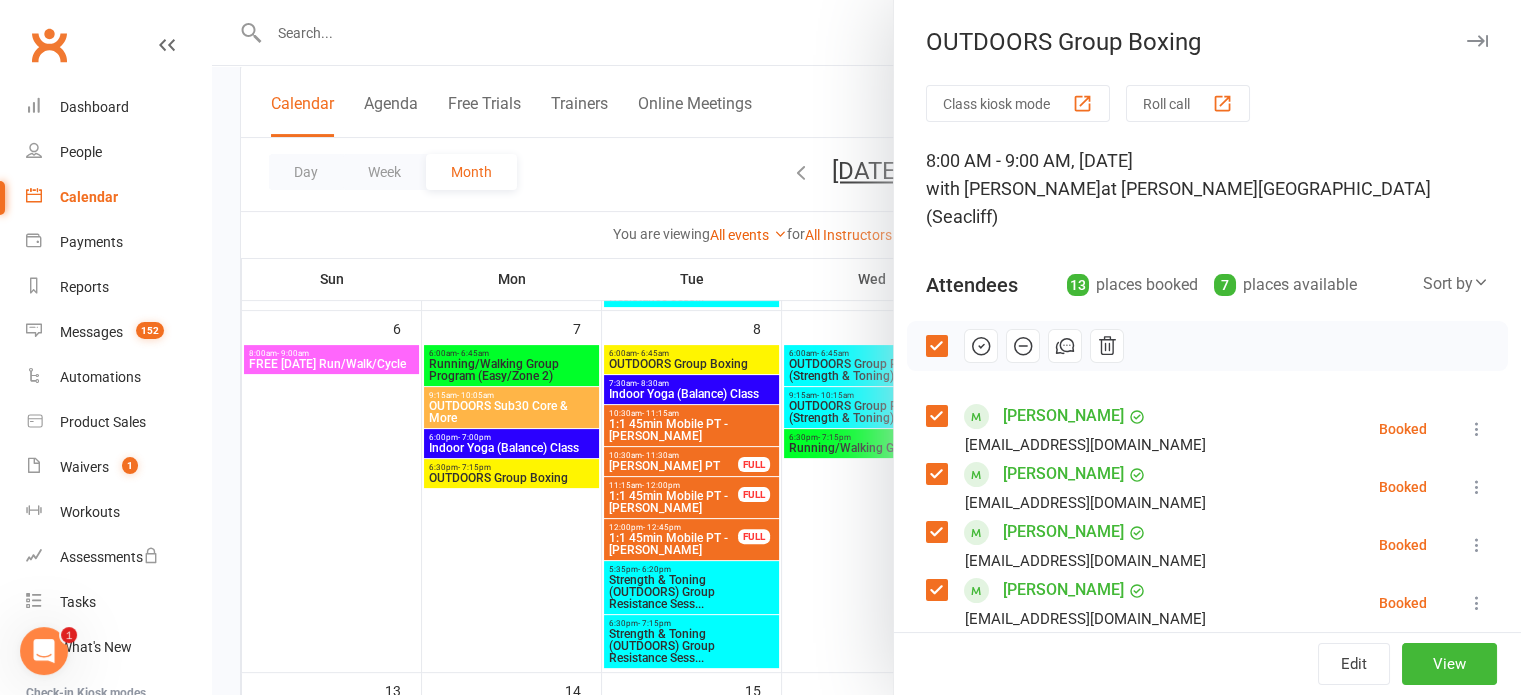 click at bounding box center (936, 416) 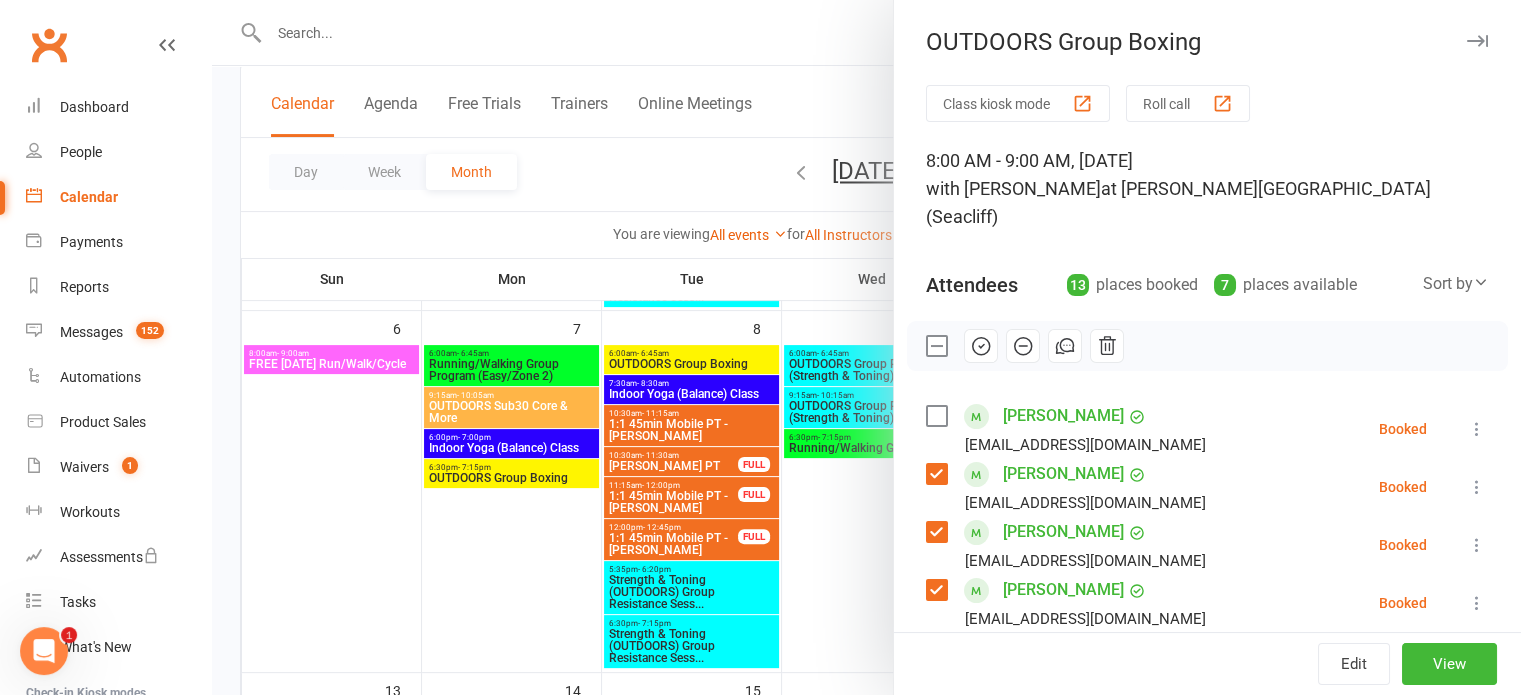 click at bounding box center [936, 532] 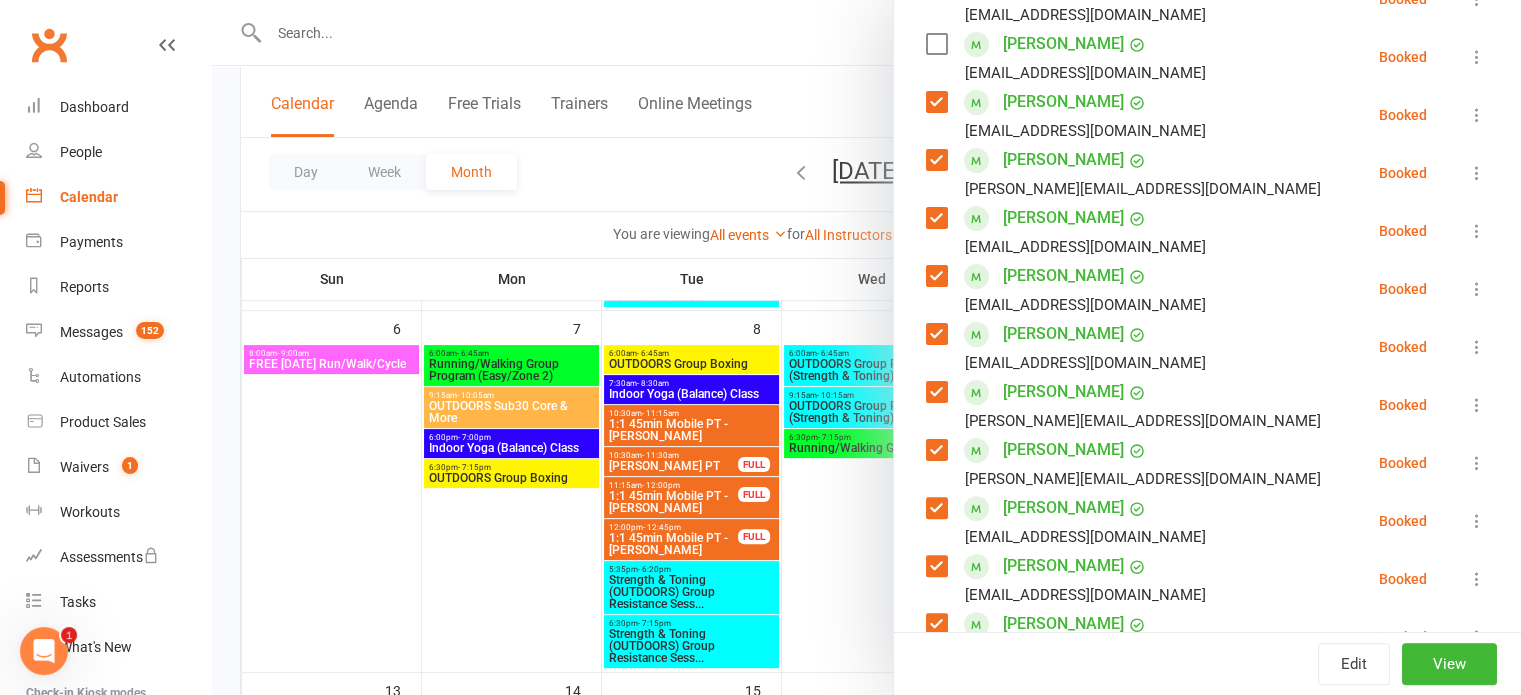 scroll, scrollTop: 596, scrollLeft: 0, axis: vertical 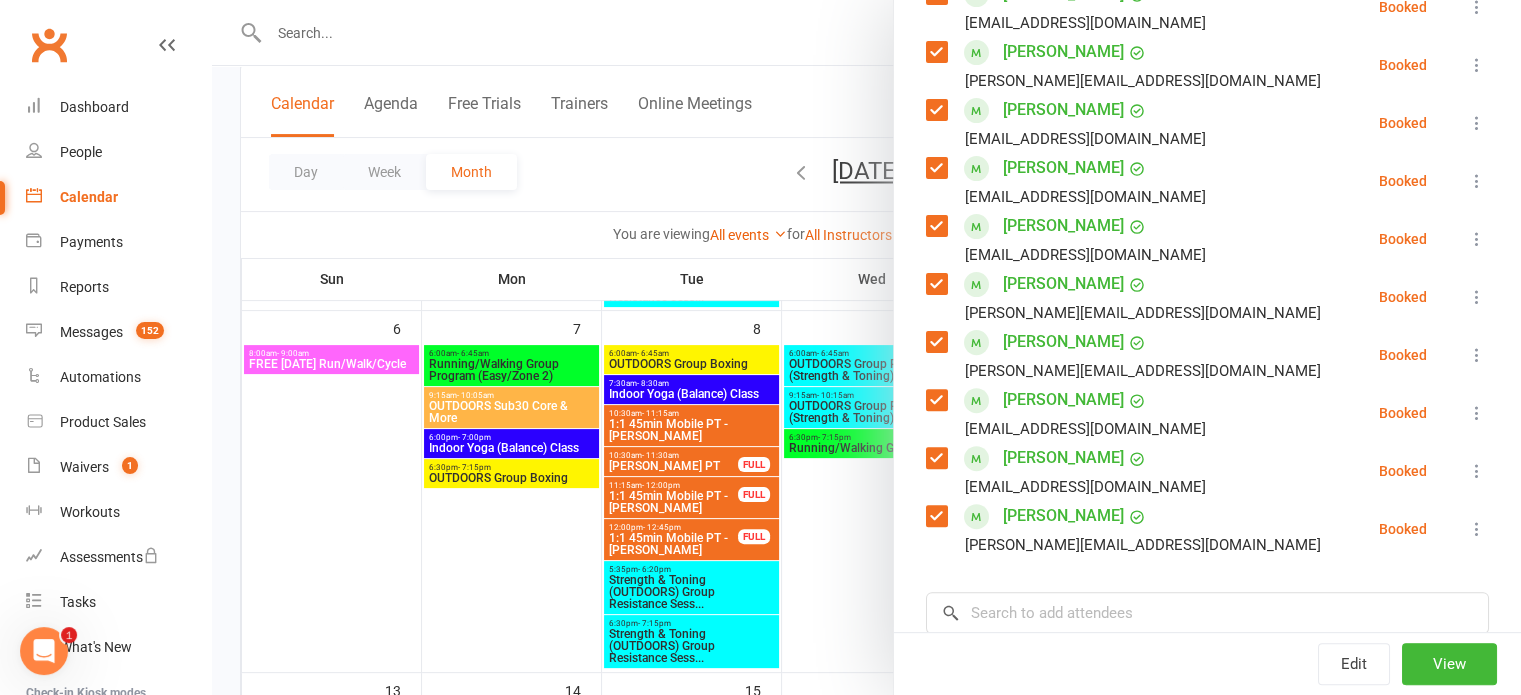 click at bounding box center (936, 458) 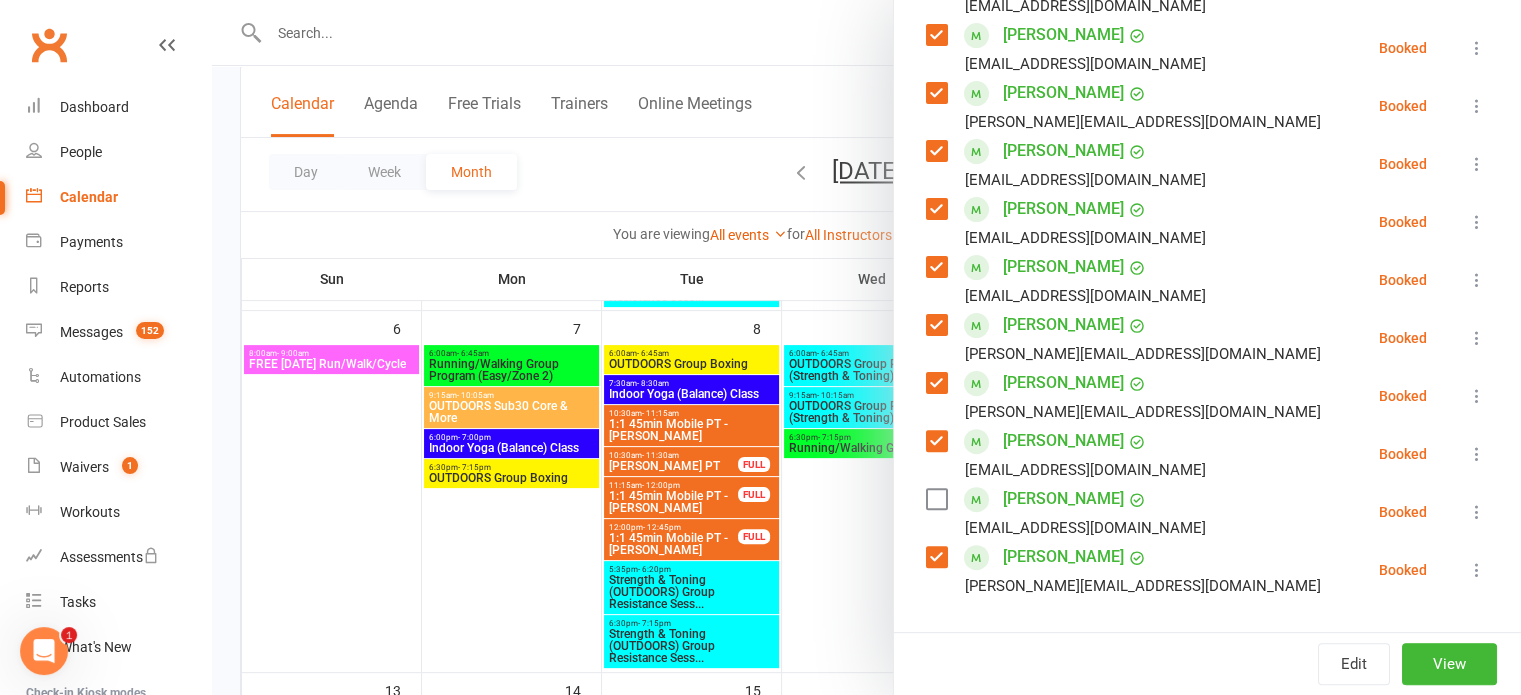 scroll, scrollTop: 556, scrollLeft: 0, axis: vertical 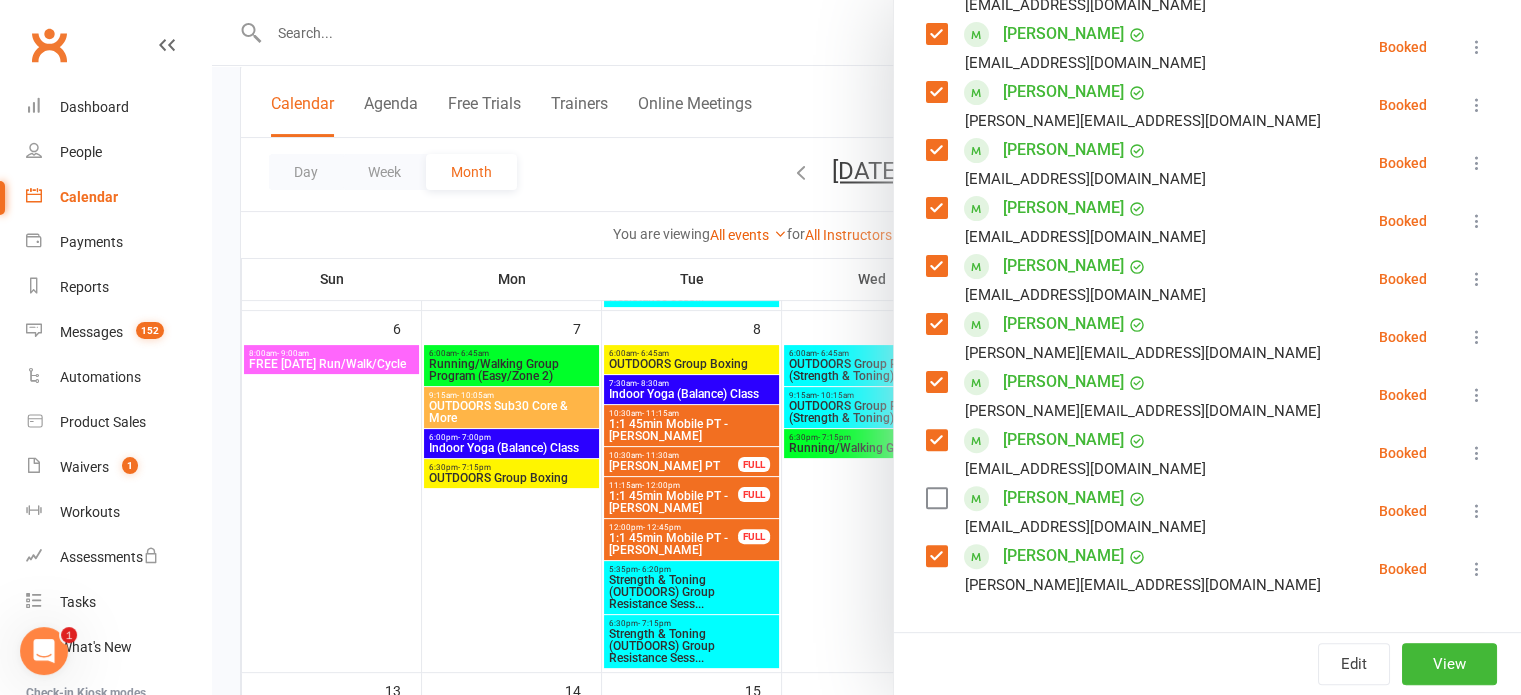 click at bounding box center [1207, 653] 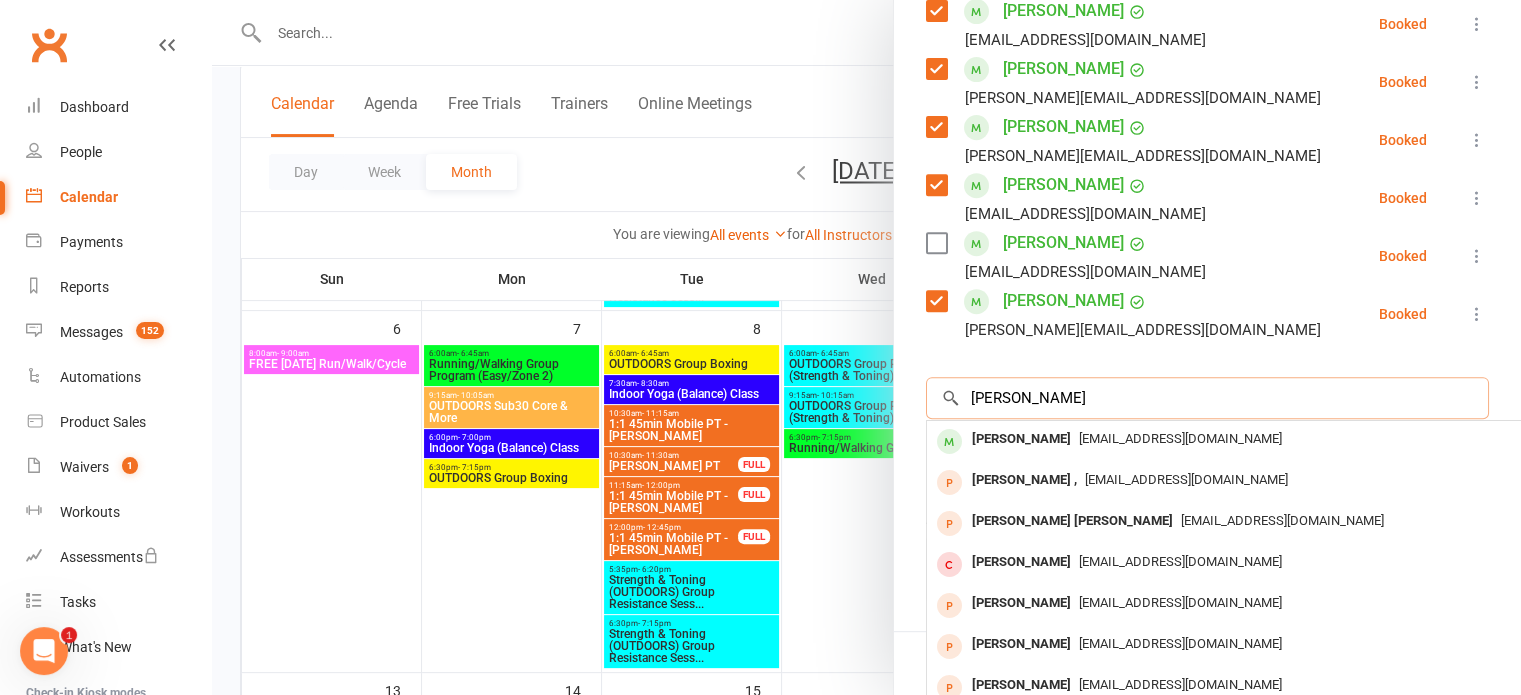 scroll, scrollTop: 838, scrollLeft: 0, axis: vertical 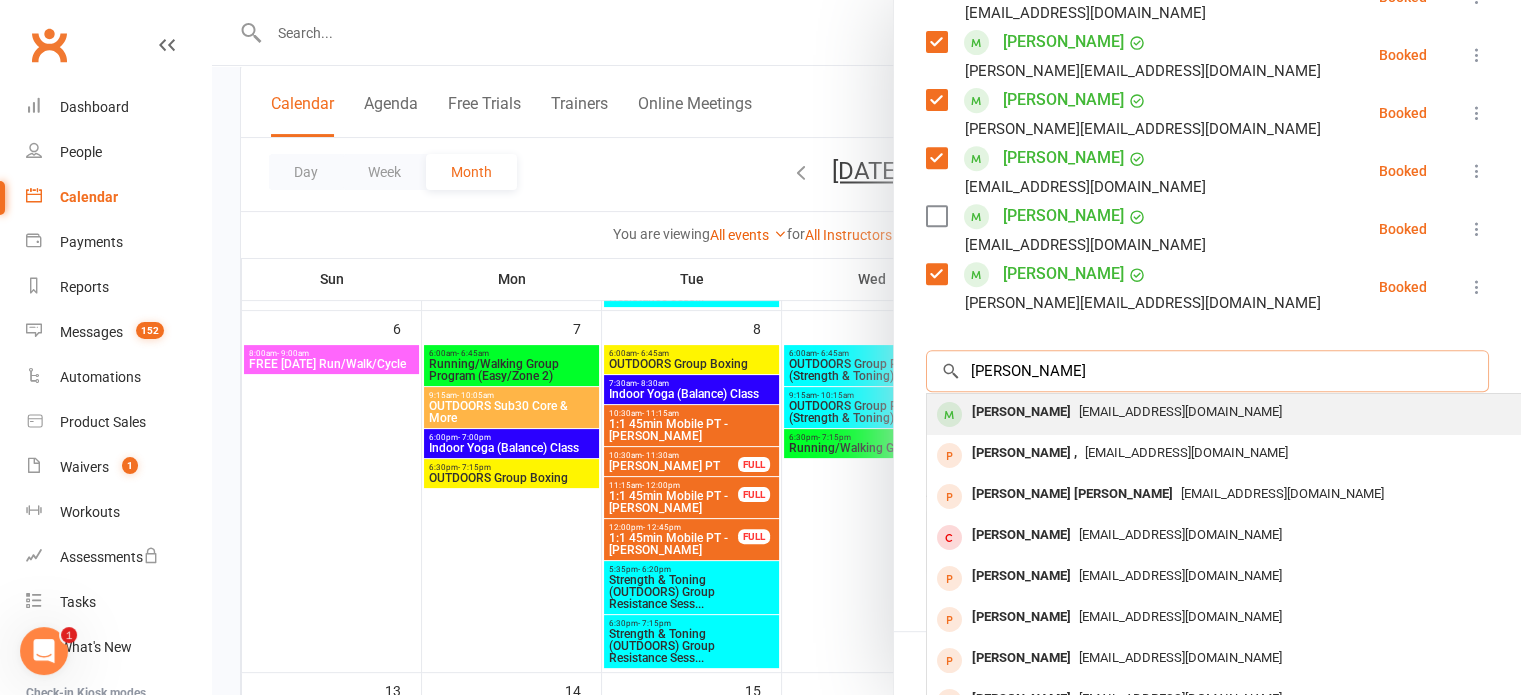 type on "[PERSON_NAME]" 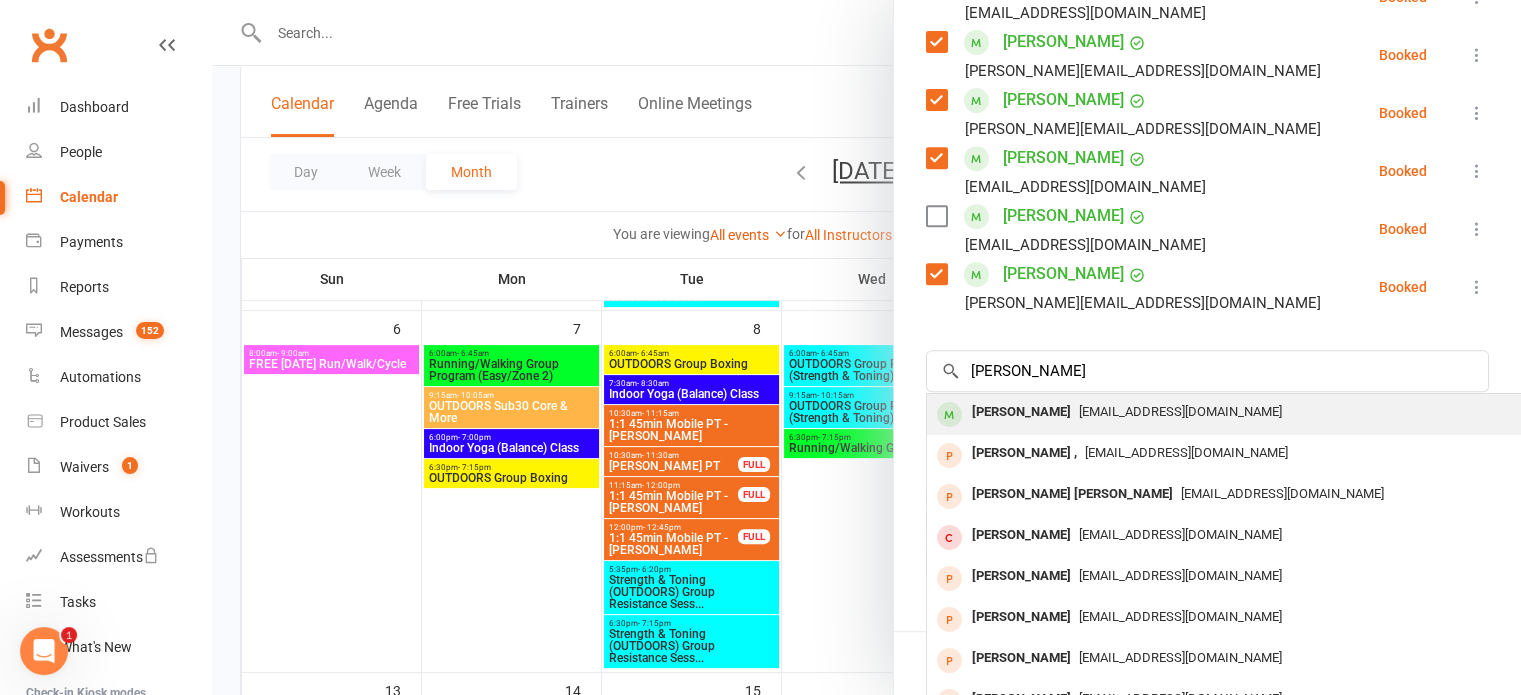 click on "[PERSON_NAME]" at bounding box center (1021, 412) 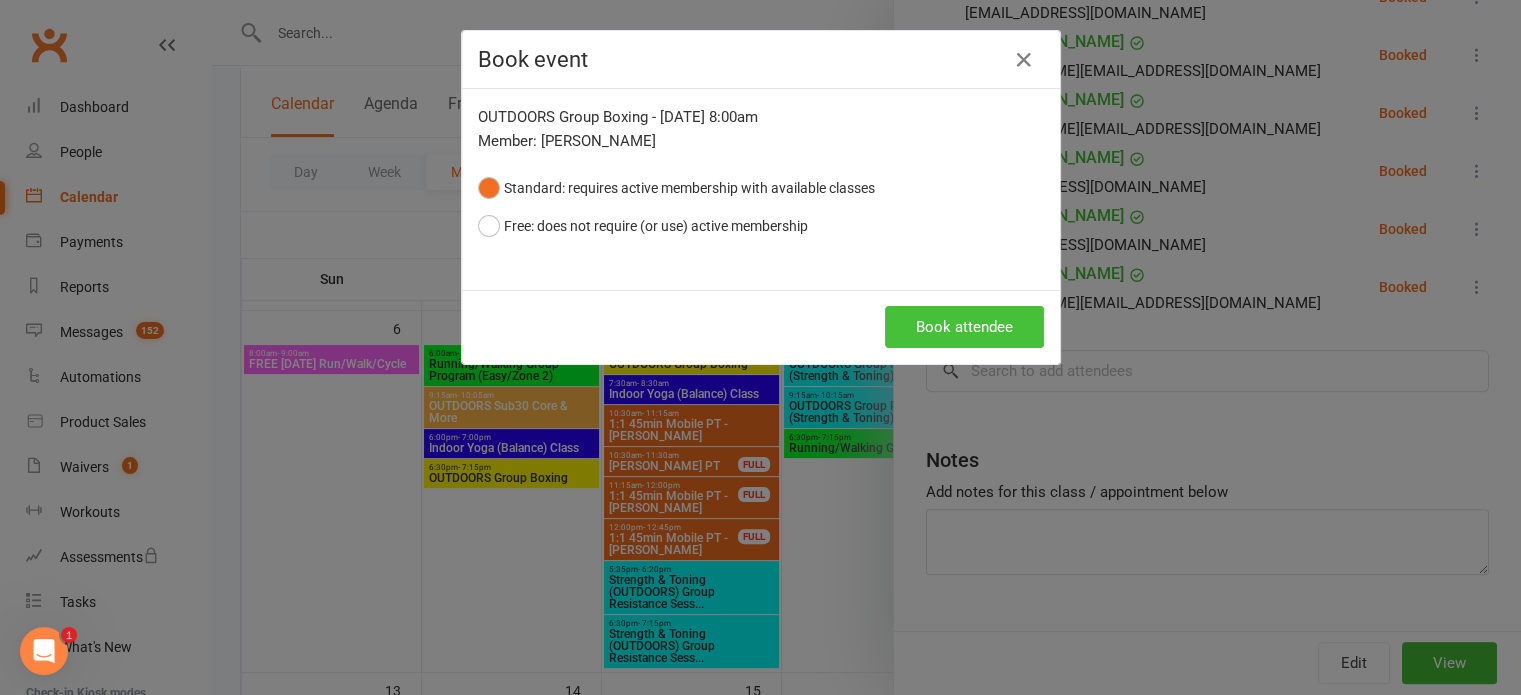 click on "Book attendee" at bounding box center (964, 327) 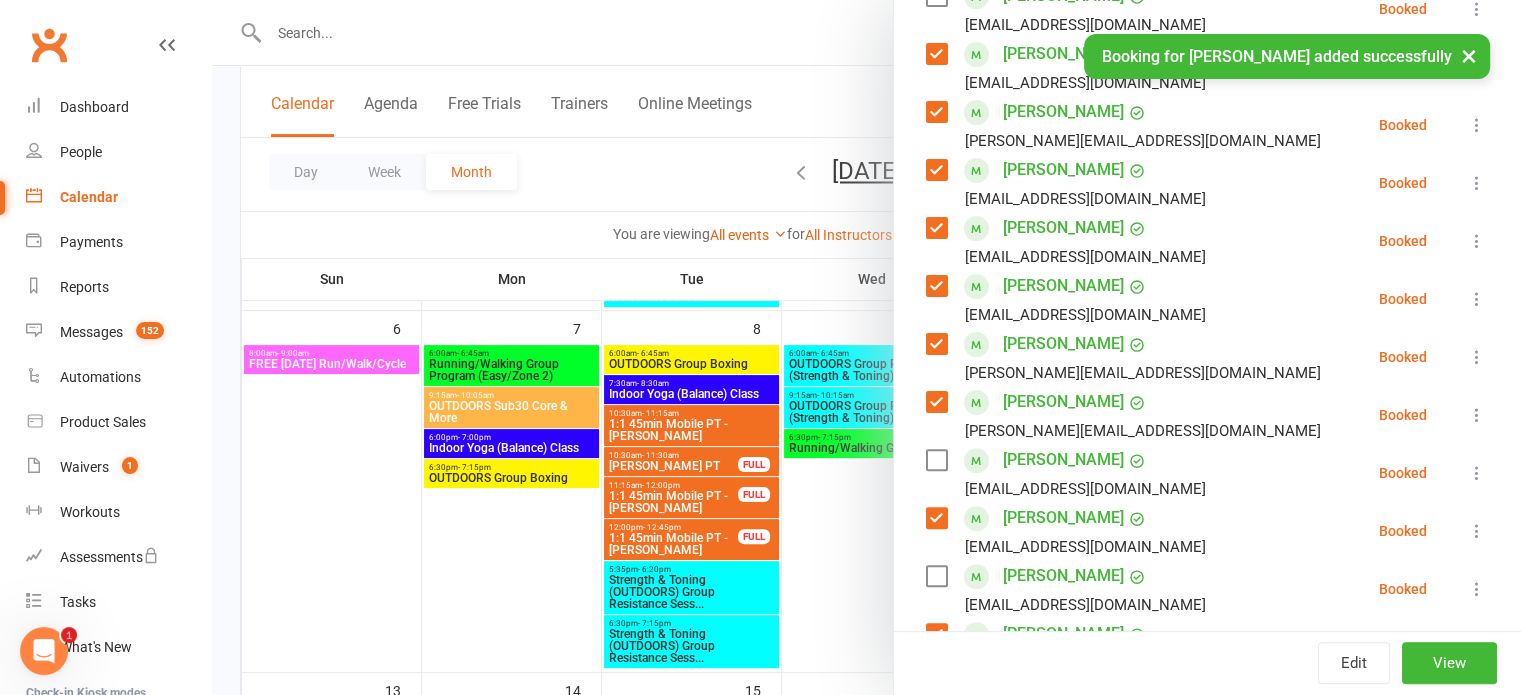 scroll, scrollTop: 538, scrollLeft: 0, axis: vertical 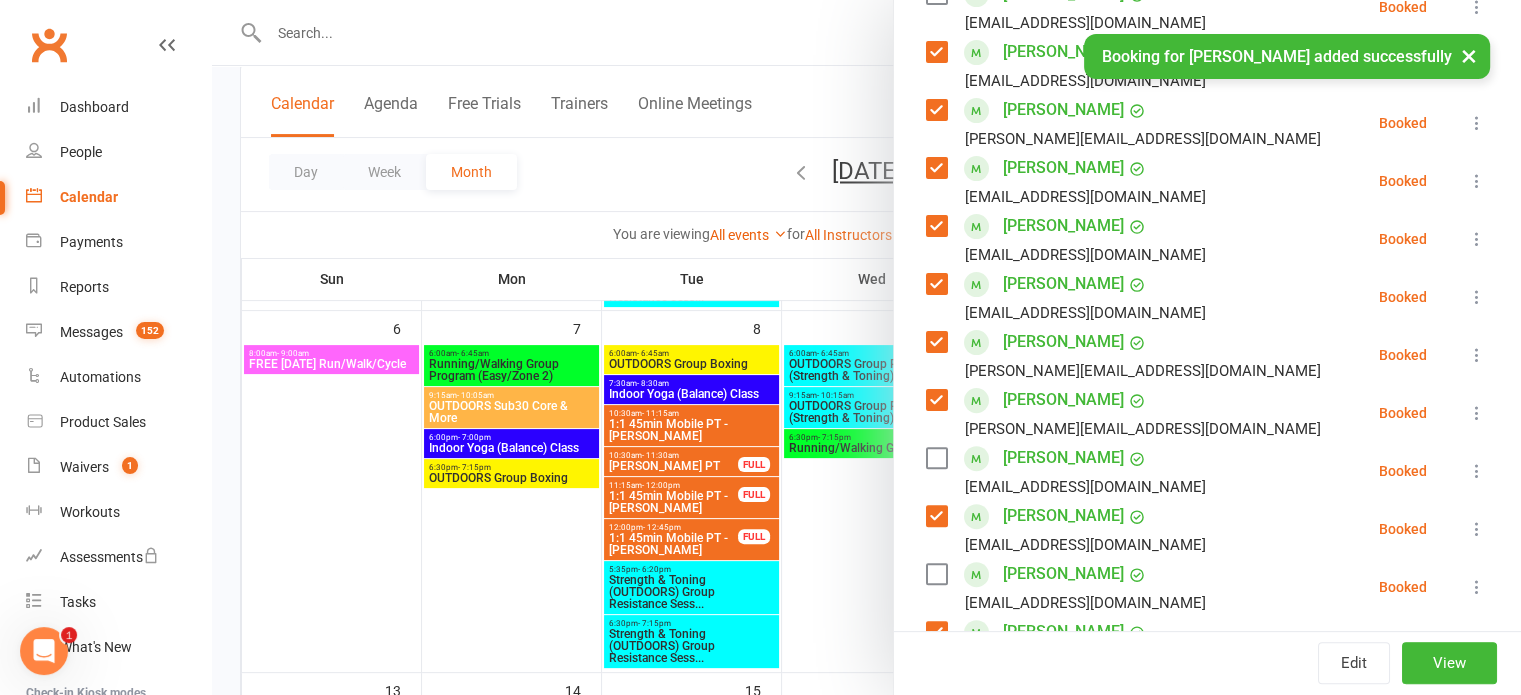 click at bounding box center [936, 458] 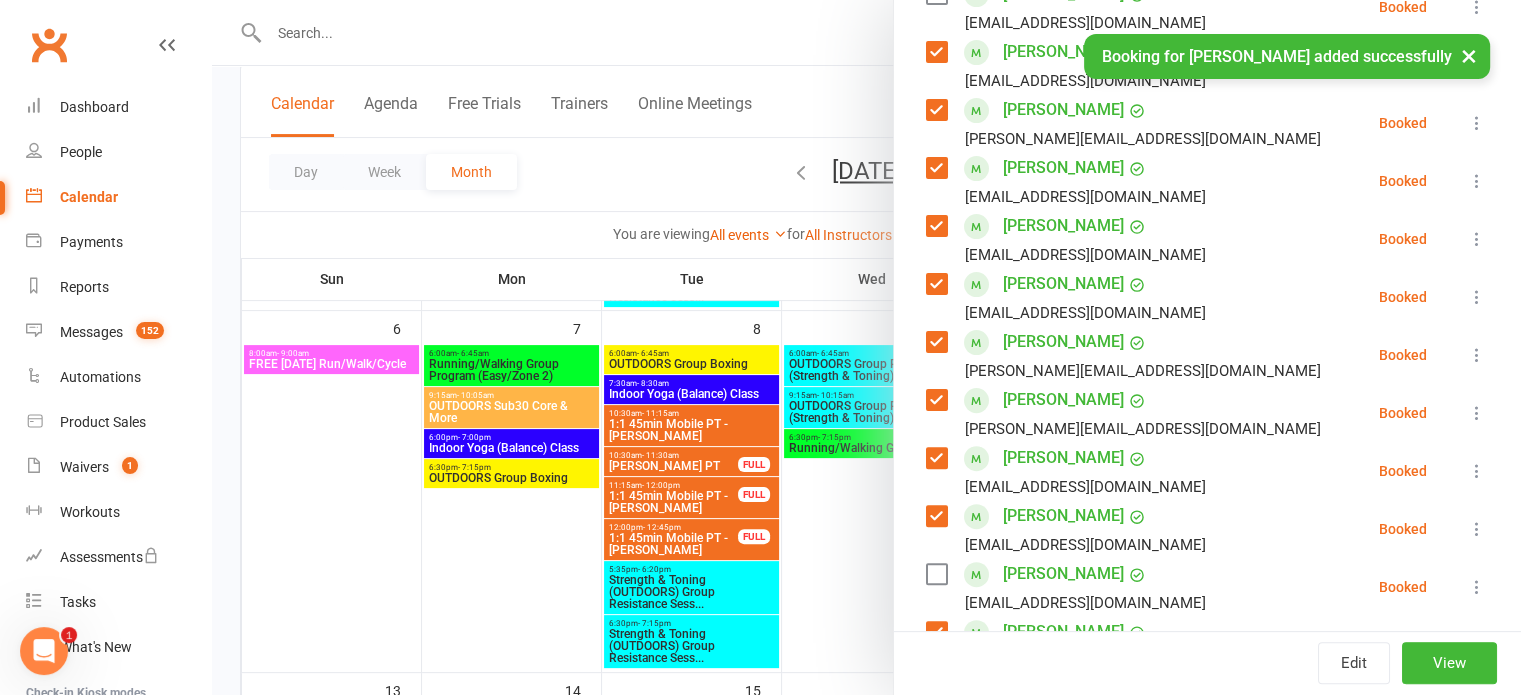 scroll, scrollTop: 224, scrollLeft: 0, axis: vertical 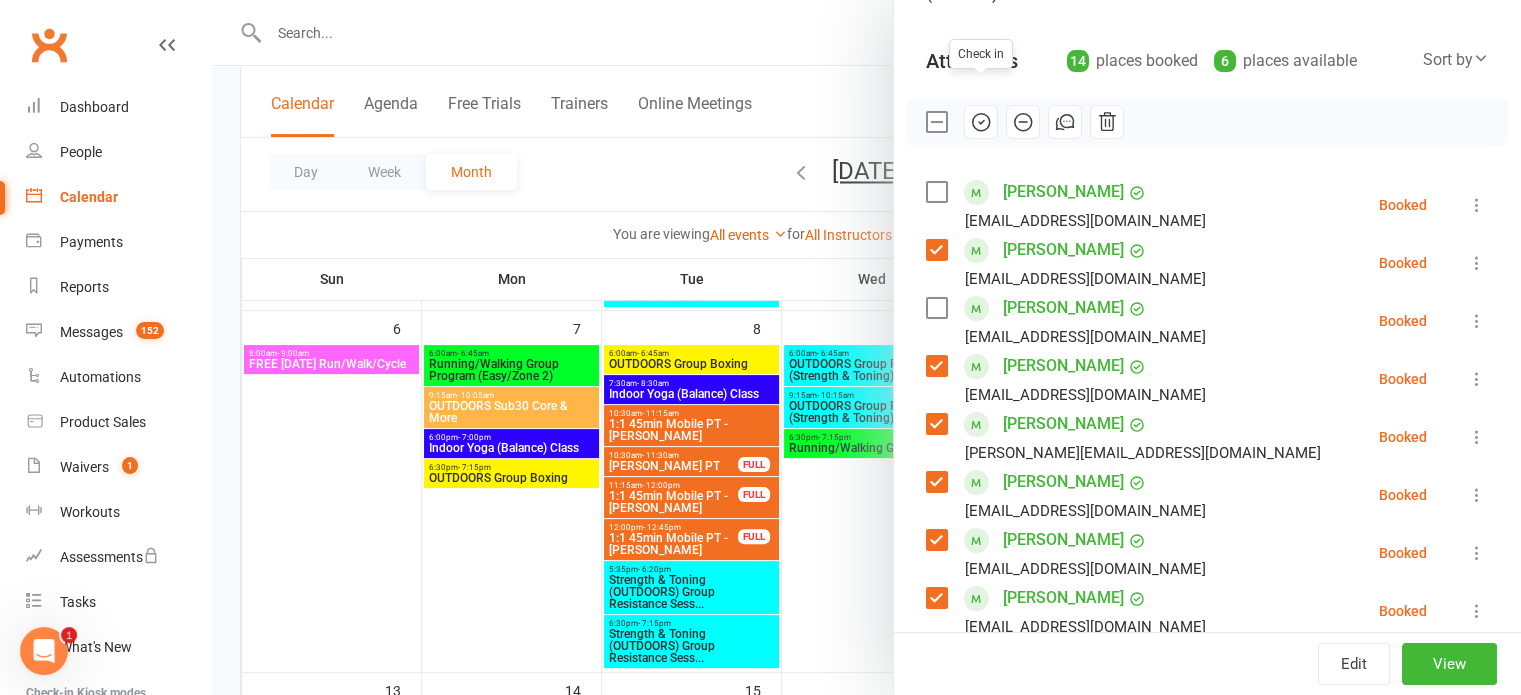 click 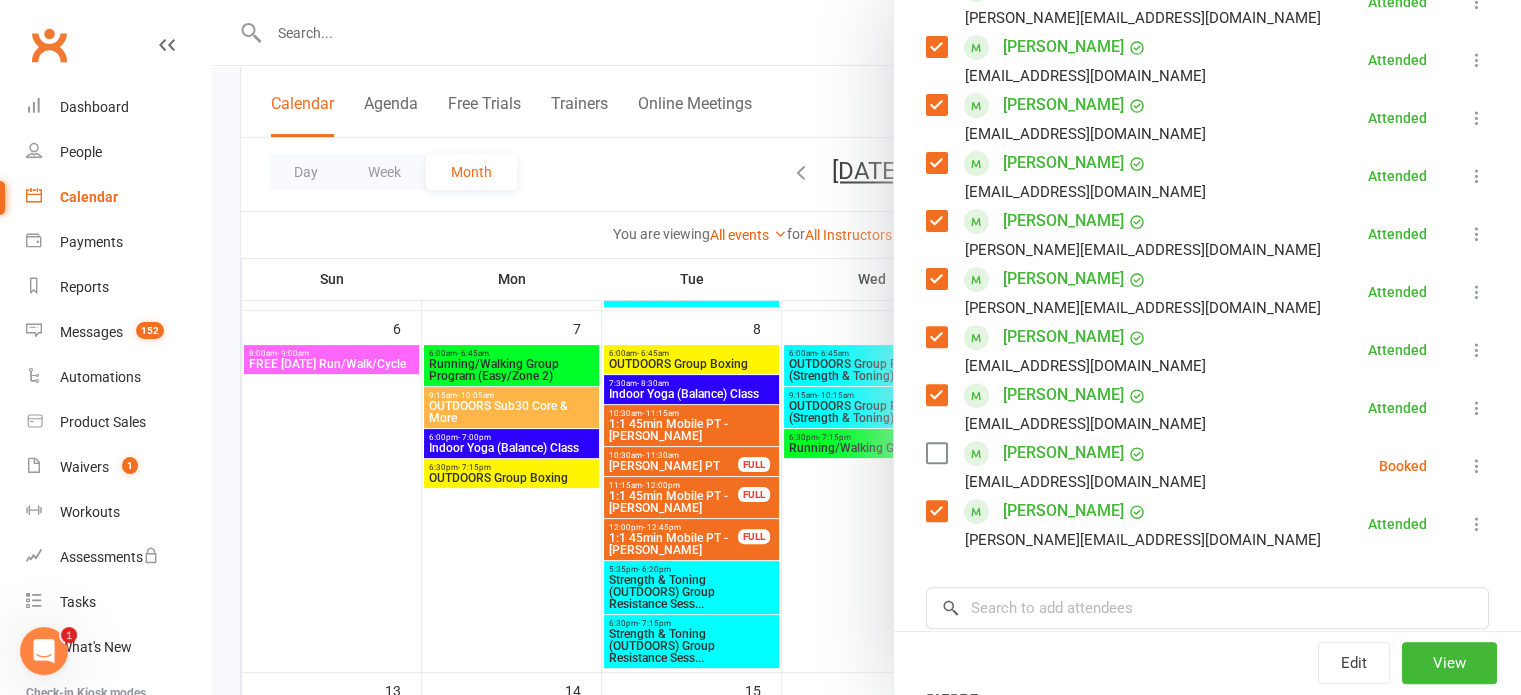 scroll, scrollTop: 658, scrollLeft: 0, axis: vertical 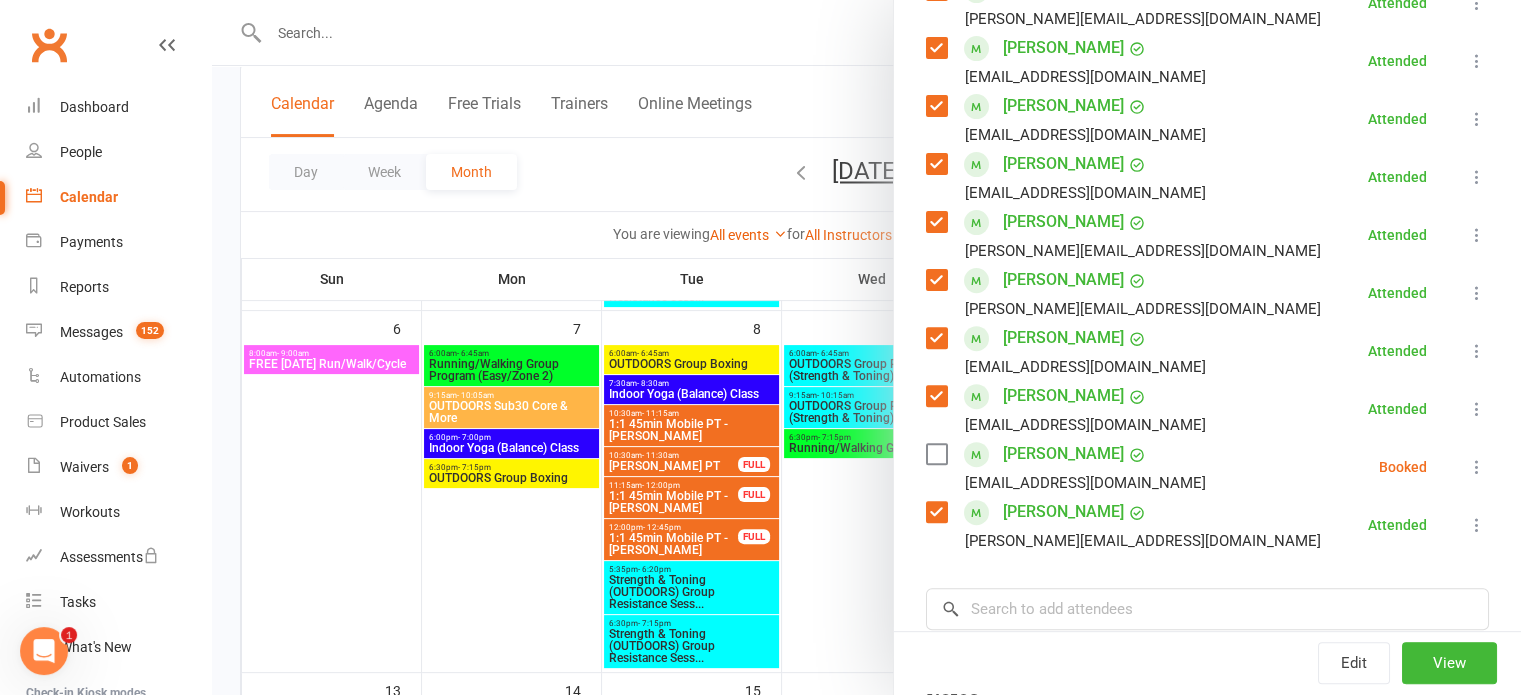 click at bounding box center [866, 347] 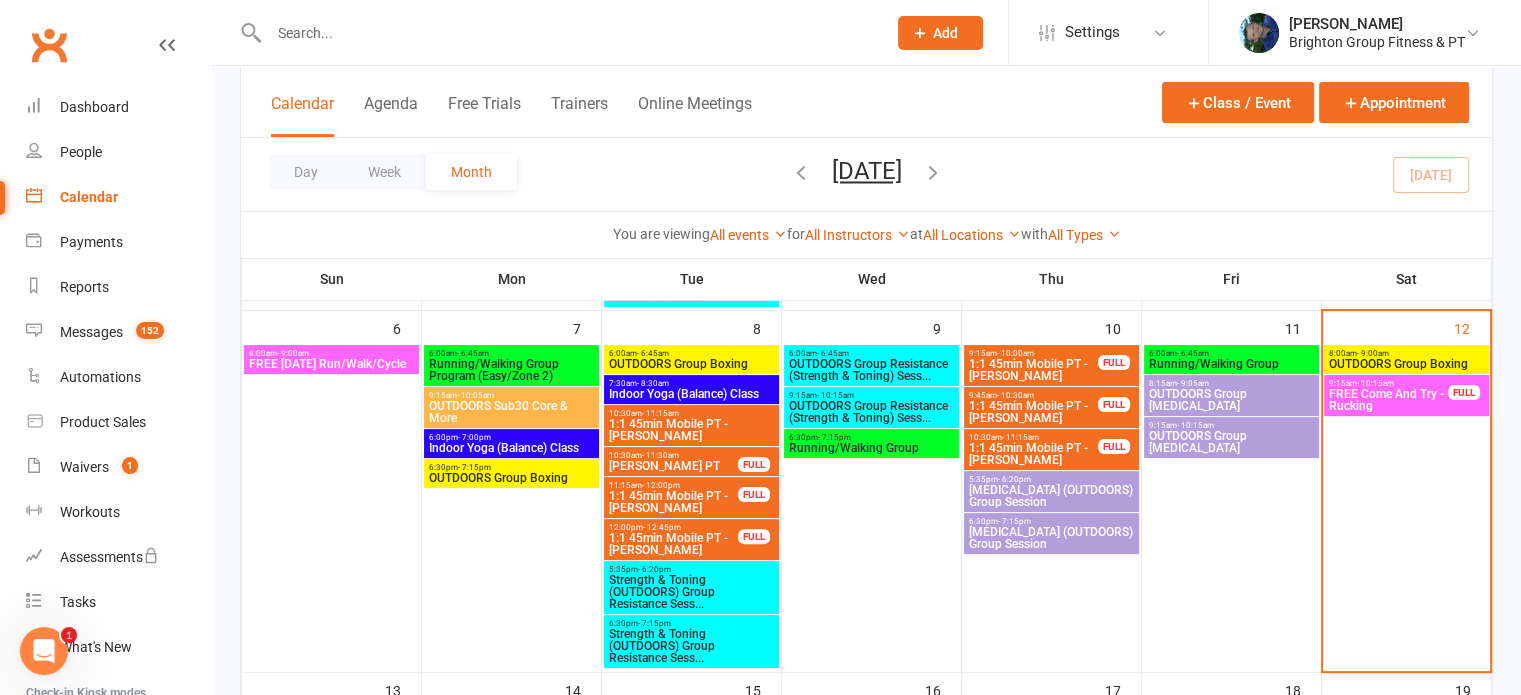 click on "FREE Come And Try - Rucking" at bounding box center (1388, 400) 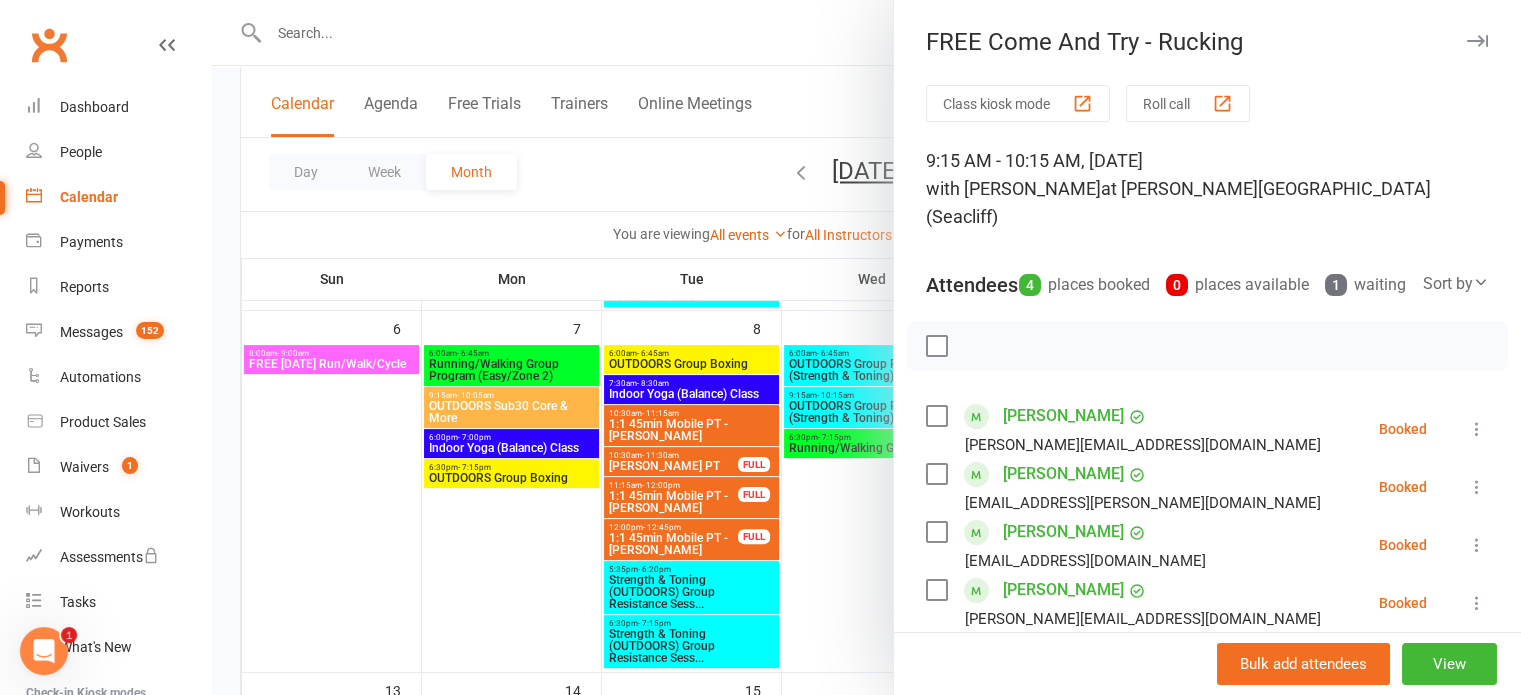 click at bounding box center (936, 346) 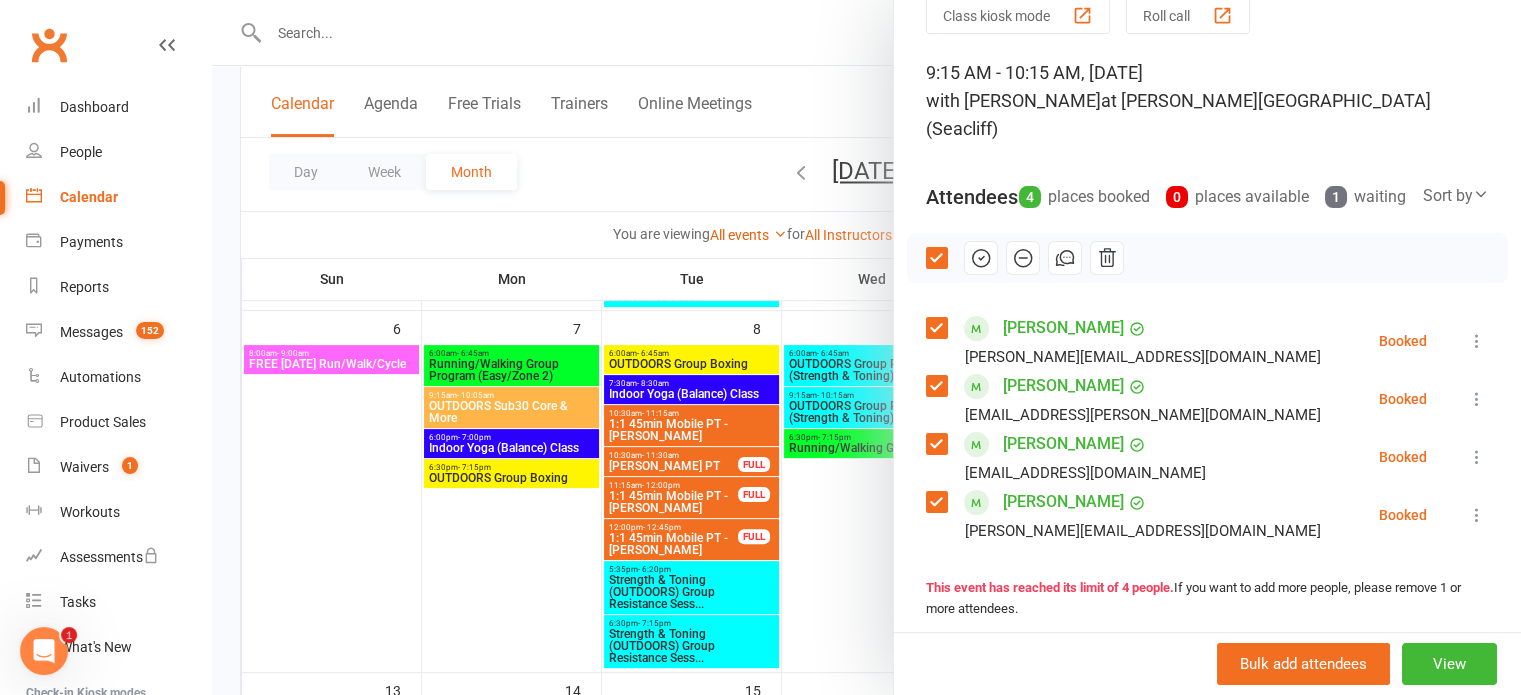 scroll, scrollTop: 80, scrollLeft: 0, axis: vertical 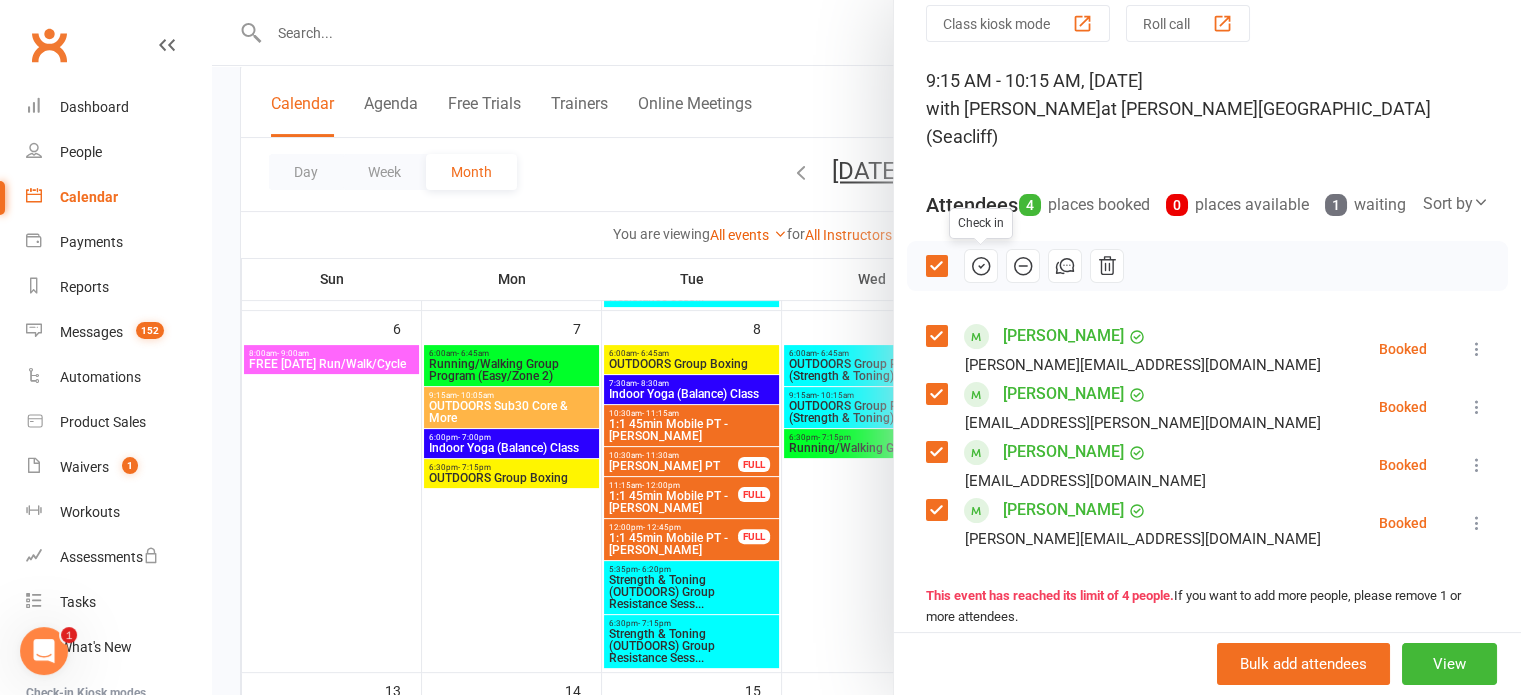 click 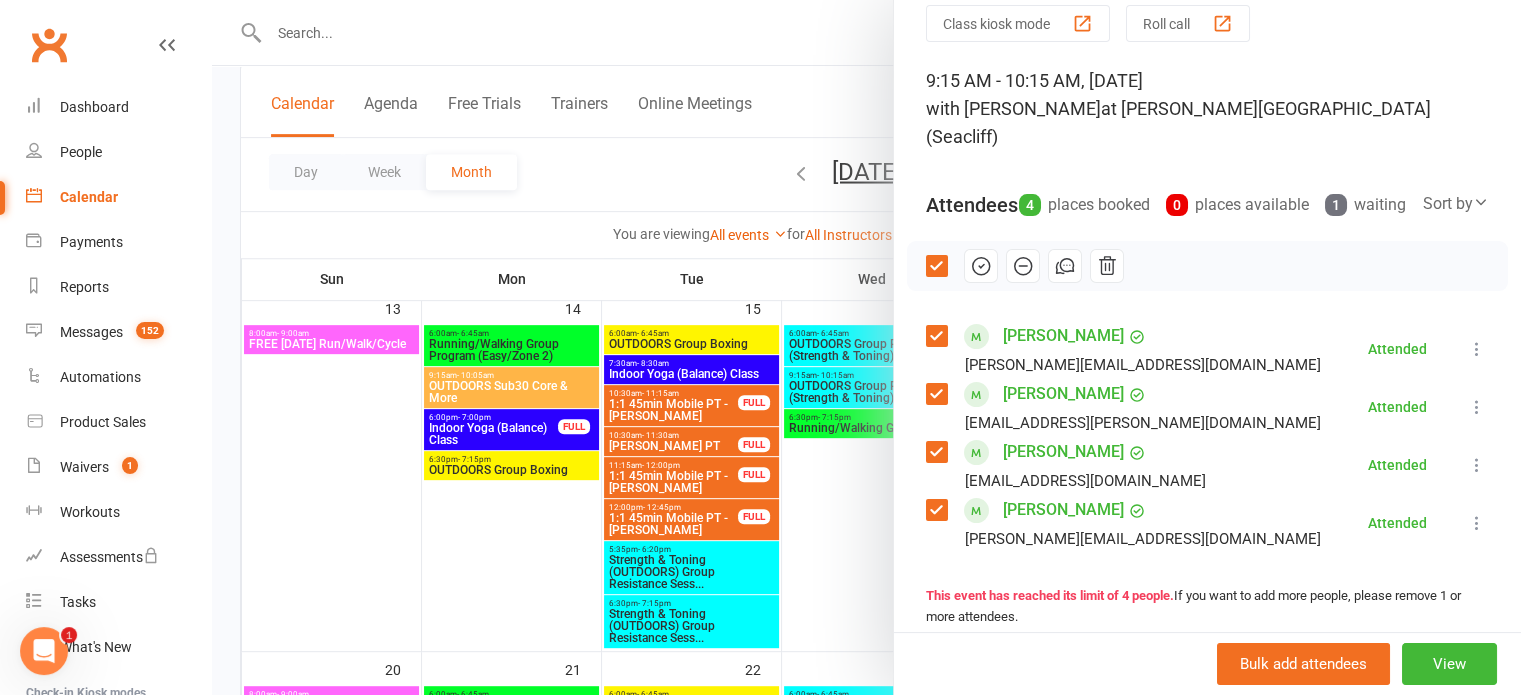 scroll, scrollTop: 816, scrollLeft: 0, axis: vertical 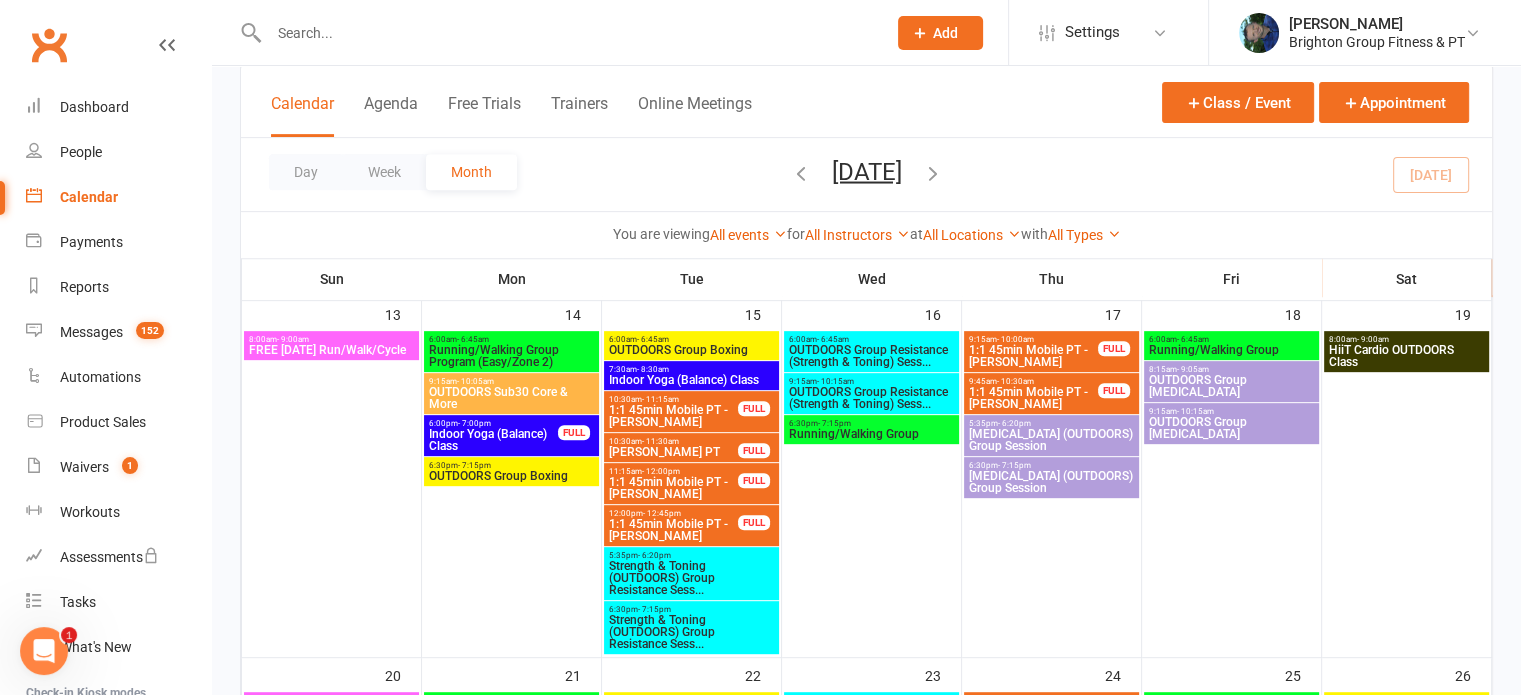 click on "Indoor Yoga (Balance) Class" at bounding box center [493, 440] 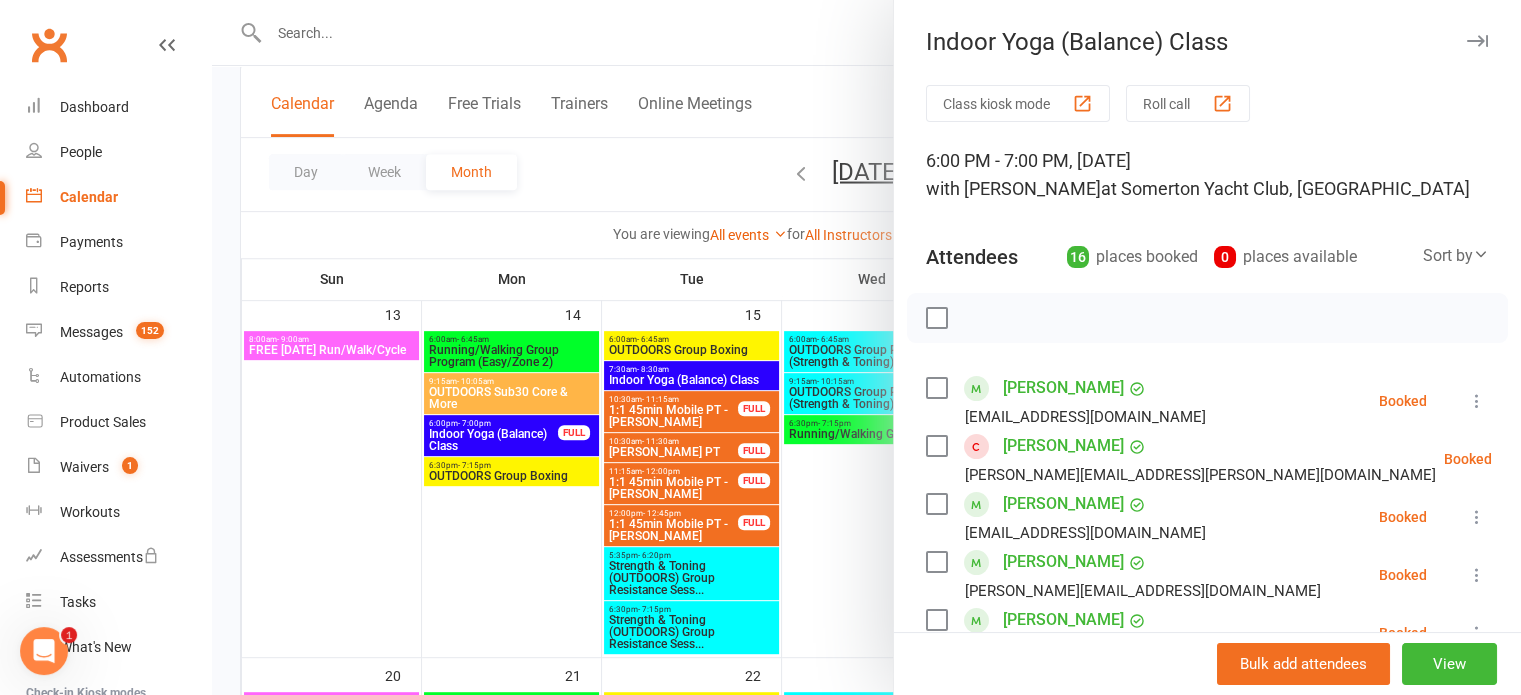 click at bounding box center (866, 347) 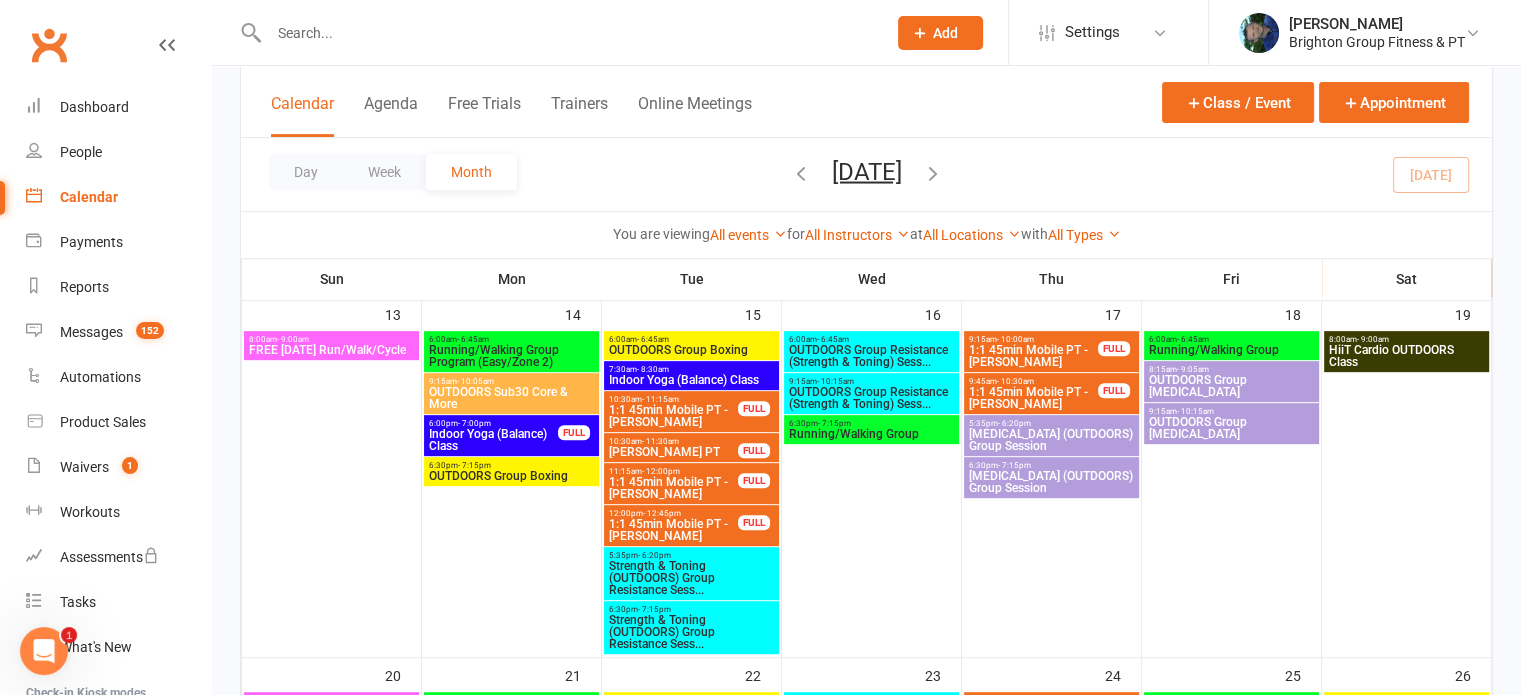 click on "OUTDOORS Group Boxing" at bounding box center (511, 476) 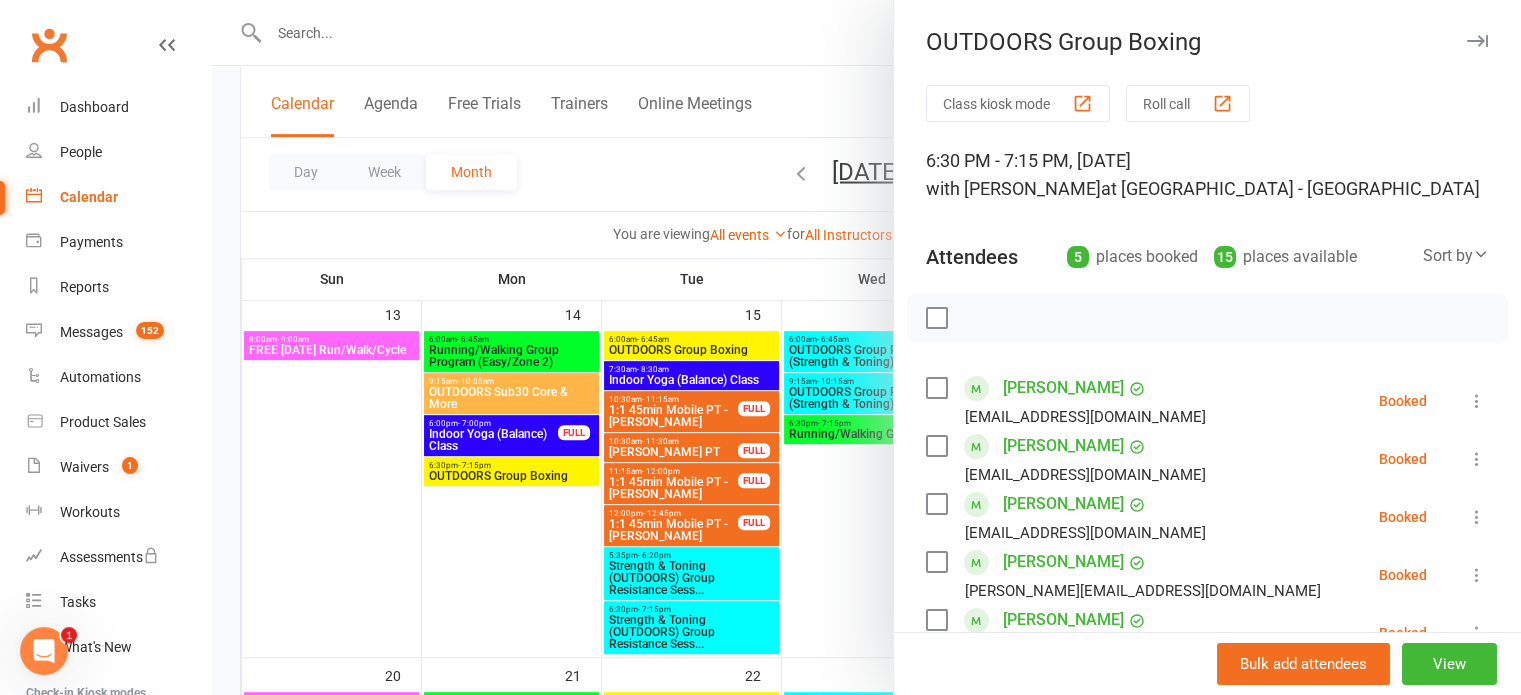 click at bounding box center (866, 347) 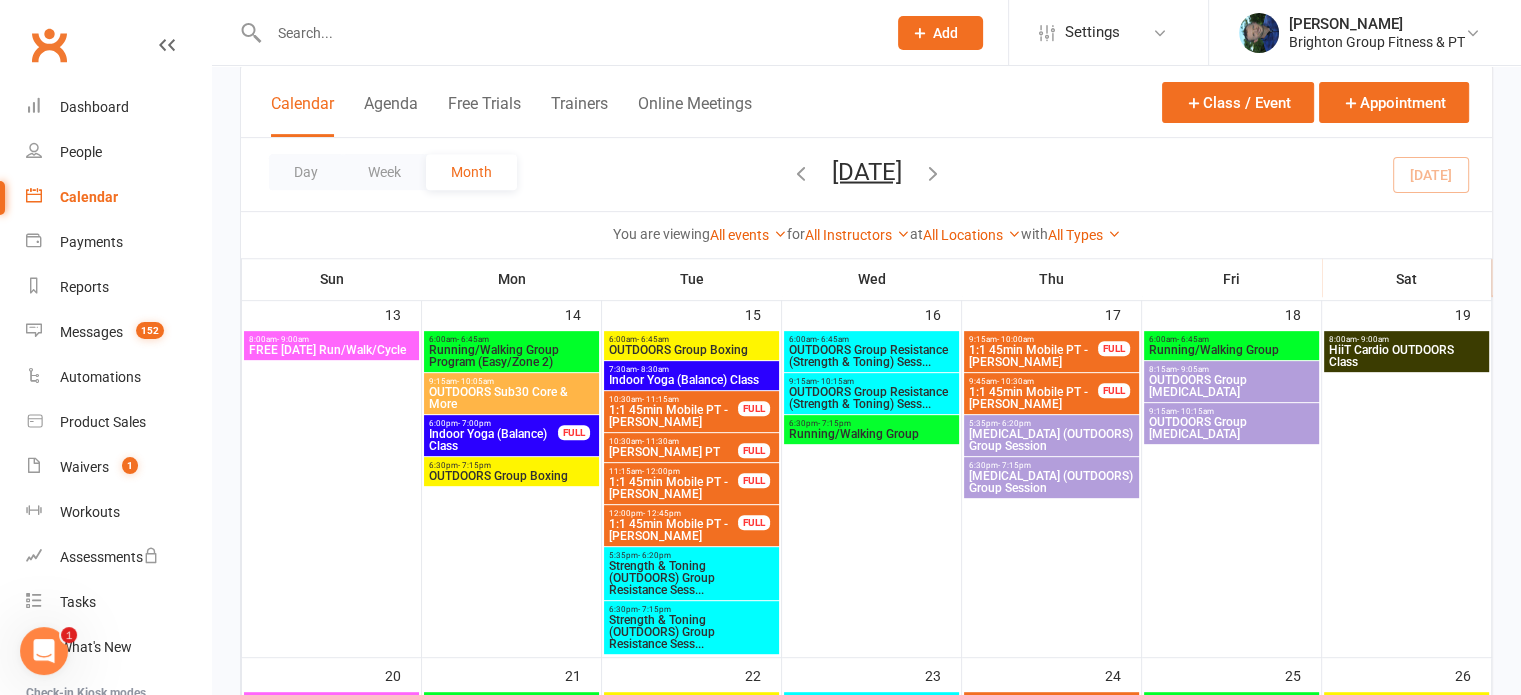 click on "OUTDOORS Group Boxing" at bounding box center [511, 476] 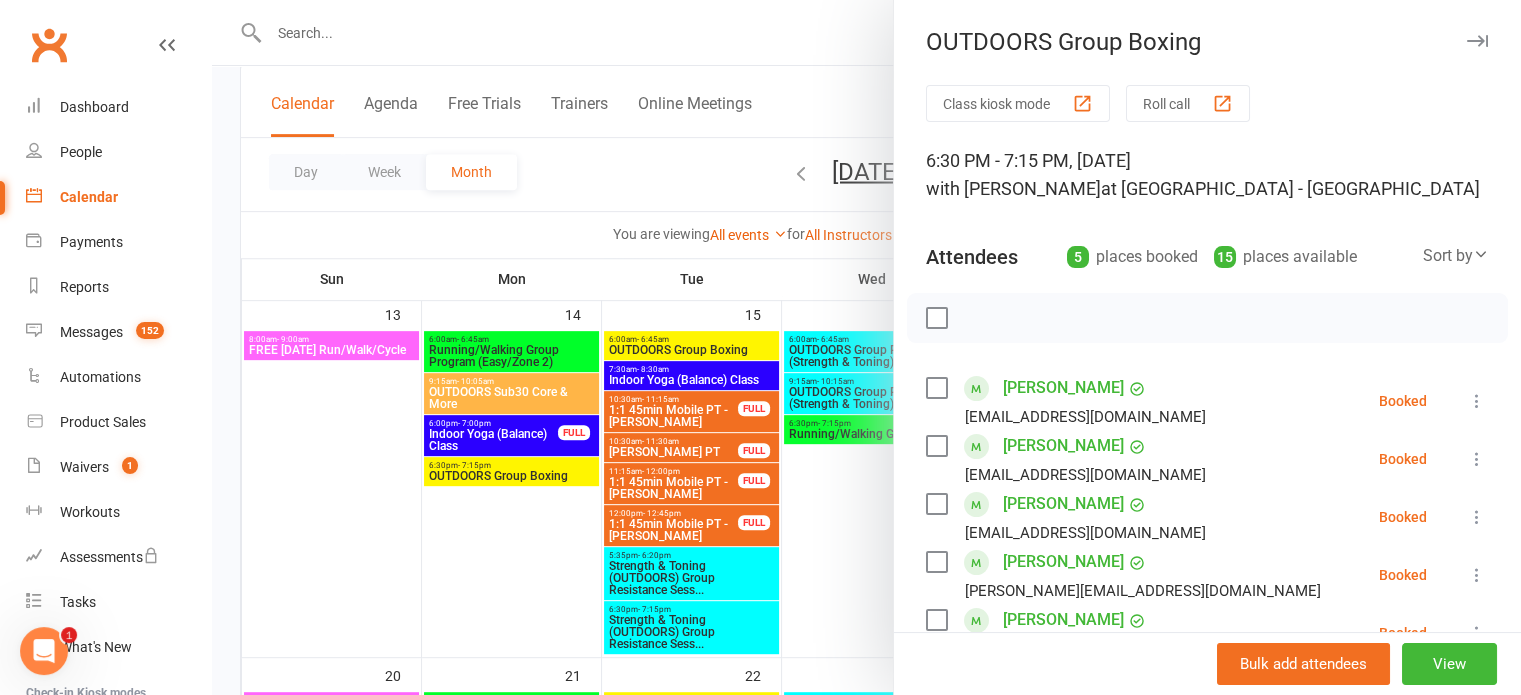 click at bounding box center (866, 347) 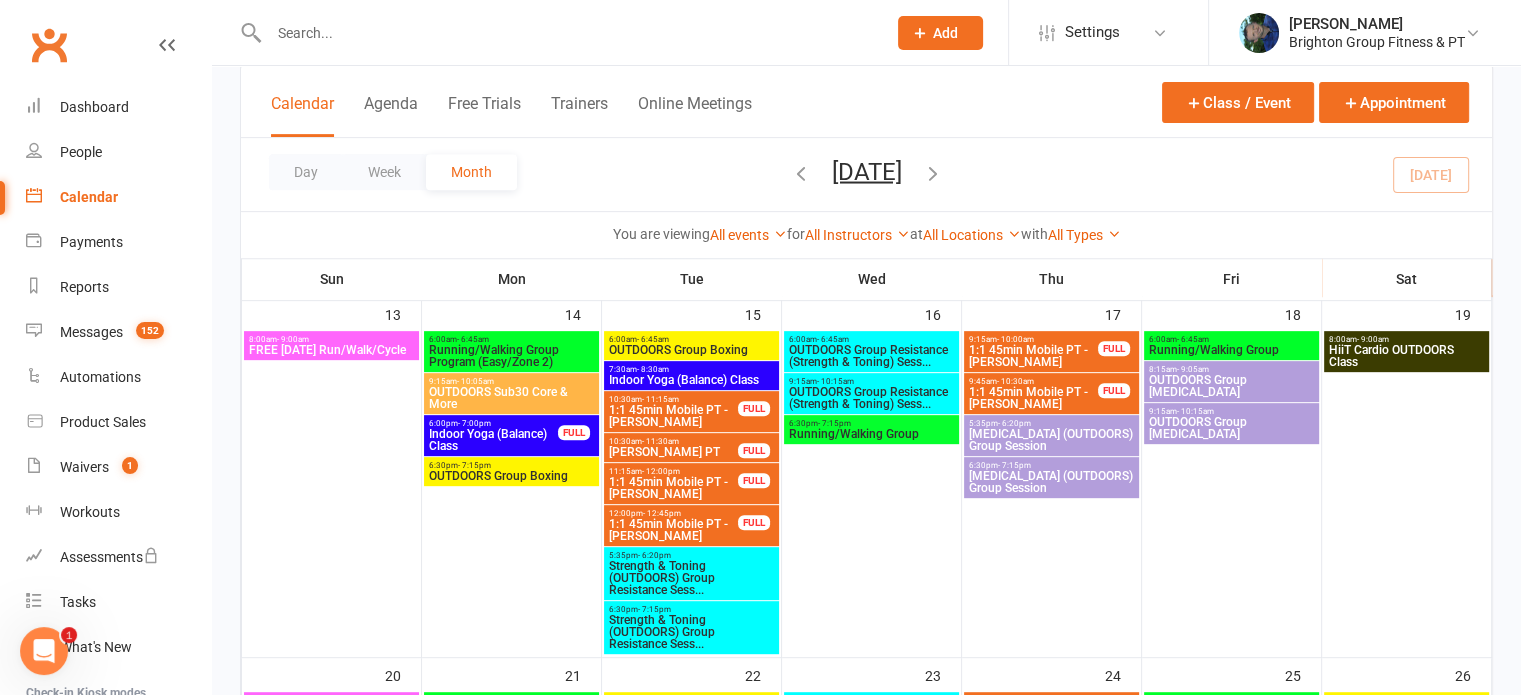 click on "Indoor Yoga (Balance) Class" at bounding box center (691, 380) 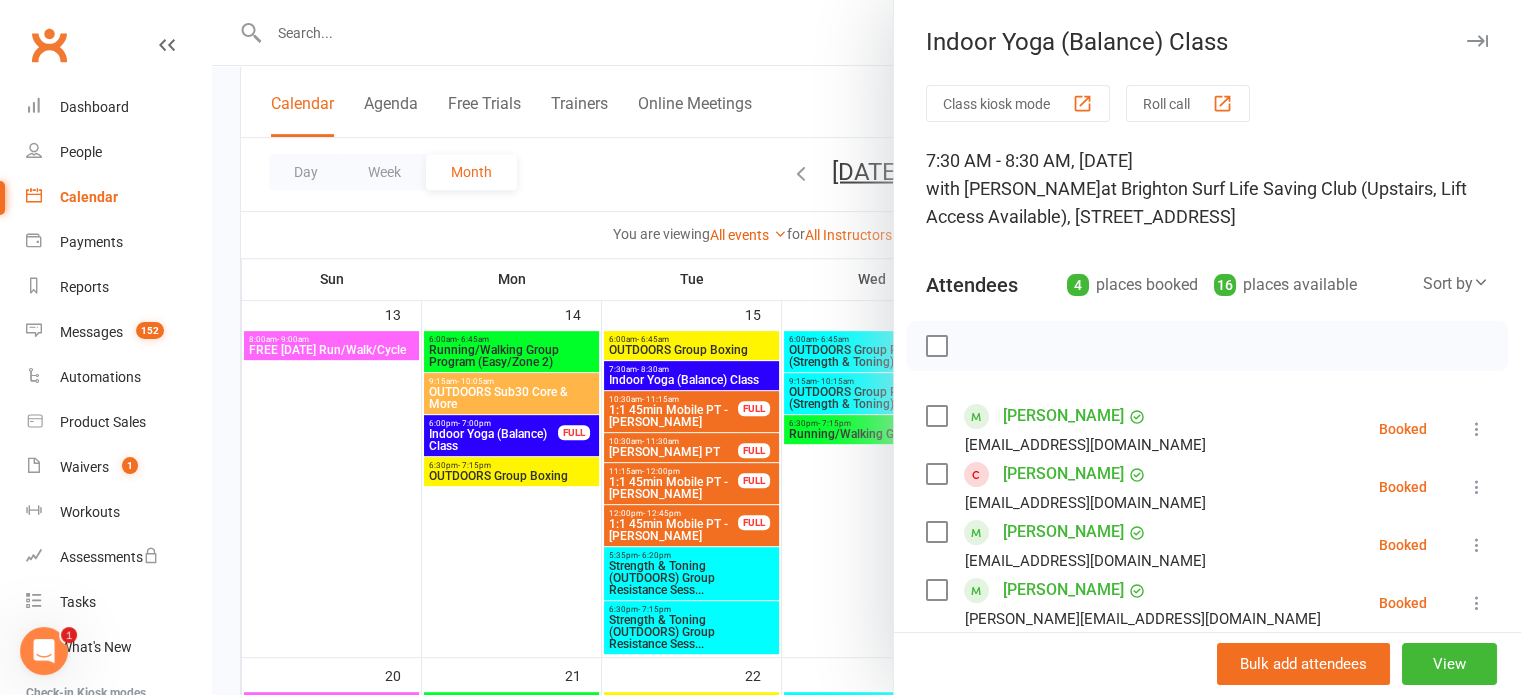 click at bounding box center [866, 347] 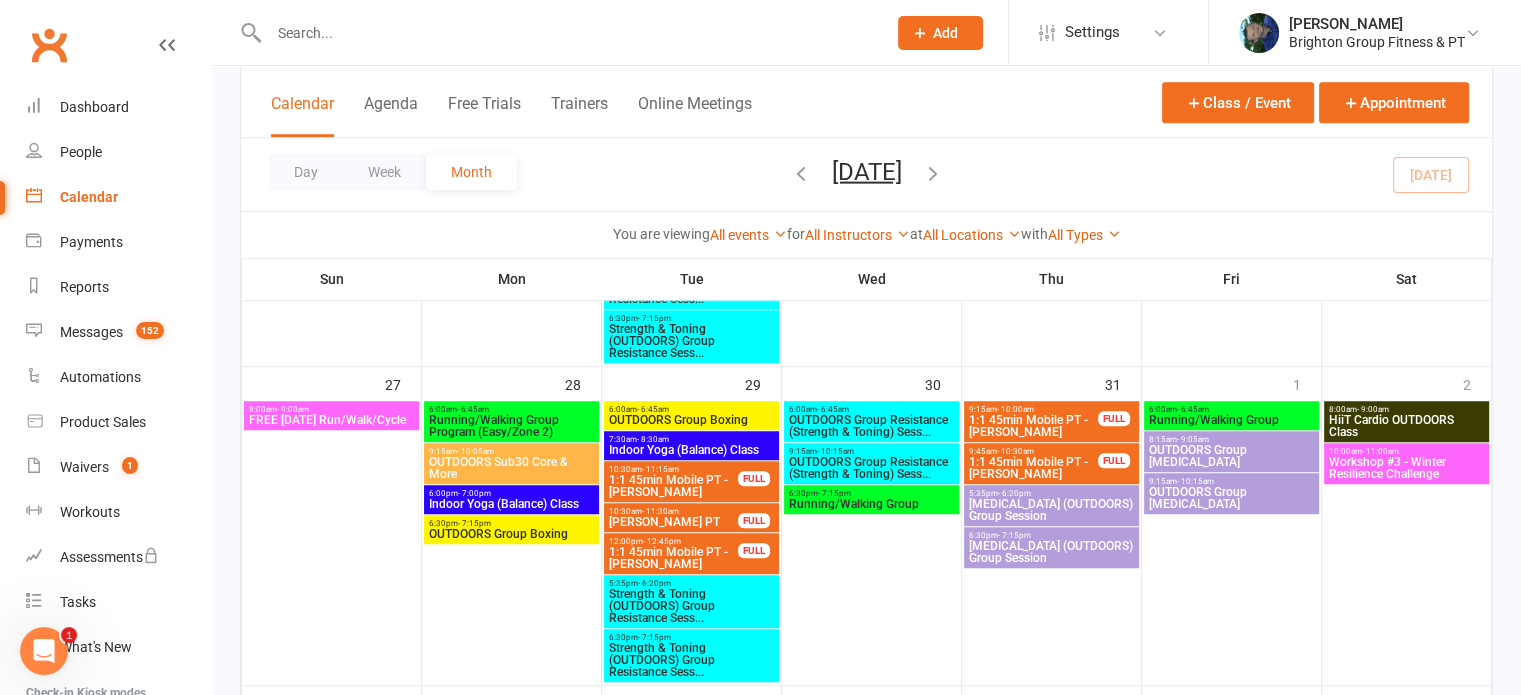 scroll, scrollTop: 1462, scrollLeft: 0, axis: vertical 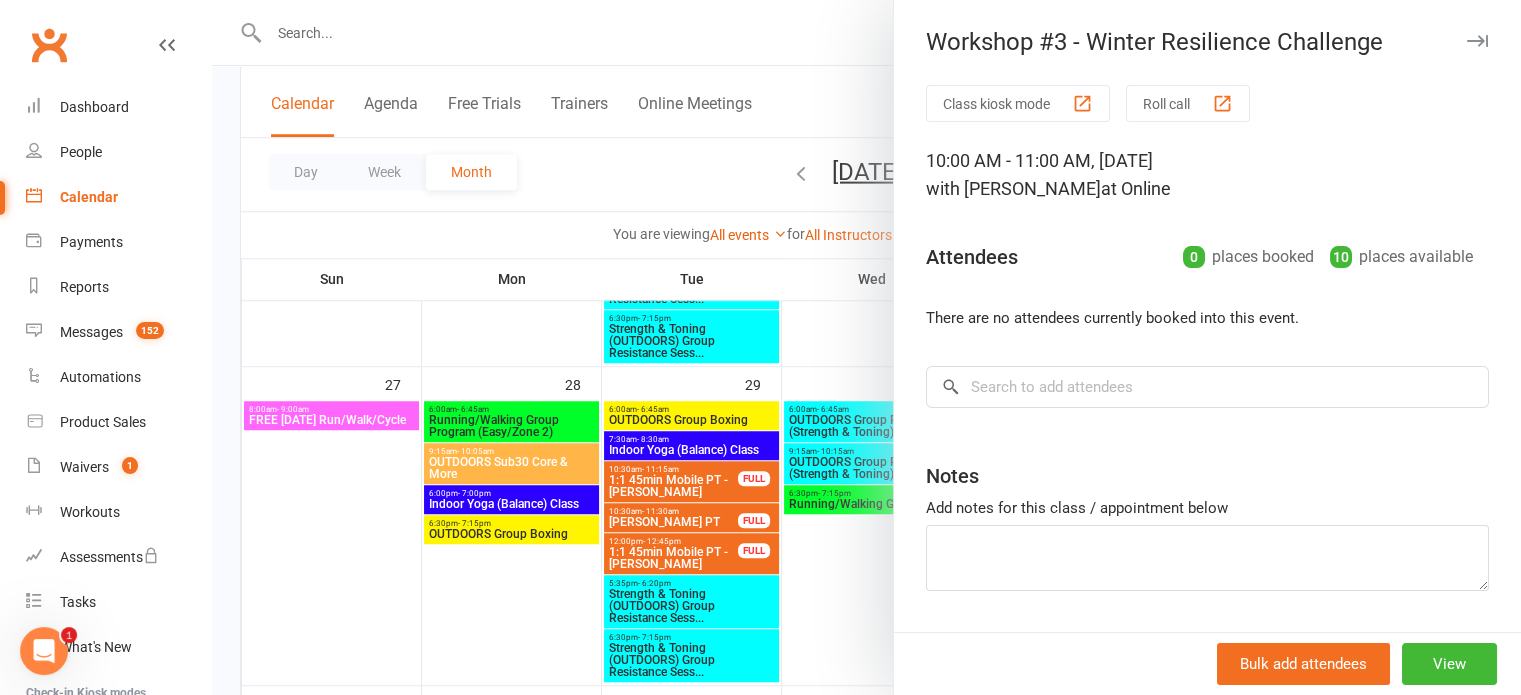 click at bounding box center [866, 347] 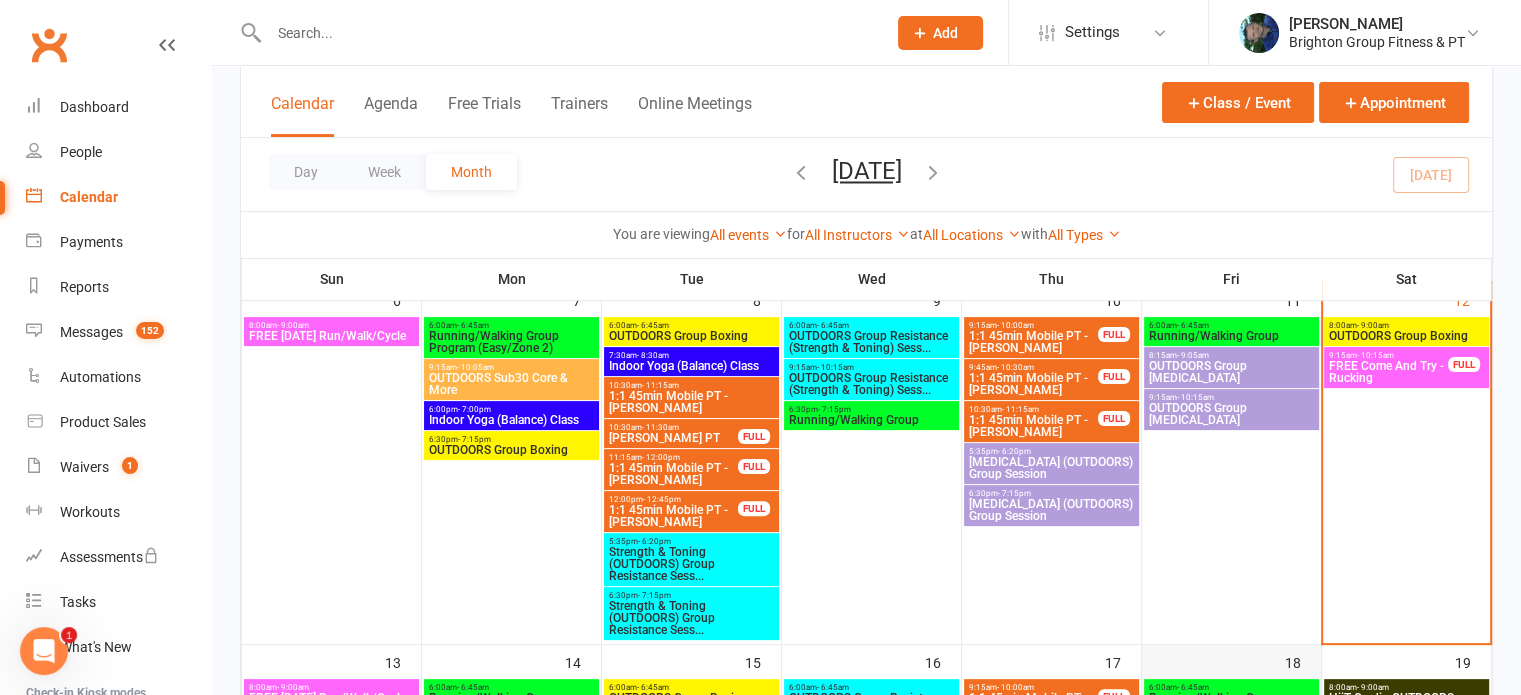 scroll, scrollTop: 460, scrollLeft: 0, axis: vertical 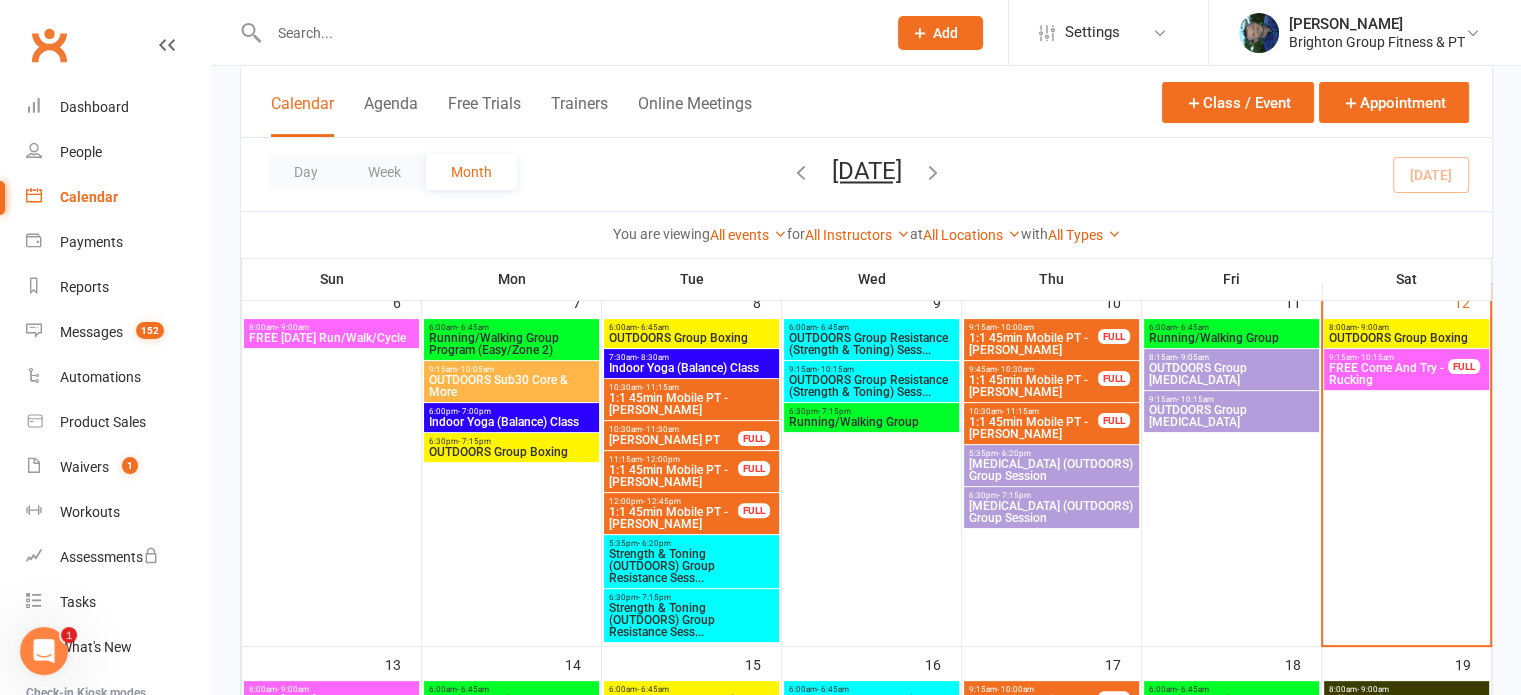 click on "FREE Come And Try - Rucking" at bounding box center [1388, 374] 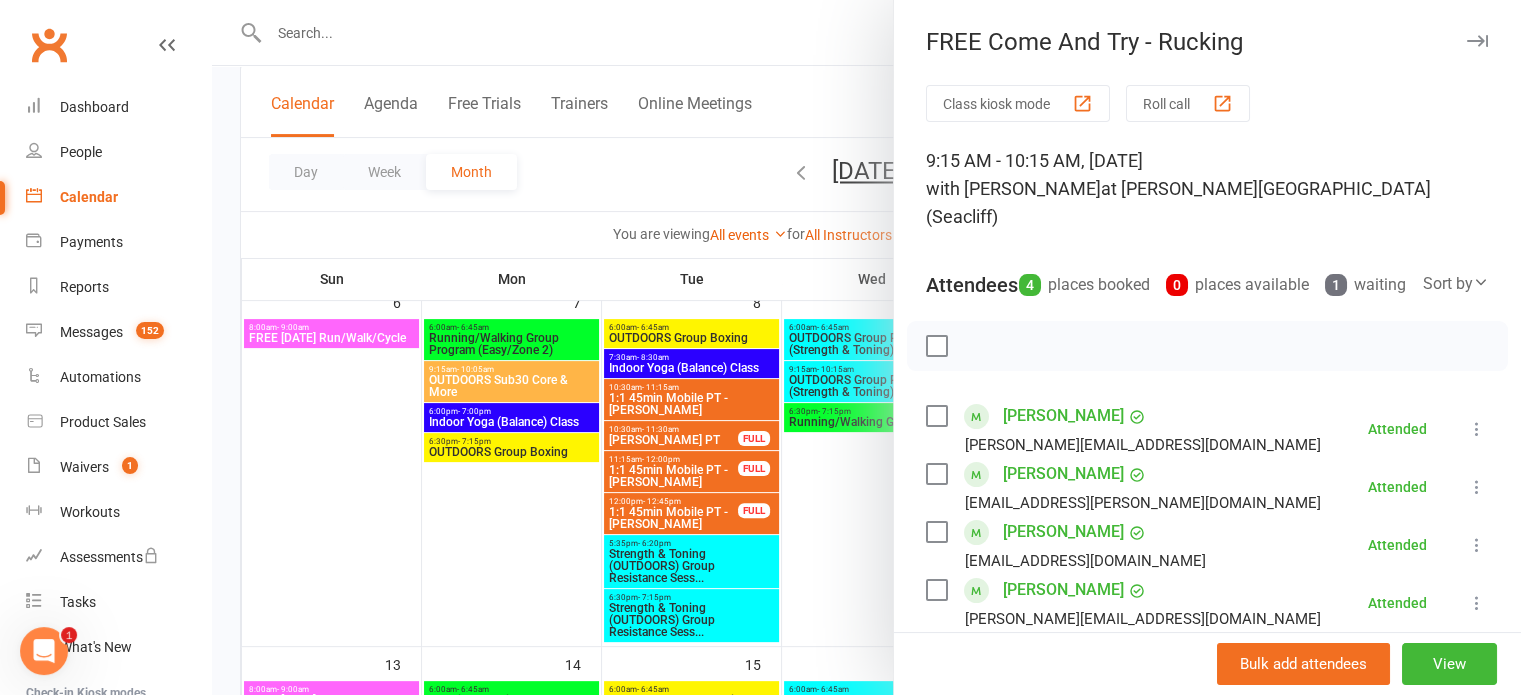 click at bounding box center (936, 346) 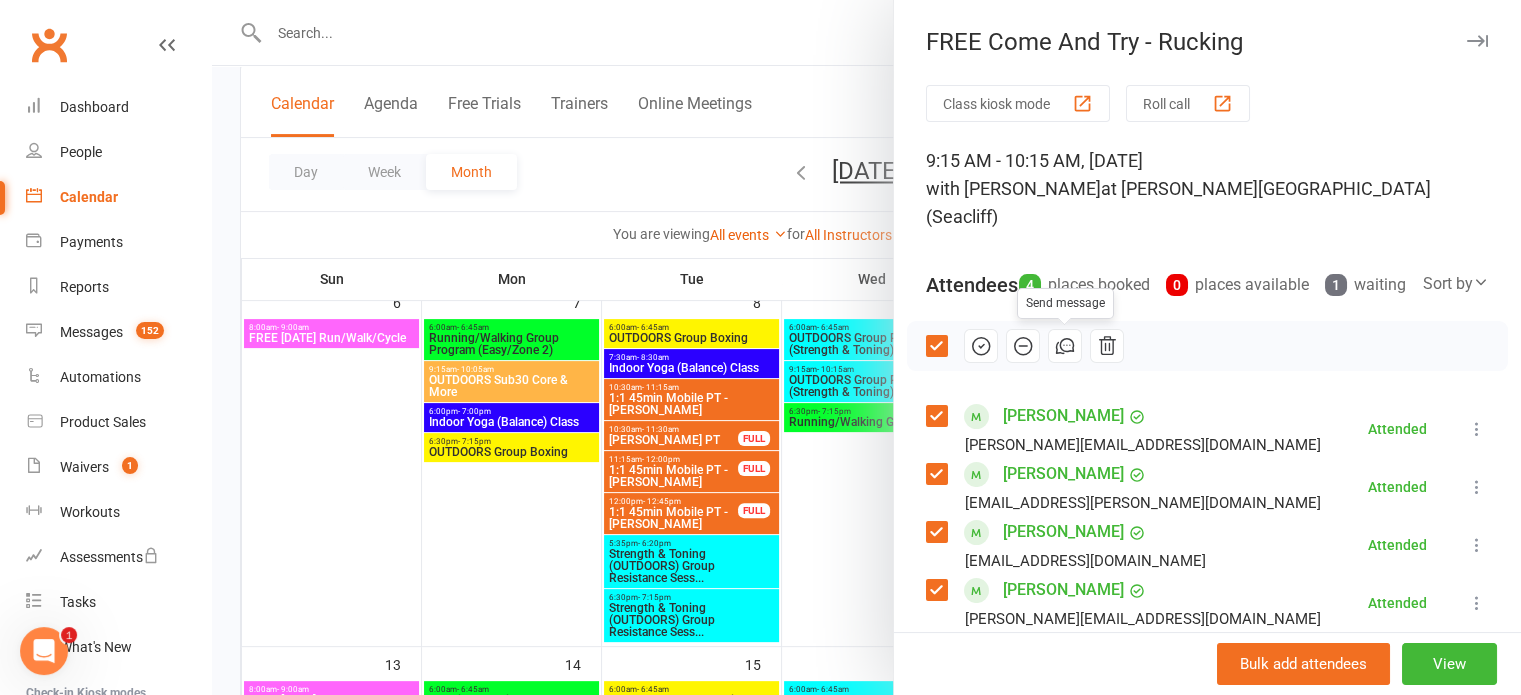 click 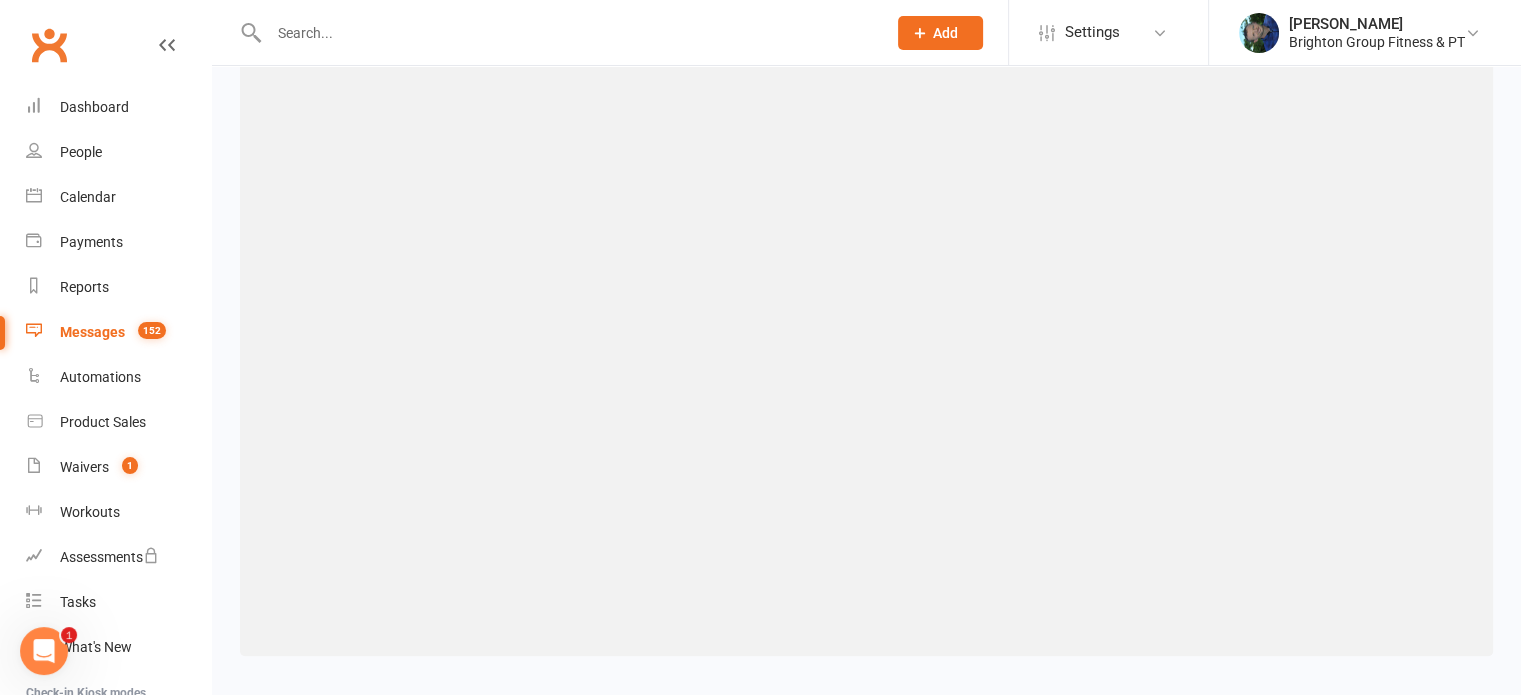 scroll, scrollTop: 0, scrollLeft: 0, axis: both 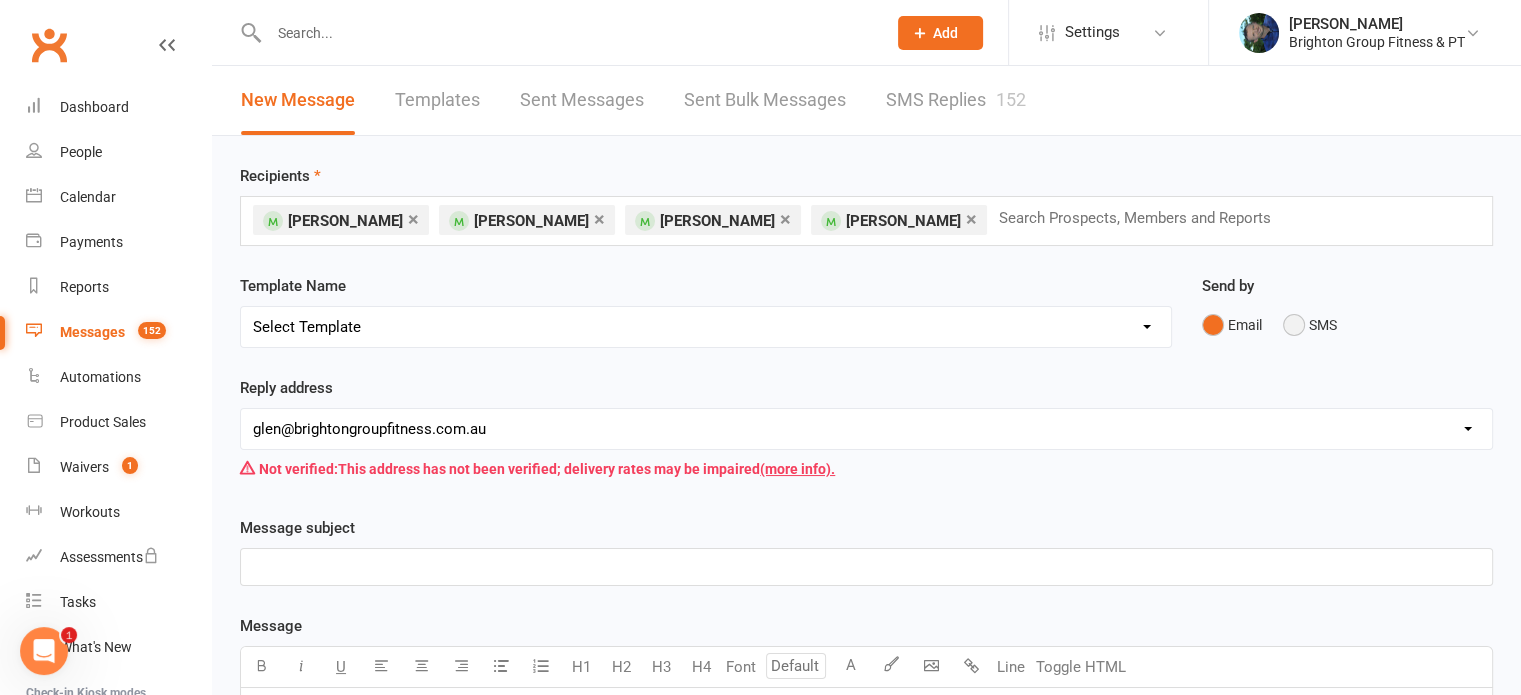 click on "SMS" at bounding box center [1310, 325] 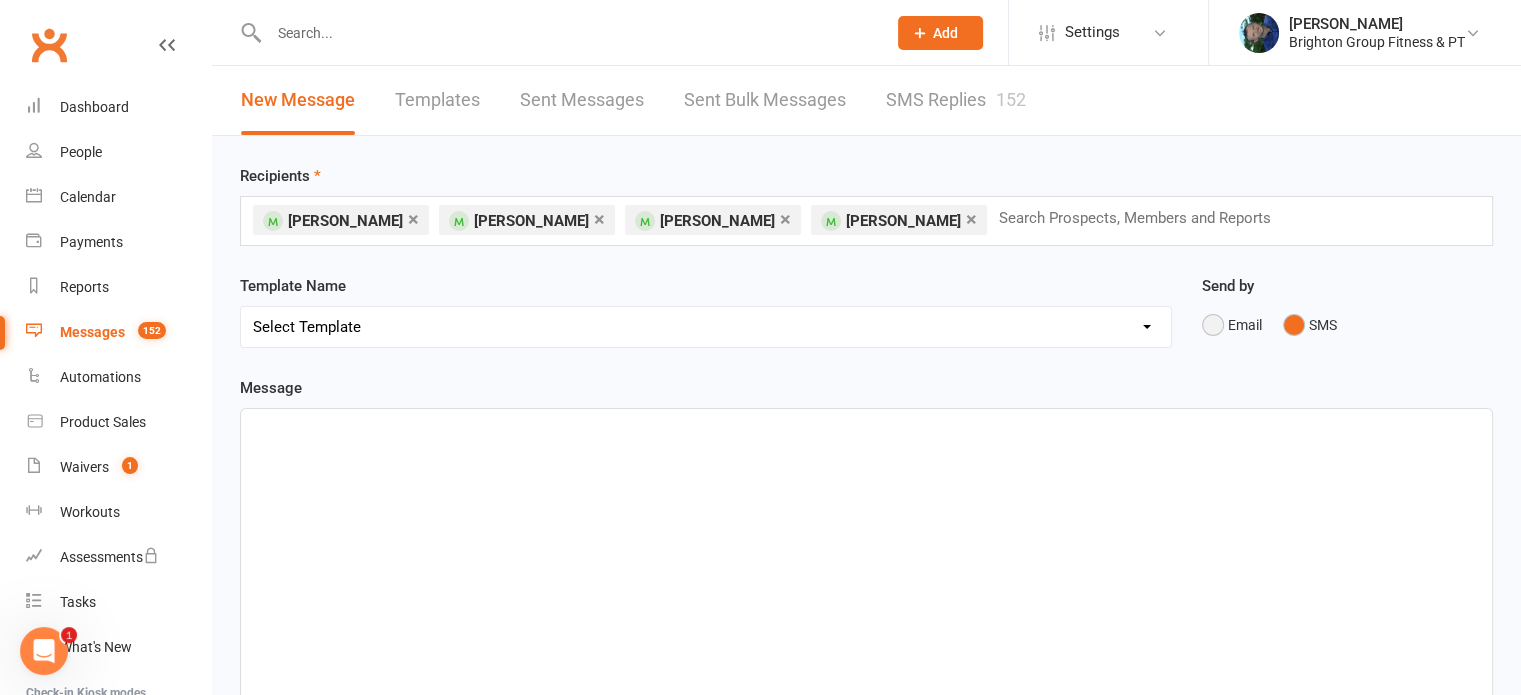 click on "Email" at bounding box center (1232, 325) 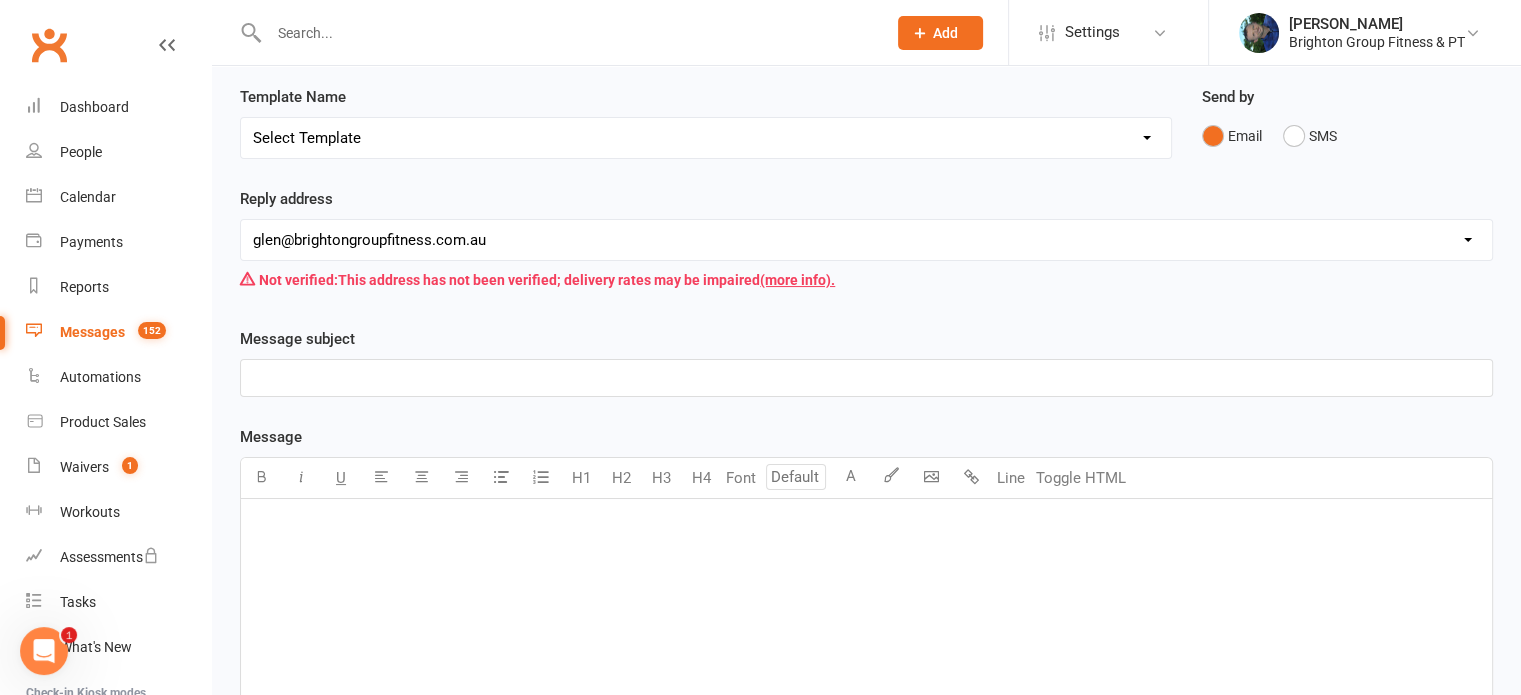 scroll, scrollTop: 190, scrollLeft: 0, axis: vertical 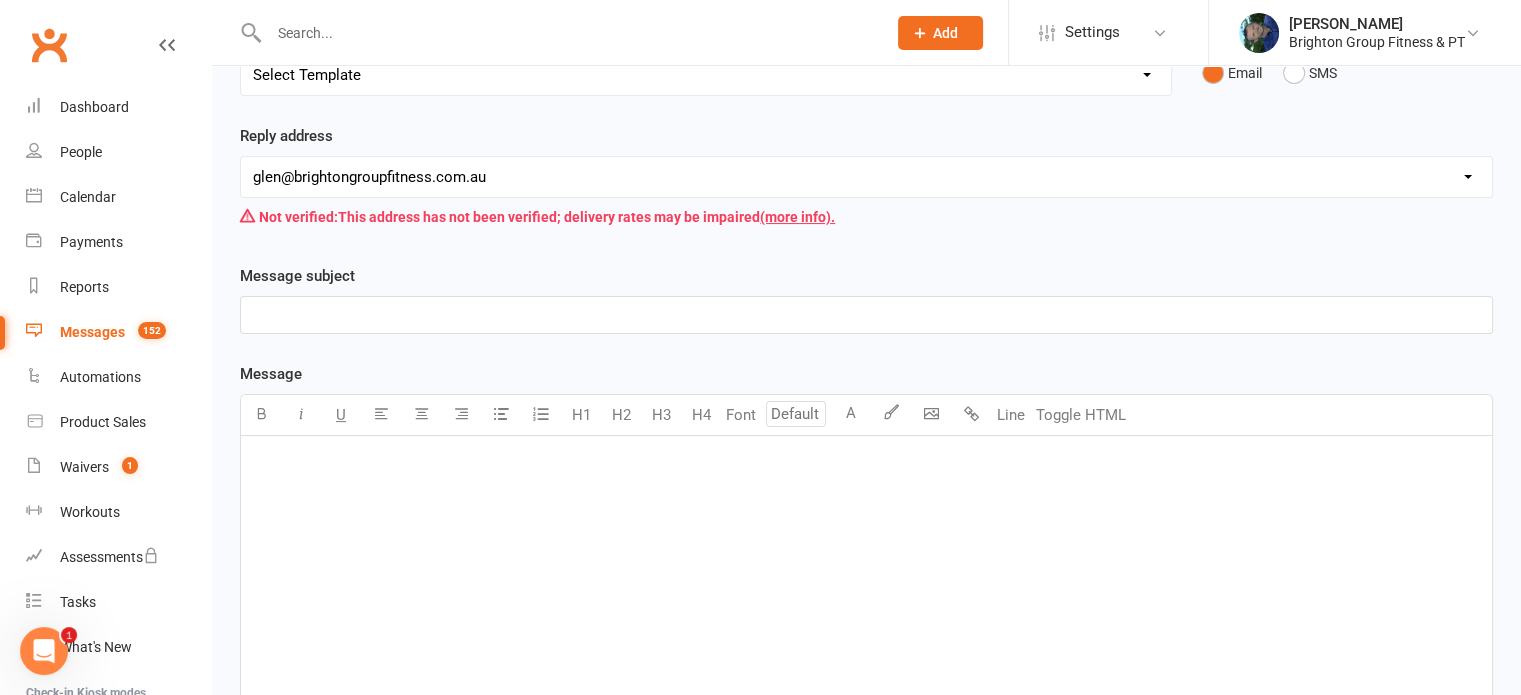 click on "﻿" at bounding box center [866, 462] 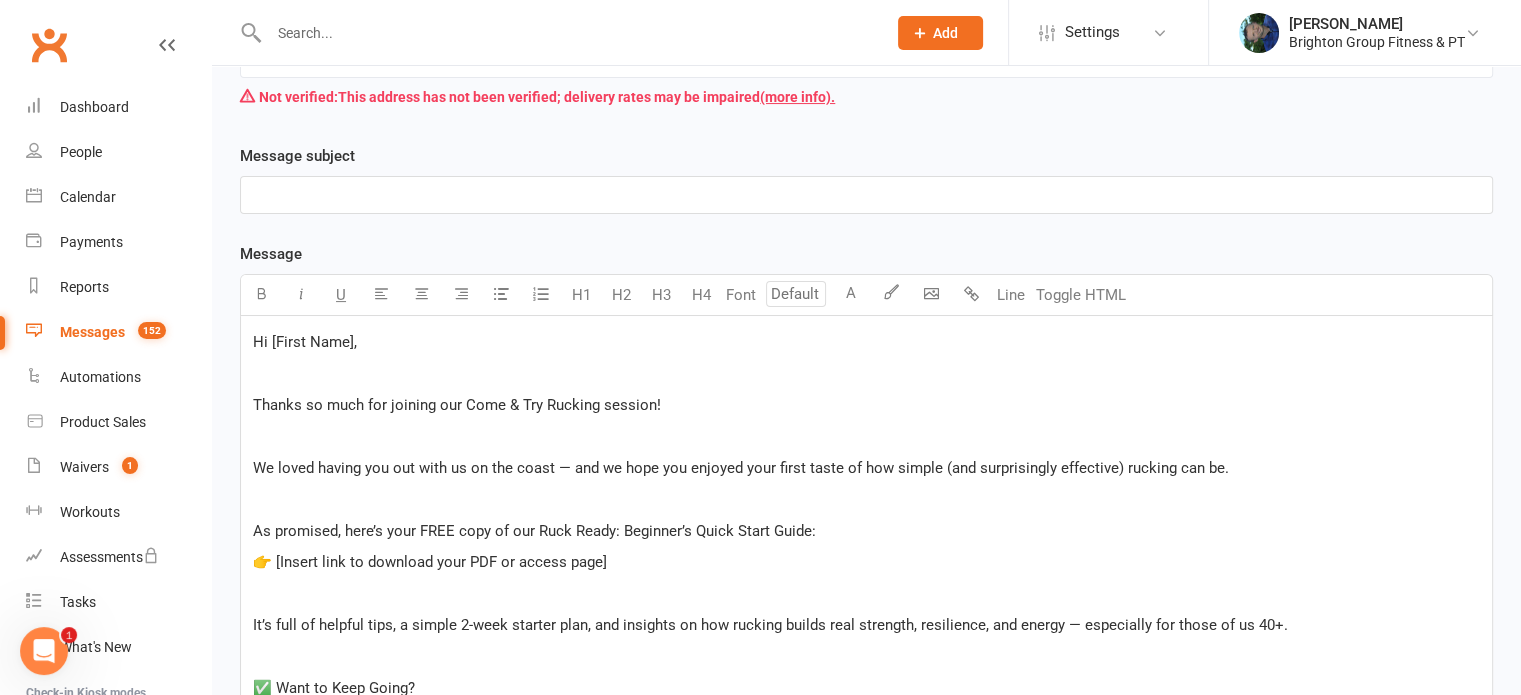 scroll, scrollTop: 360, scrollLeft: 0, axis: vertical 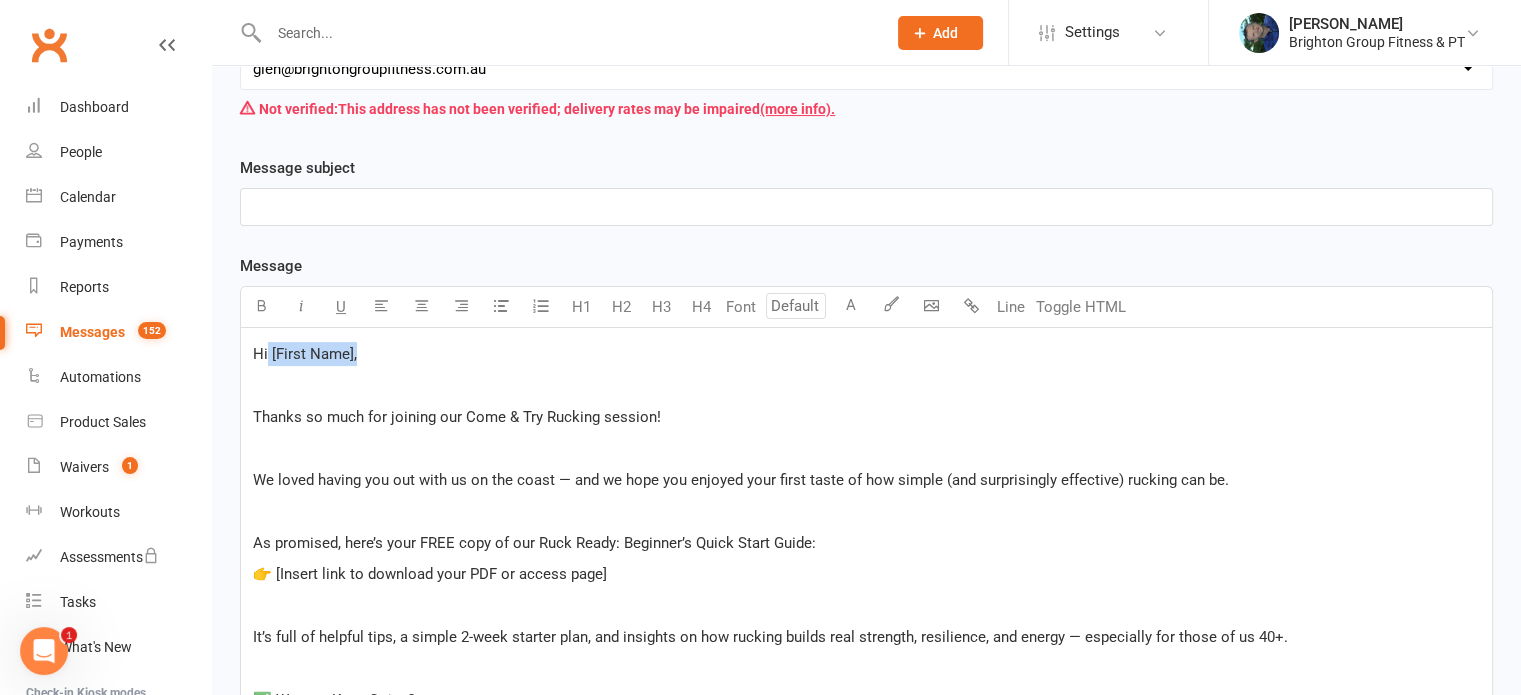 drag, startPoint x: 355, startPoint y: 352, endPoint x: 265, endPoint y: 351, distance: 90.005554 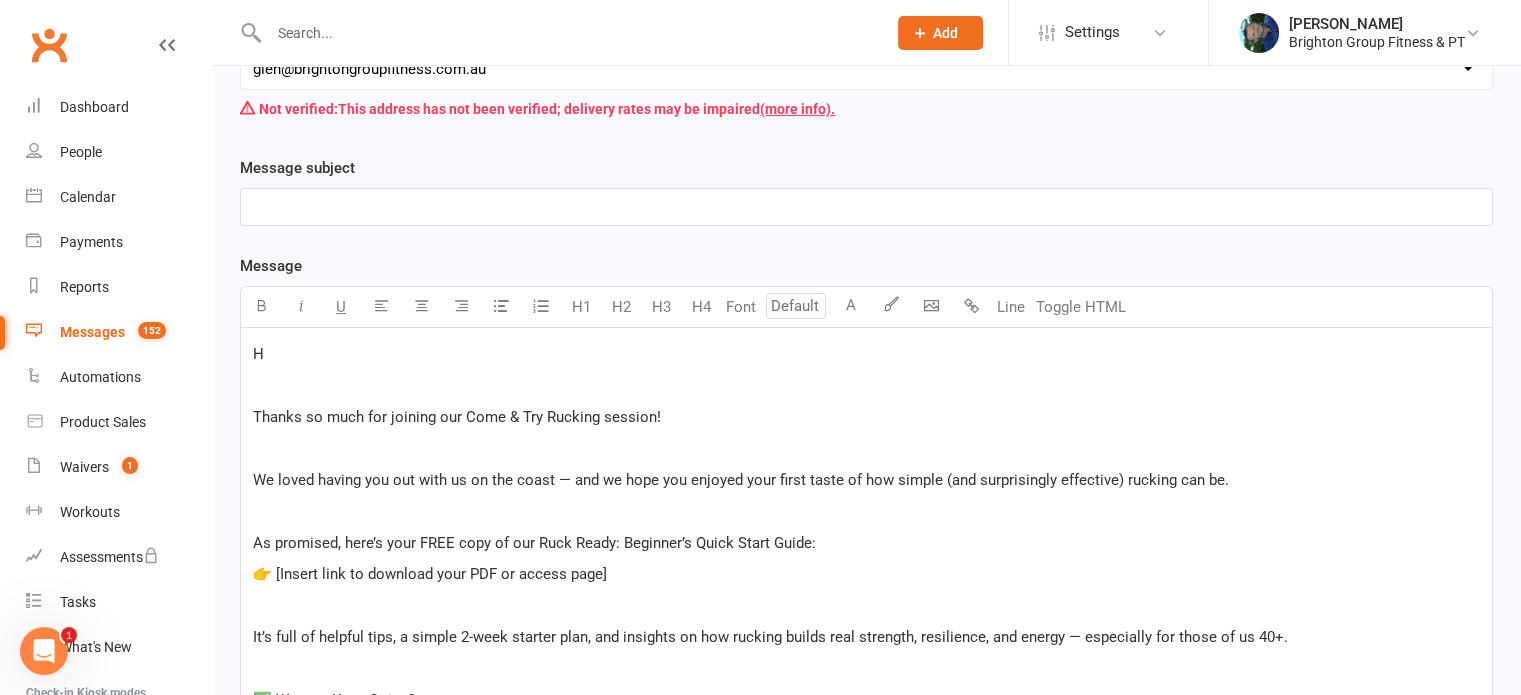 type 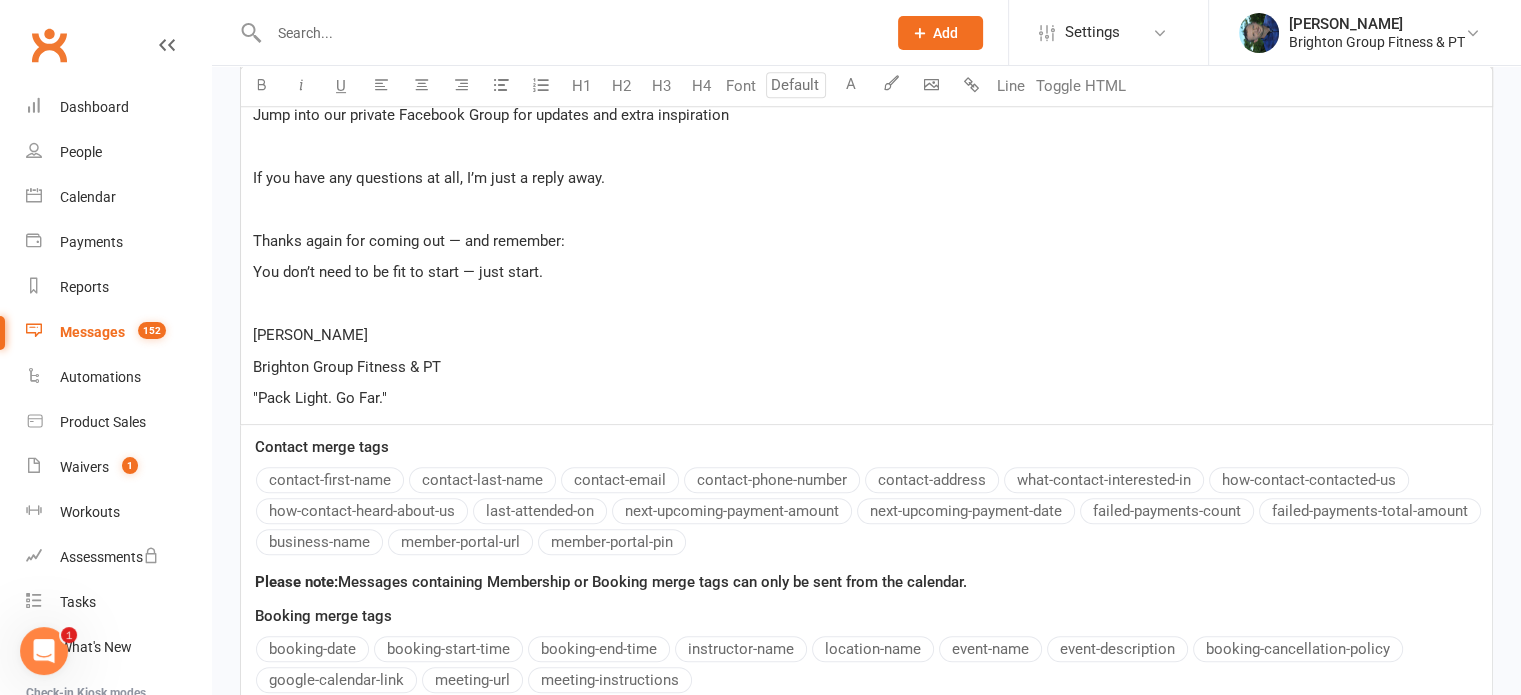 scroll, scrollTop: 1172, scrollLeft: 0, axis: vertical 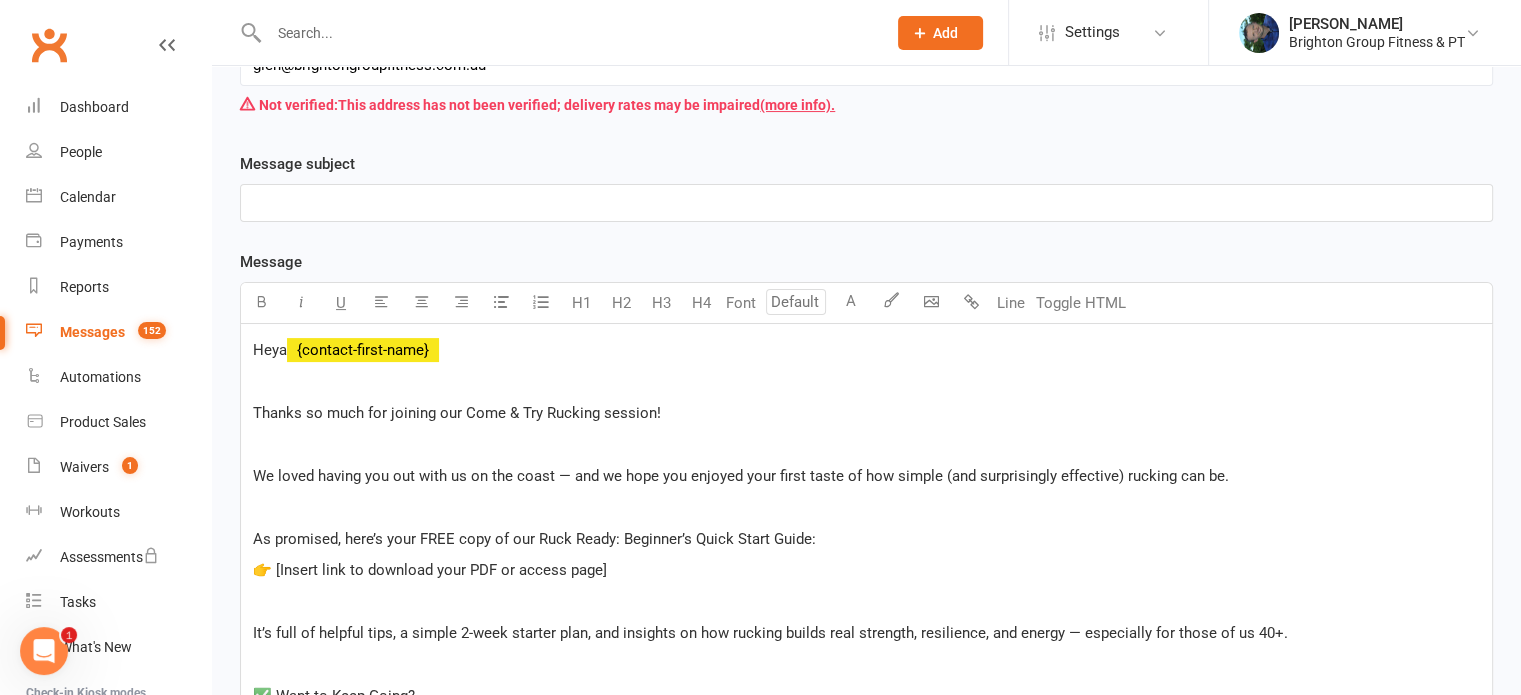 click on "Message Font U H1 H2 H3 H4 Font A Line Toggle HTML Heya  ﻿ {contact-first-name}   ﻿ Thanks so much for joining our Come & Try Rucking session! ﻿ We loved having you out with us on the coast — and we hope you enjoyed your first taste of how simple (and surprisingly effective) rucking can be. ﻿ As promised, here’s your FREE copy of our Ruck Ready: Beginner’s Quick Start Guide: 👉 [Insert link to download your PDF or access page] ﻿ It’s full of helpful tips, a simple 2-week starter plan, and insights on how rucking builds real strength, resilience, and energy — especially for those of us 40+. ﻿ ✅ Want to Keep Going? If you loved the experience and want to keep the momentum going, here are a few easy ways to stay involved: ﻿ Join our next RUCKFIT Series (weekly sessions + community support) ﻿ Book a follow-up chat if you’d like help with gear, goals, or beginner programming ﻿ Jump into our private Facebook Group for updates and extra inspiration ﻿ ﻿ ﻿ [PERSON_NAME] contact-last-name" at bounding box center (866, 948) 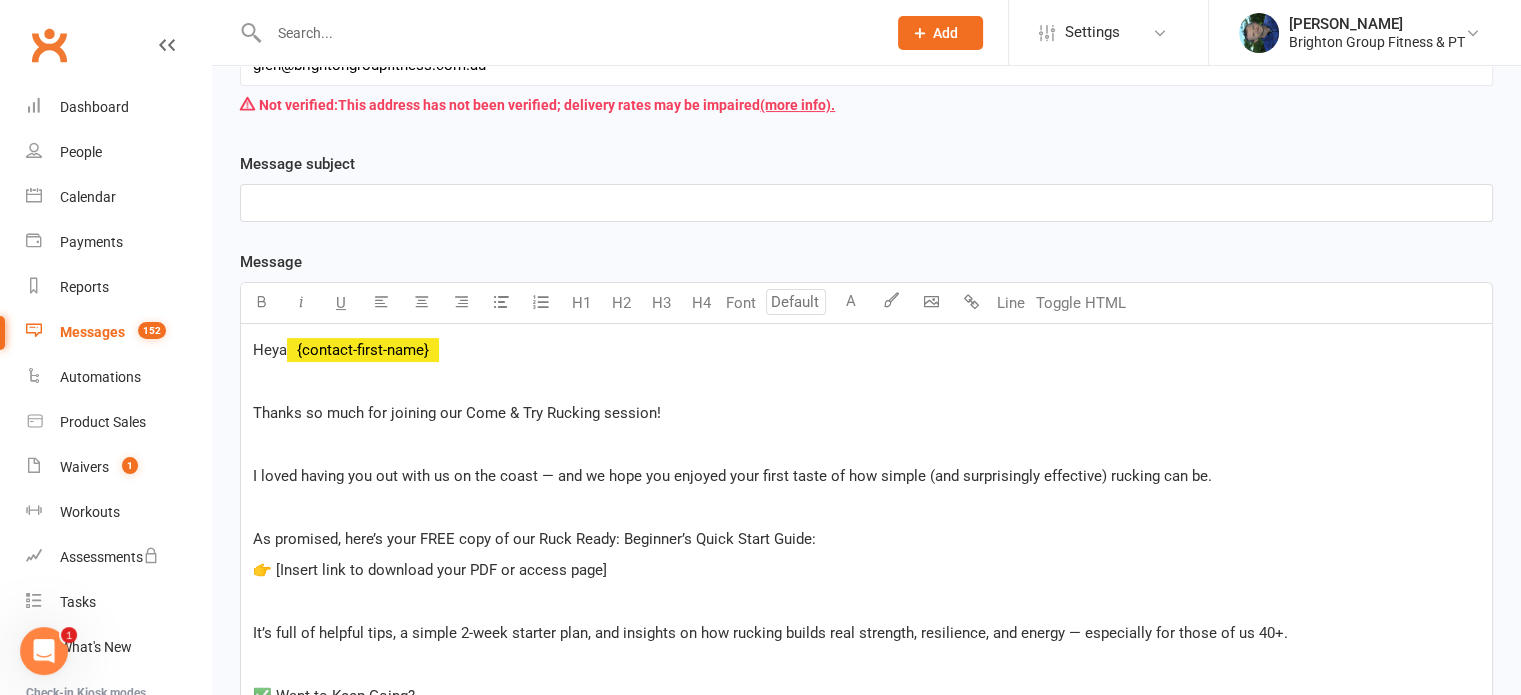 click on "I loved having you out with us on the coast — and we hope you enjoyed your first taste of how simple (and surprisingly effective) rucking can be." at bounding box center (732, 476) 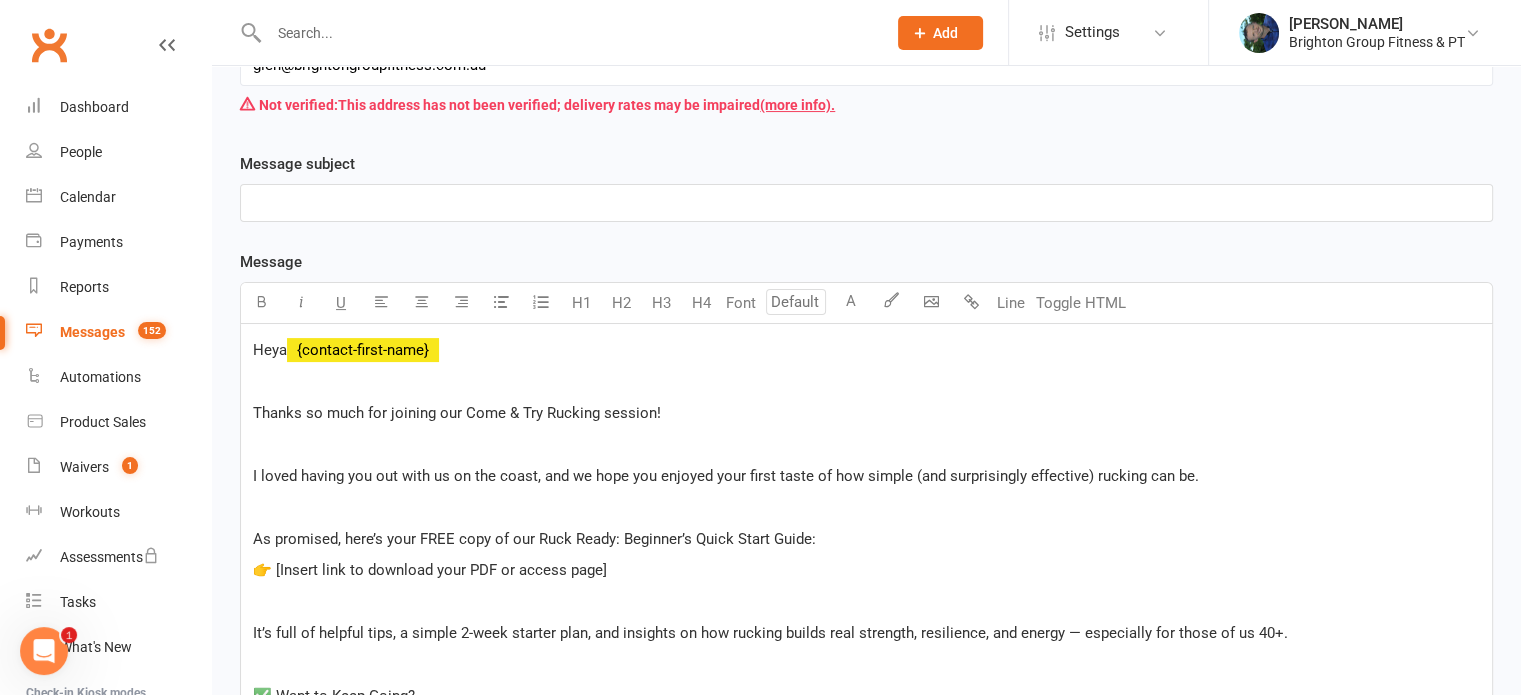 click on "I loved having you out with us on the coast, and we hope you enjoyed your first taste of how simple (and surprisingly effective) rucking can be." at bounding box center [726, 476] 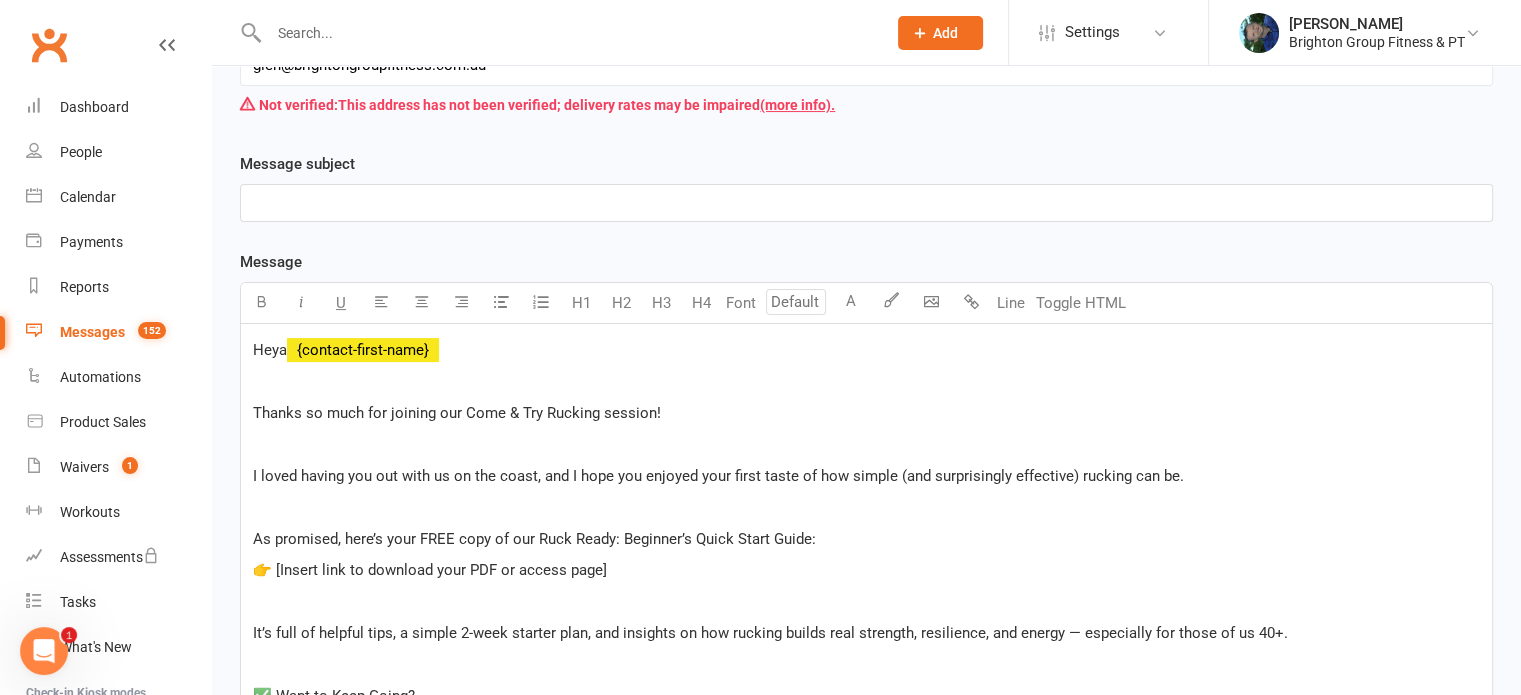 click on "I loved having you out with us on the coast, and I hope you enjoyed your first taste of how simple (and surprisingly effective) rucking can be." at bounding box center [718, 476] 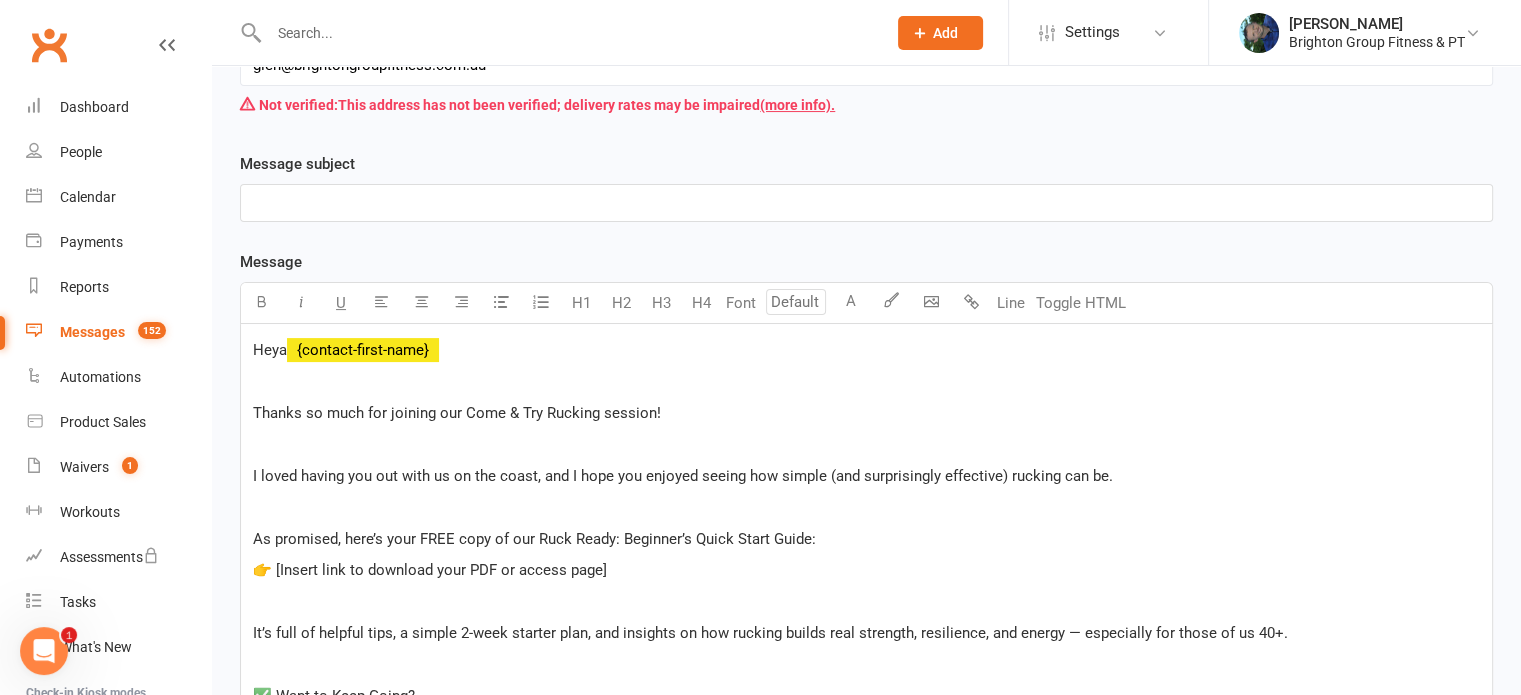 click on "I loved having you out with us on the coast, and I hope you enjoyed seeing how simple (and surprisingly effective) rucking can be." at bounding box center [866, 476] 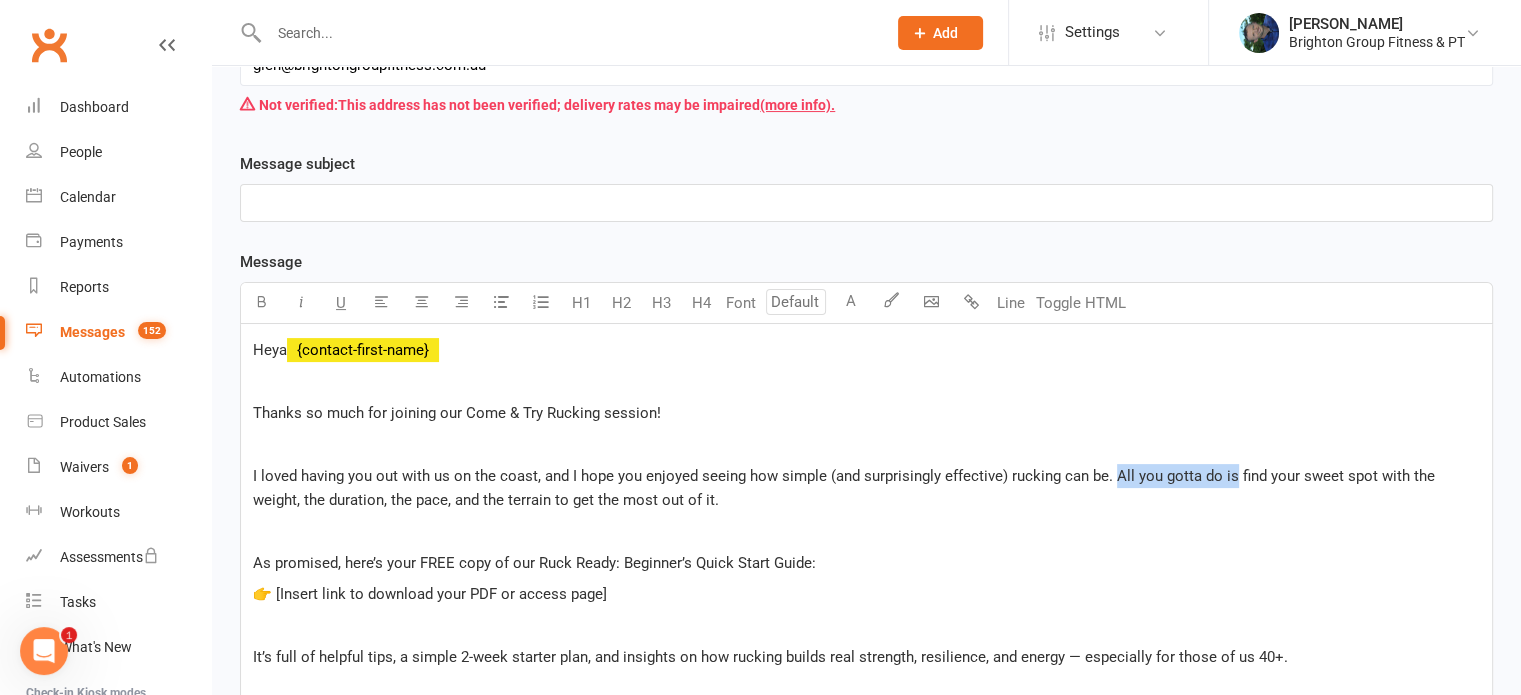 drag, startPoint x: 1229, startPoint y: 475, endPoint x: 1112, endPoint y: 475, distance: 117 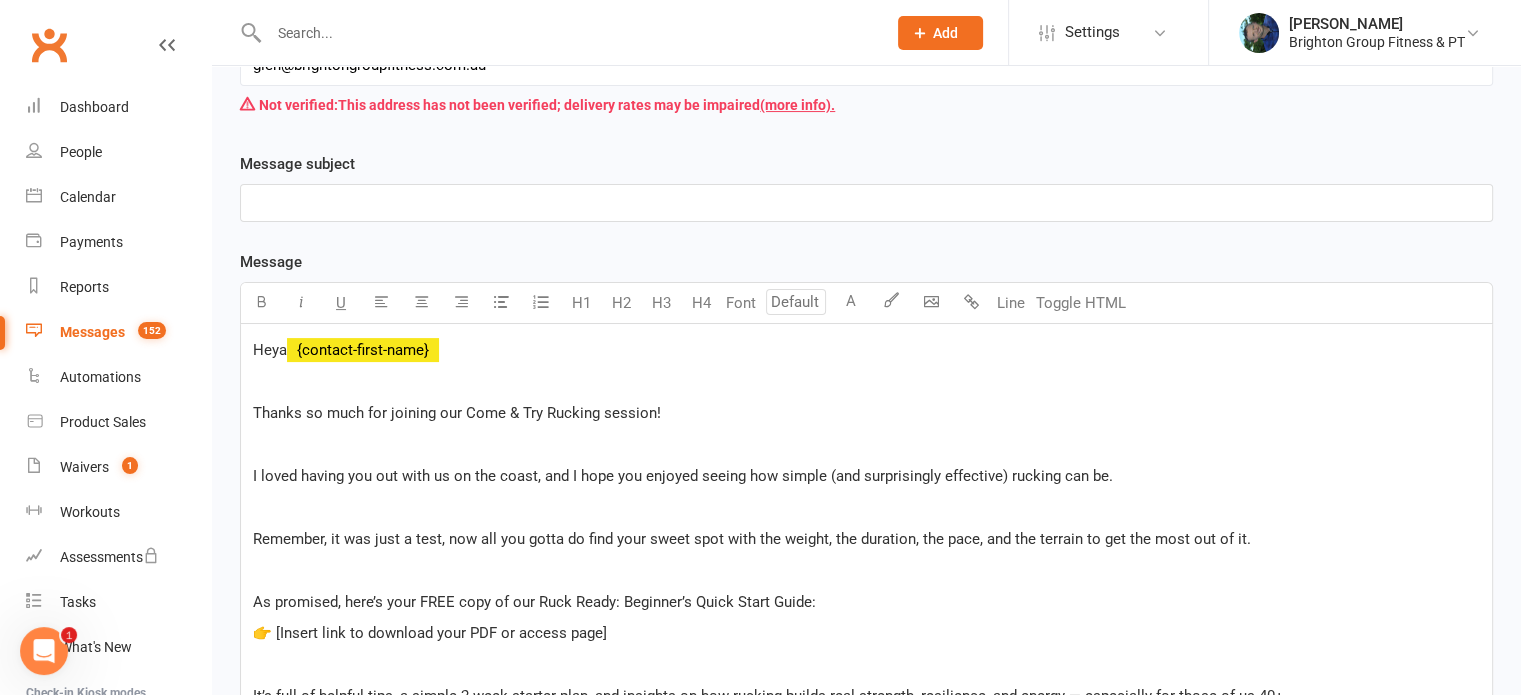 click on "Remember, it was just a test, now all you gotta do find your sweet spot with the weight, the duration, the pace, and the terrain to get the most out of it." at bounding box center (752, 539) 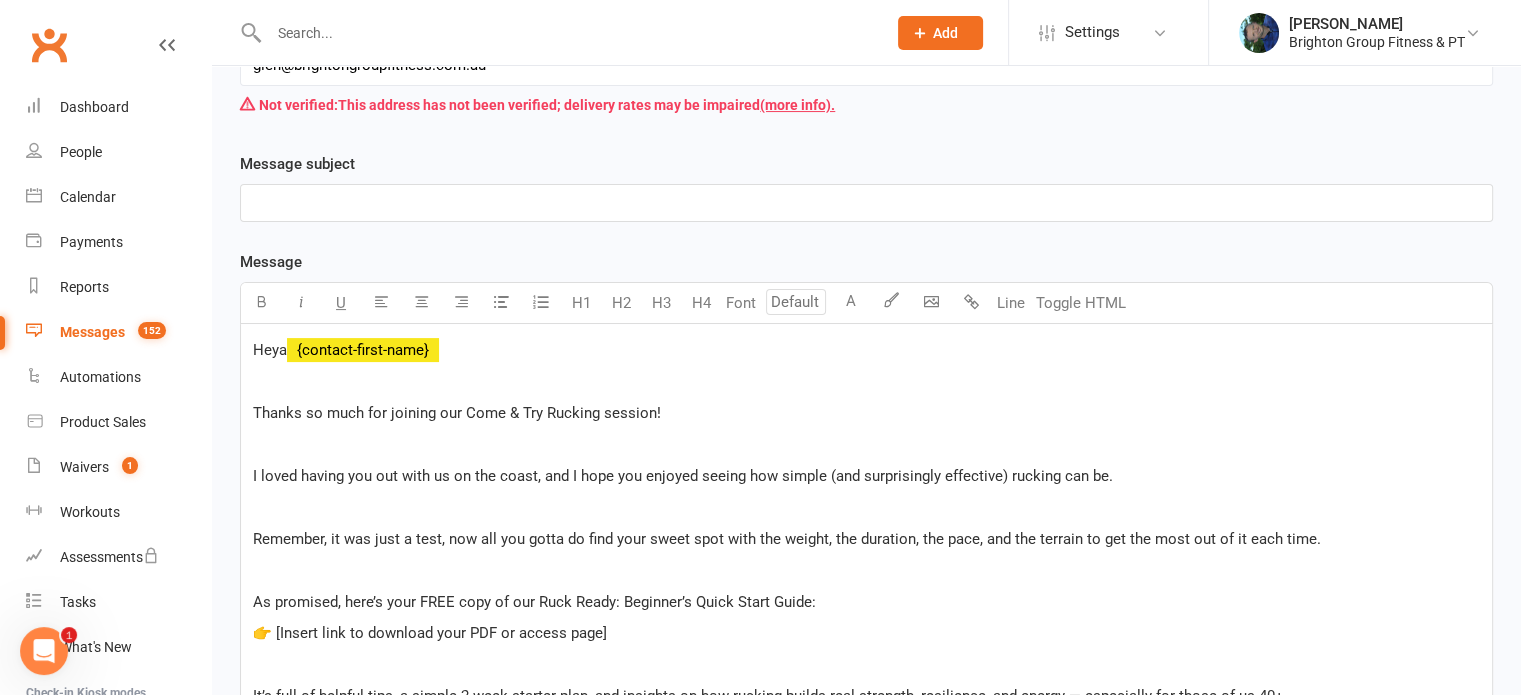 click on "Remember, it was just a test, now all you gotta do find your sweet spot with the weight, the duration, the pace, and the terrain to get the most out of it each time." at bounding box center [787, 539] 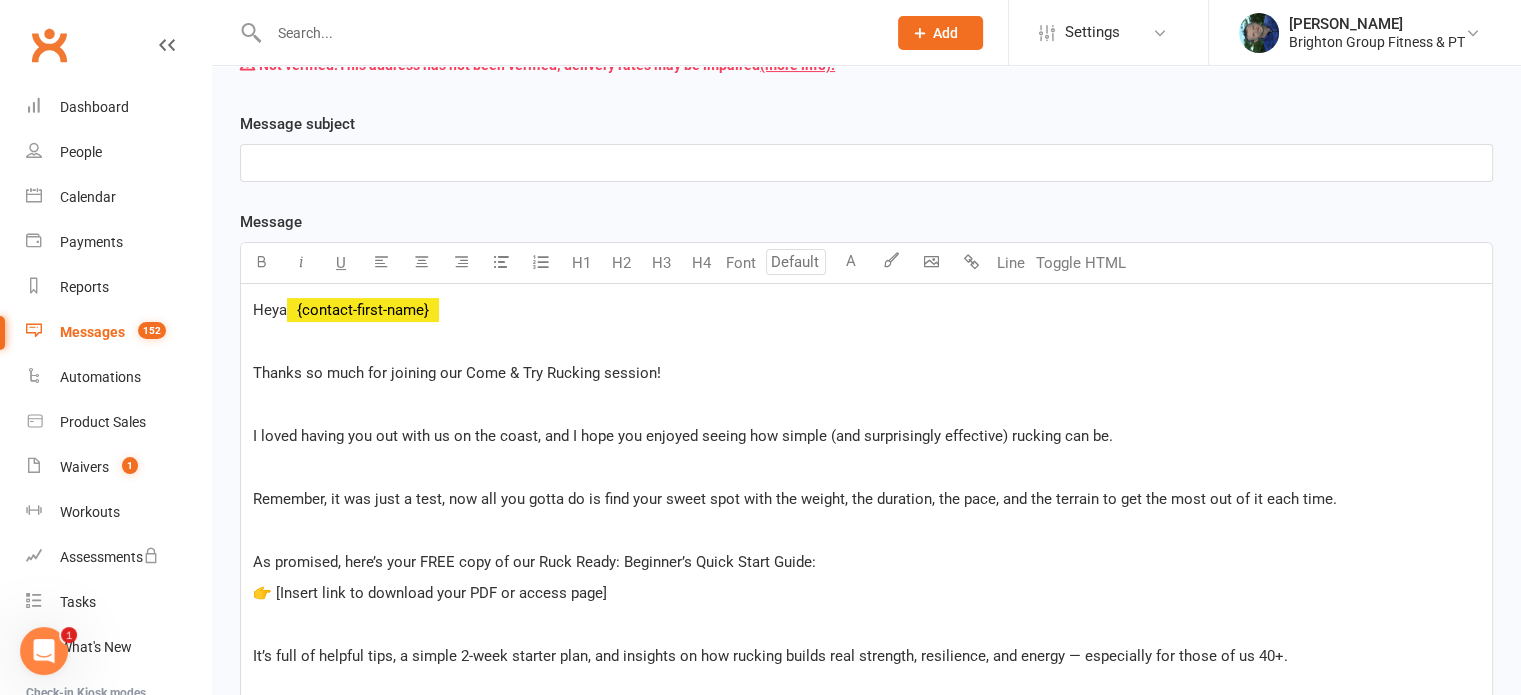 scroll, scrollTop: 404, scrollLeft: 0, axis: vertical 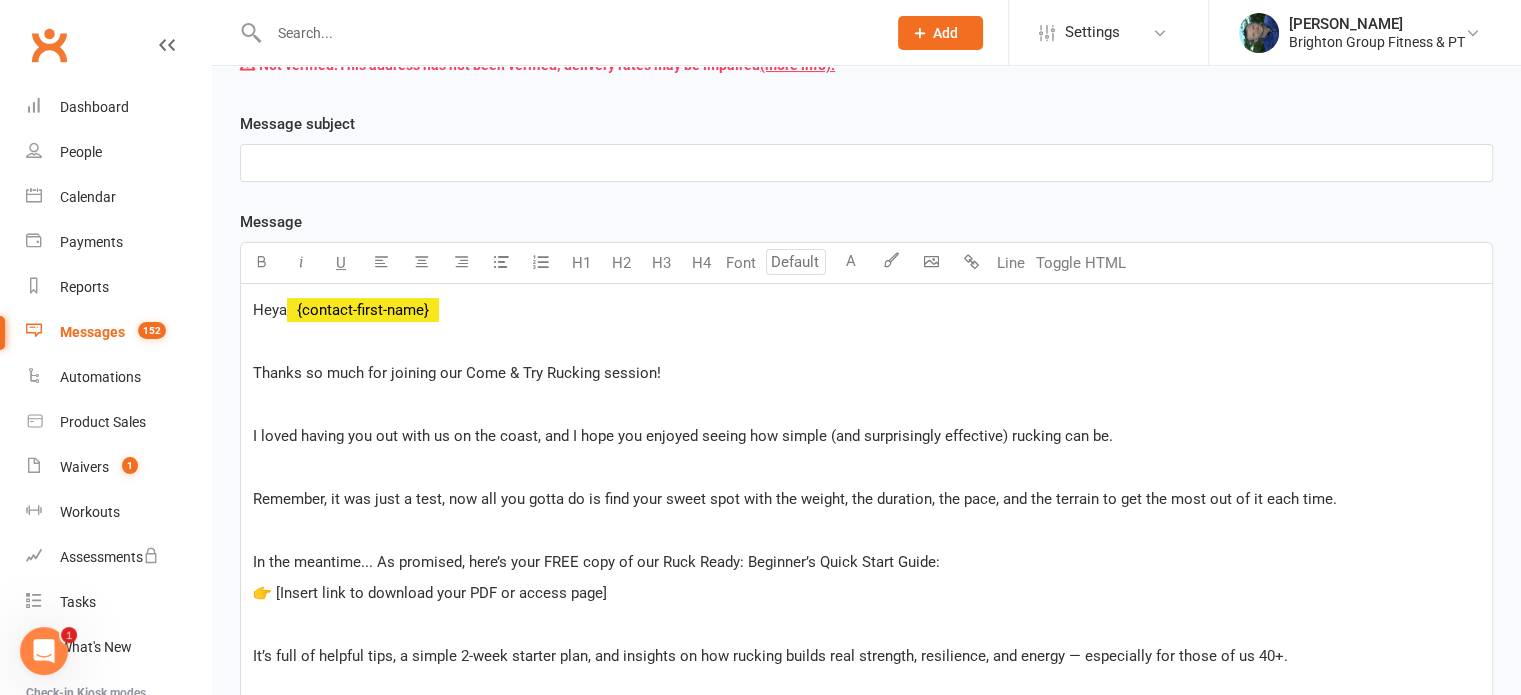 click on "In the meantime... As promised, here’s your FREE copy of our Ruck Ready: Beginner’s Quick Start Guide:" at bounding box center (596, 562) 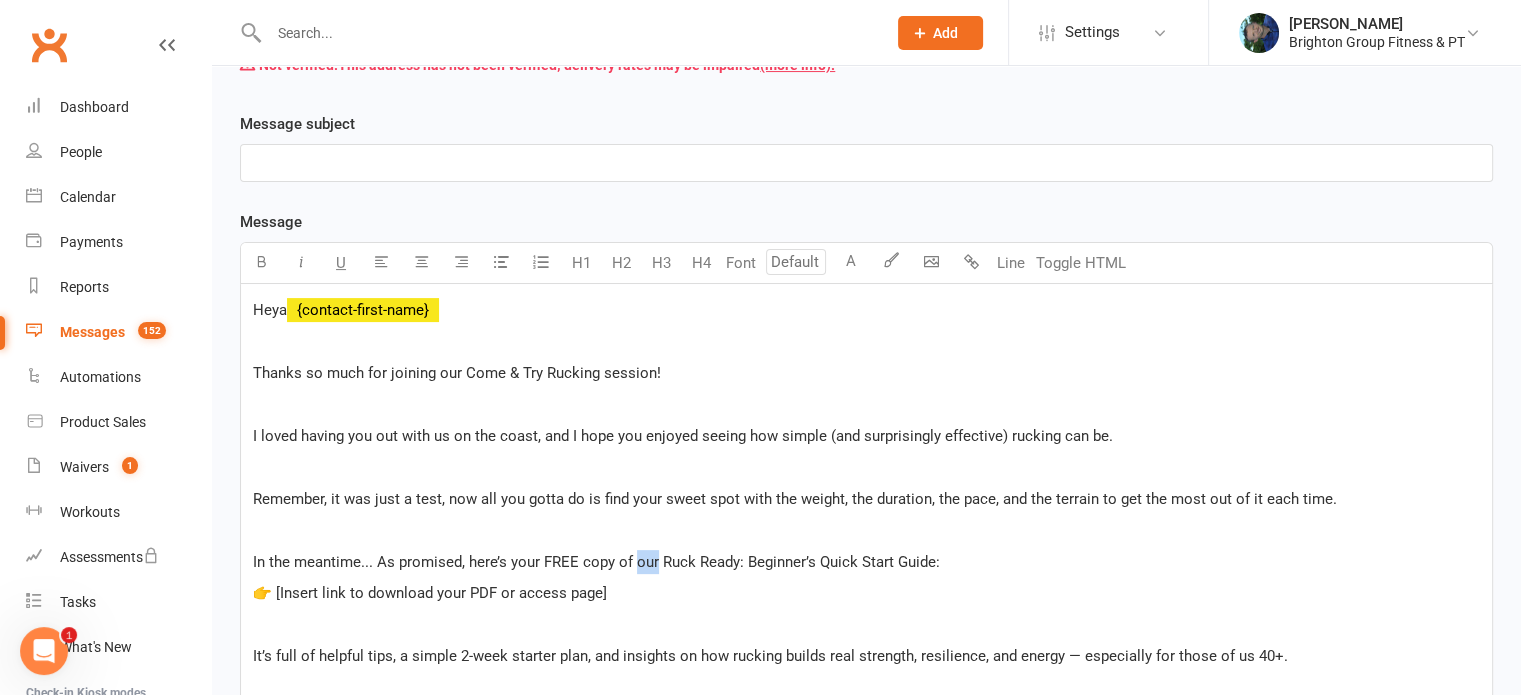click on "In the meantime... As promised, here’s your FREE copy of our Ruck Ready: Beginner’s Quick Start Guide:" at bounding box center (596, 562) 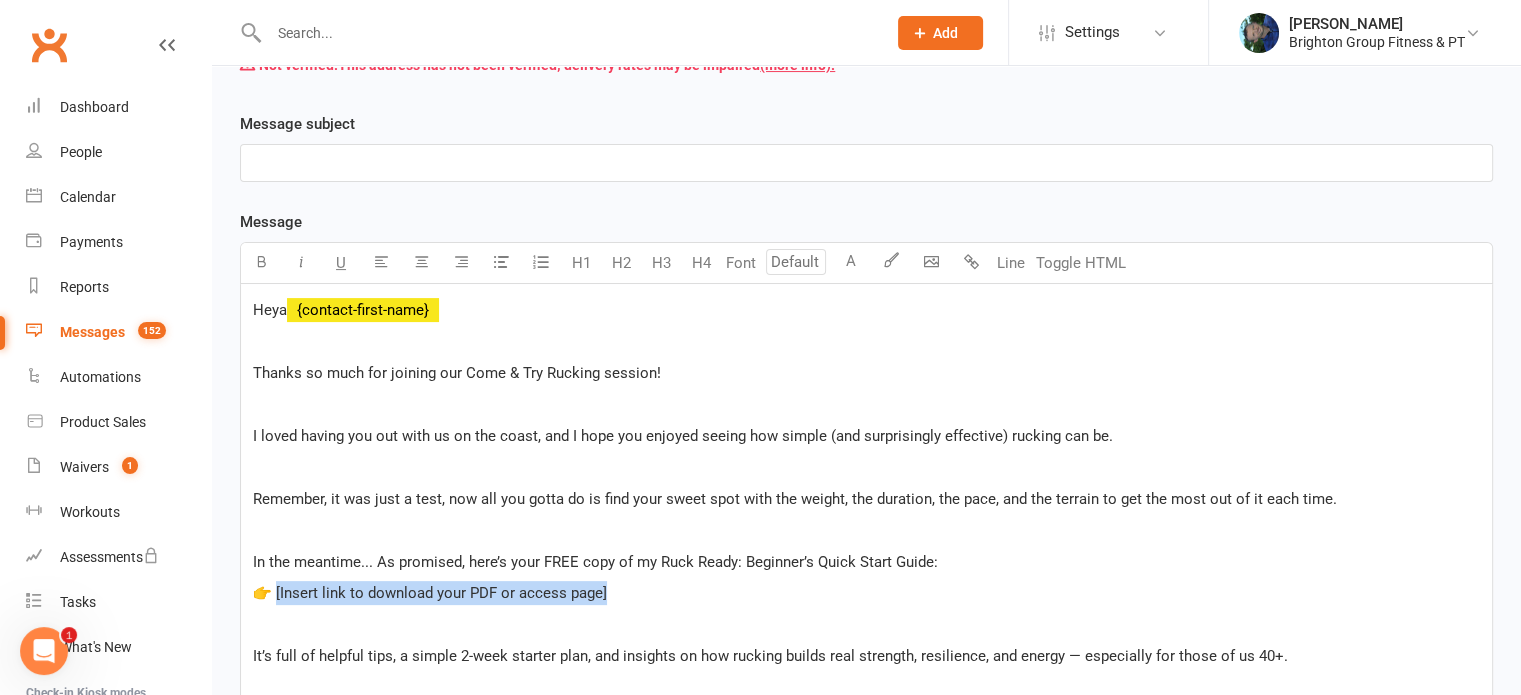 drag, startPoint x: 608, startPoint y: 589, endPoint x: 278, endPoint y: 579, distance: 330.1515 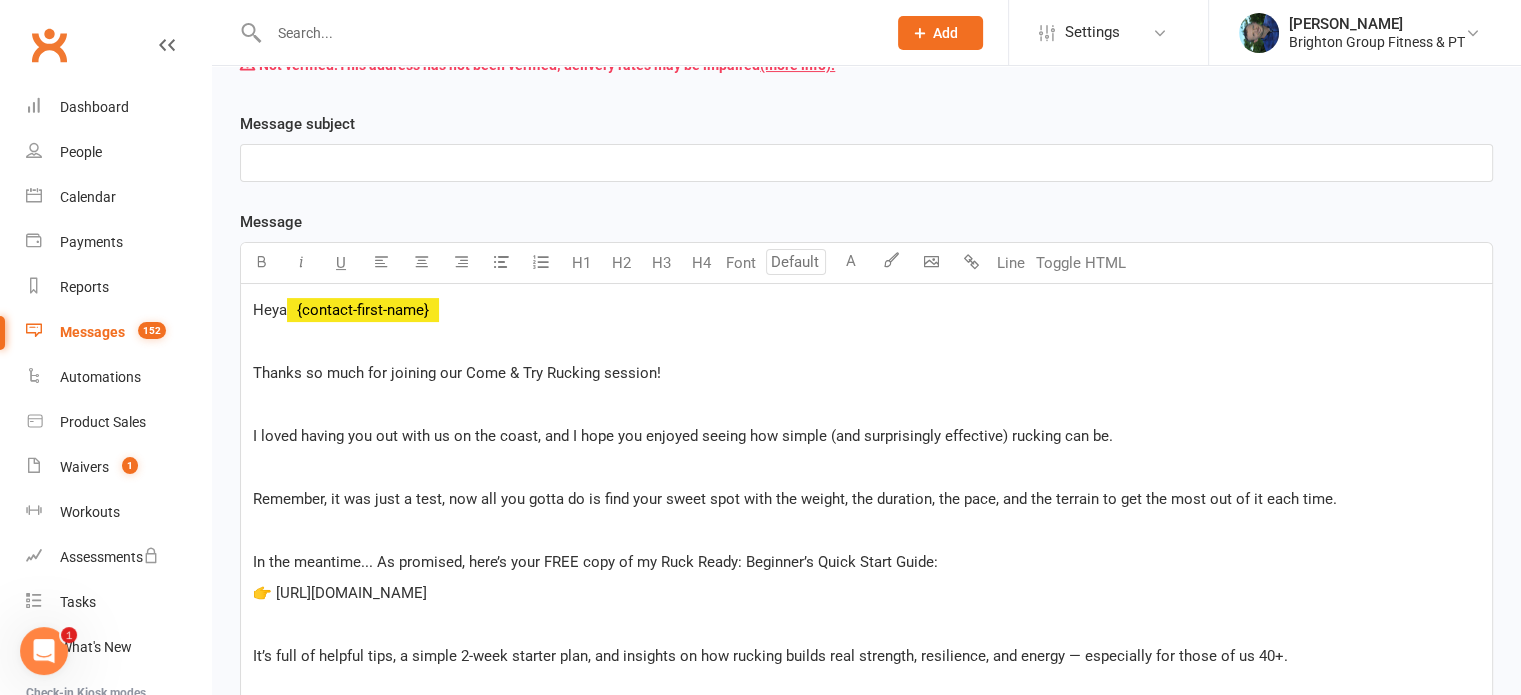 drag, startPoint x: 901, startPoint y: 591, endPoint x: 277, endPoint y: 592, distance: 624.0008 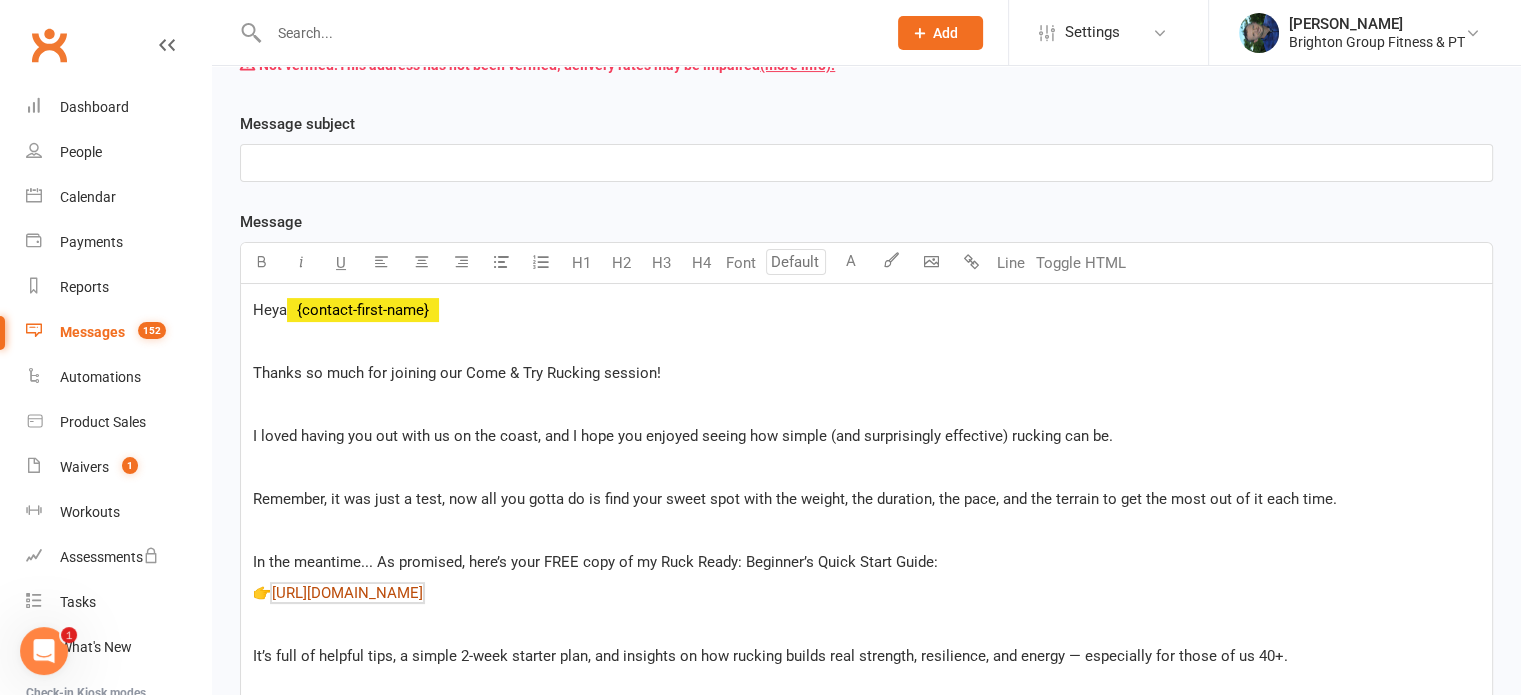 drag, startPoint x: 901, startPoint y: 591, endPoint x: 278, endPoint y: 587, distance: 623.0128 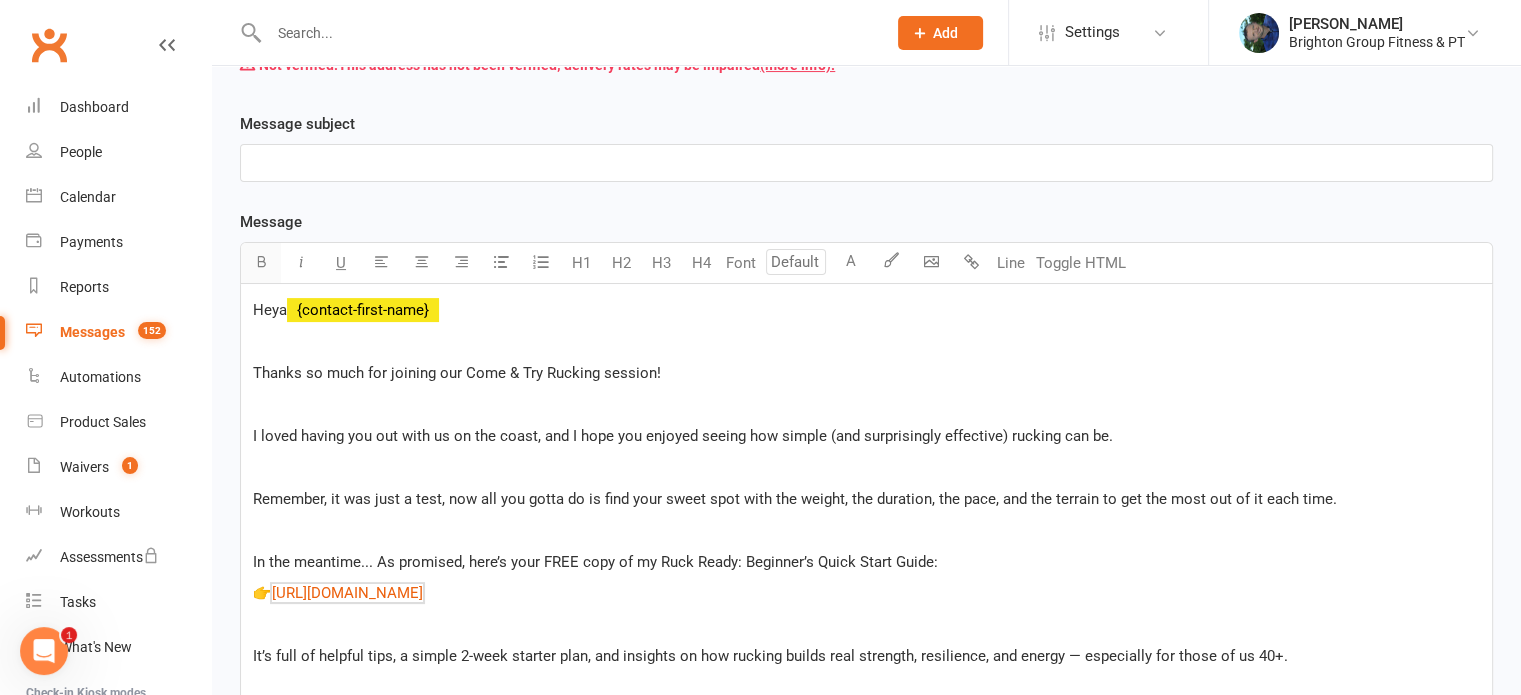 click at bounding box center [261, 261] 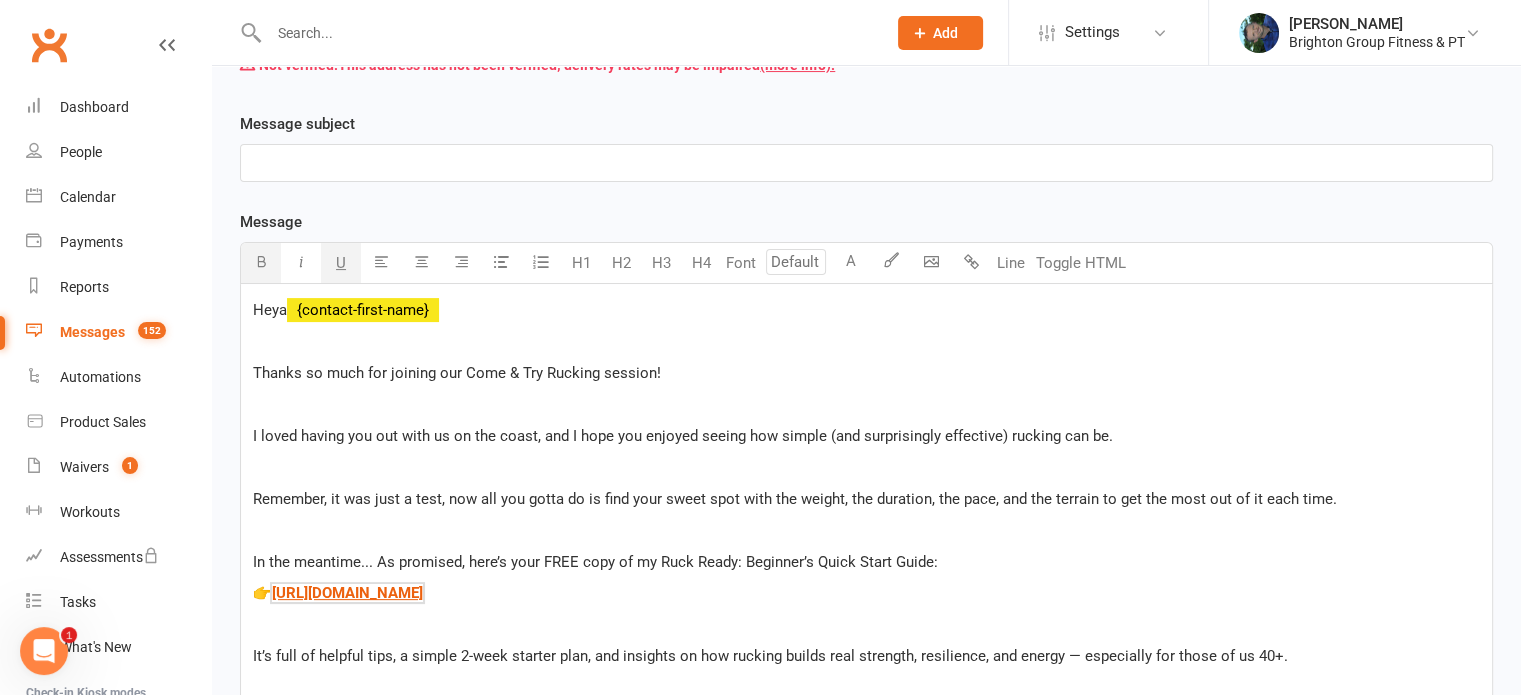 click on "U" at bounding box center (341, 263) 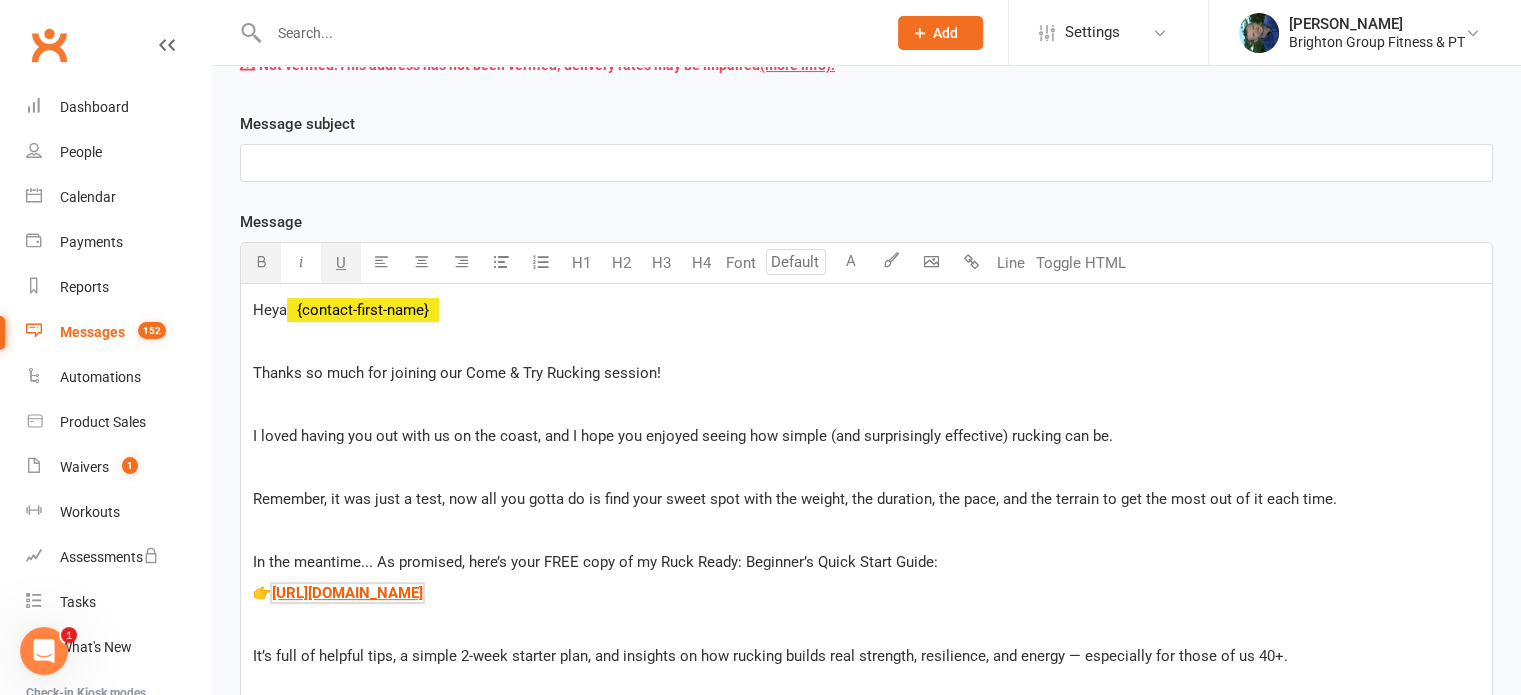 click on "It’s full of helpful tips, a simple 2-week starter plan, and insights on how rucking builds real strength, resilience, and energy — especially for those of us 40+." at bounding box center (770, 656) 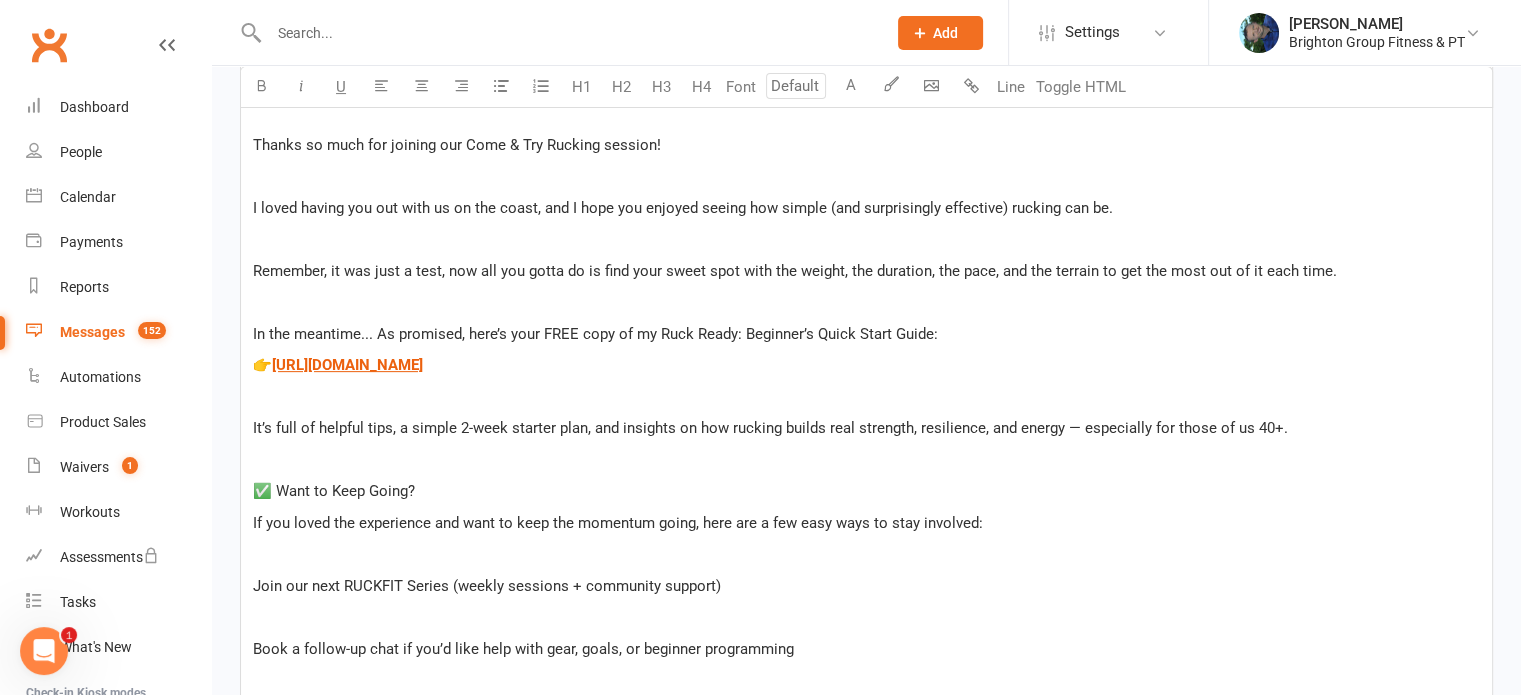scroll, scrollTop: 632, scrollLeft: 0, axis: vertical 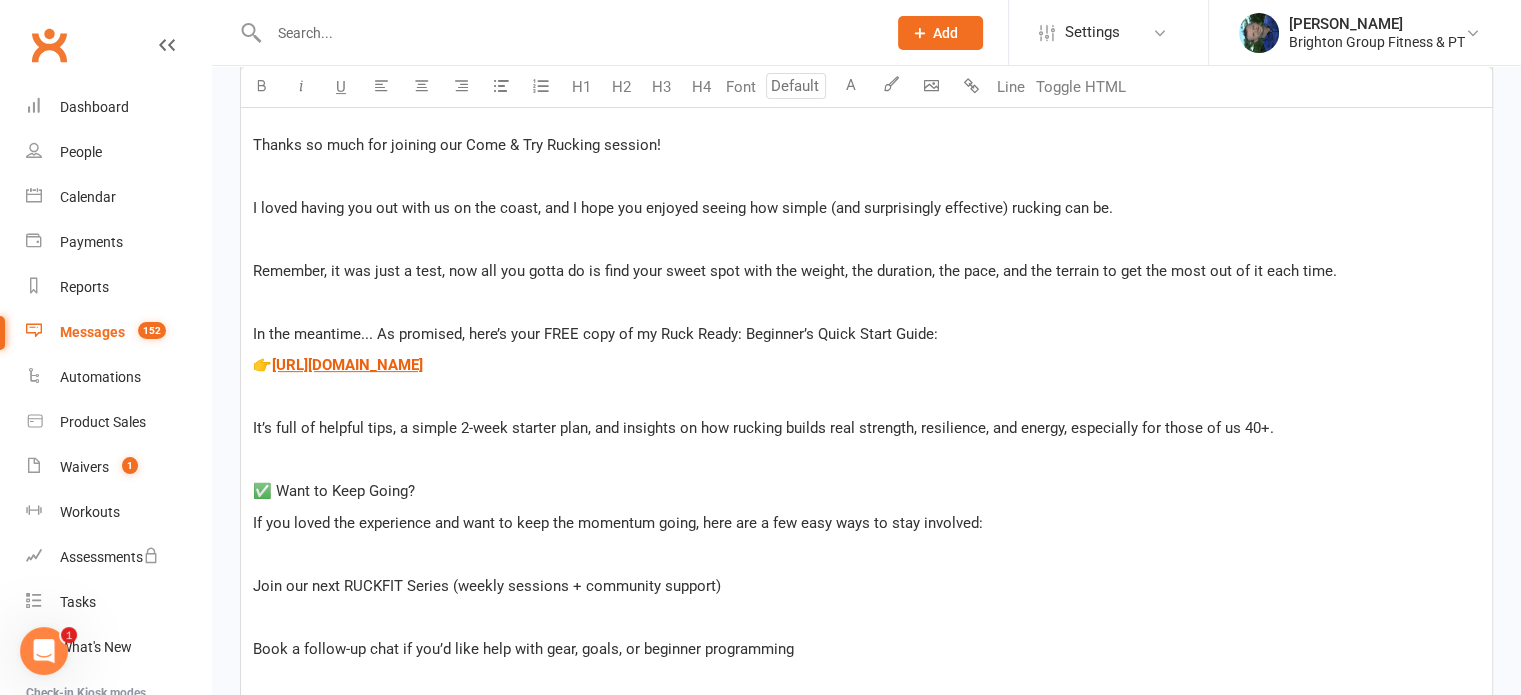 click on "It’s full of helpful tips, a simple 2-week starter plan, and insights on how rucking builds real strength, resilience, and energy, especially for those of us 40+." at bounding box center (763, 428) 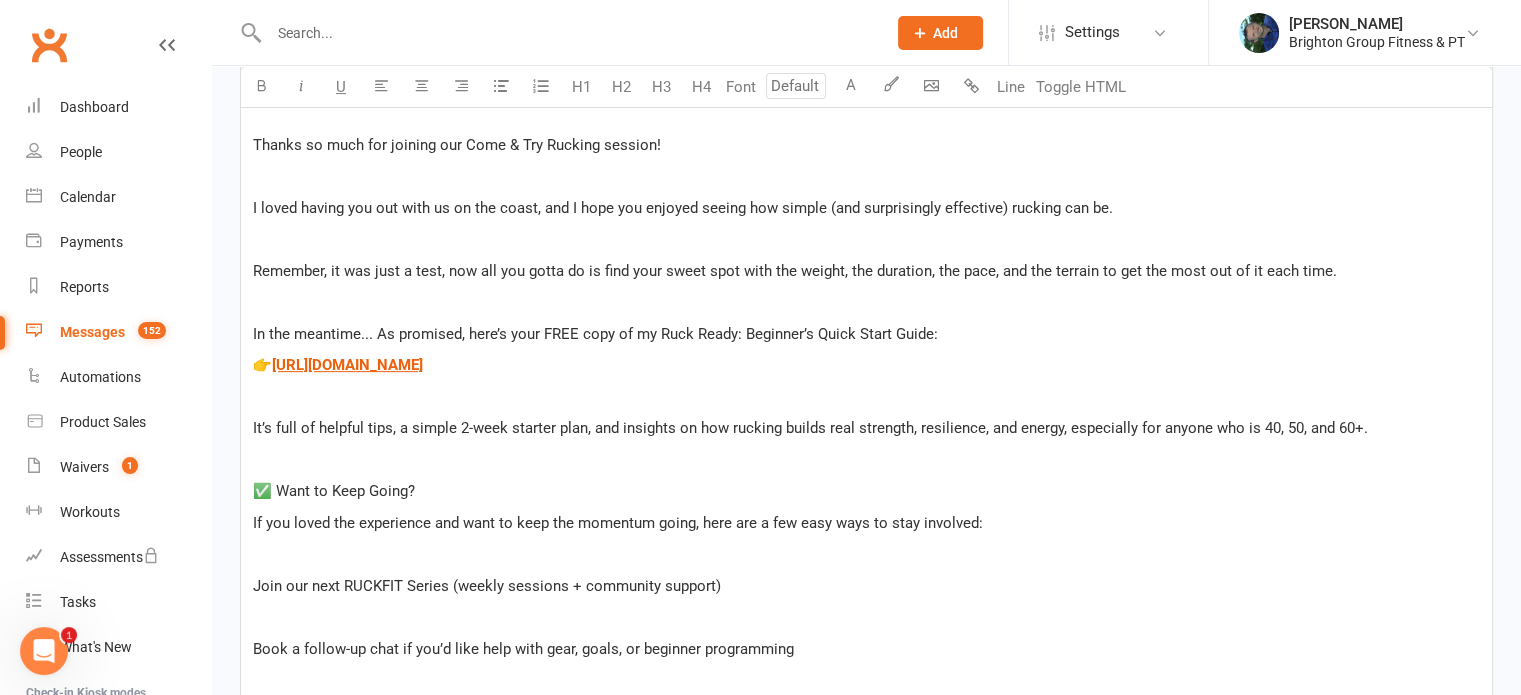 click on "✅ Want to Keep Going?" at bounding box center (866, 491) 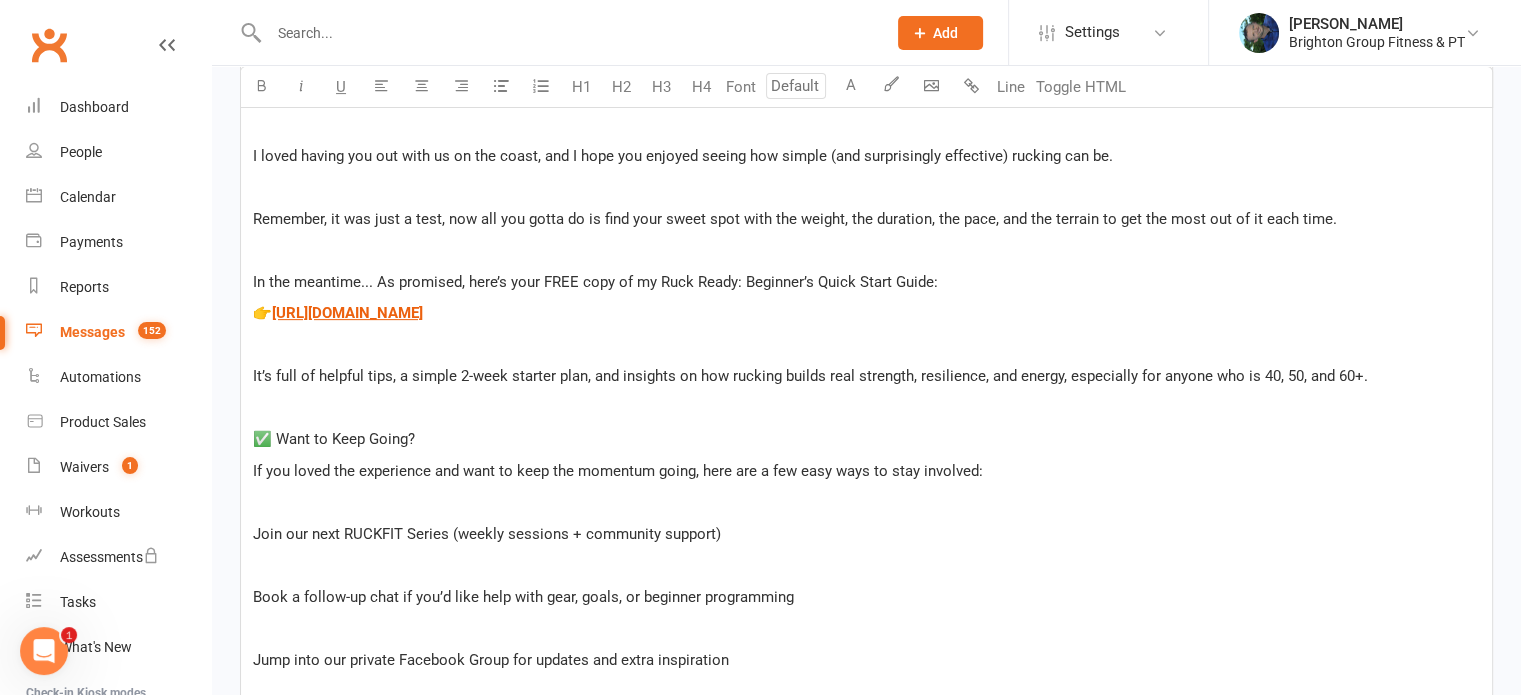scroll, scrollTop: 683, scrollLeft: 0, axis: vertical 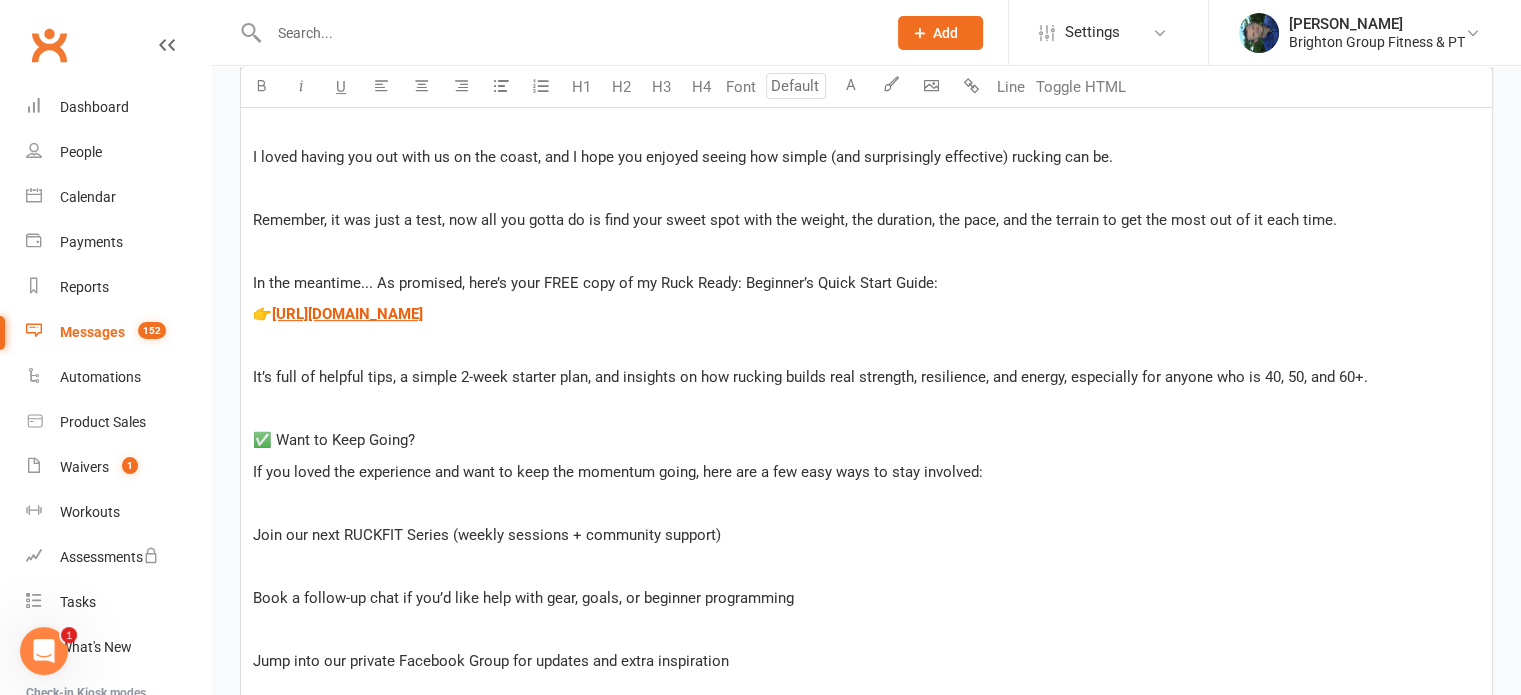 click on "Join our next RUCKFIT Series (weekly sessions + community support)" at bounding box center [487, 535] 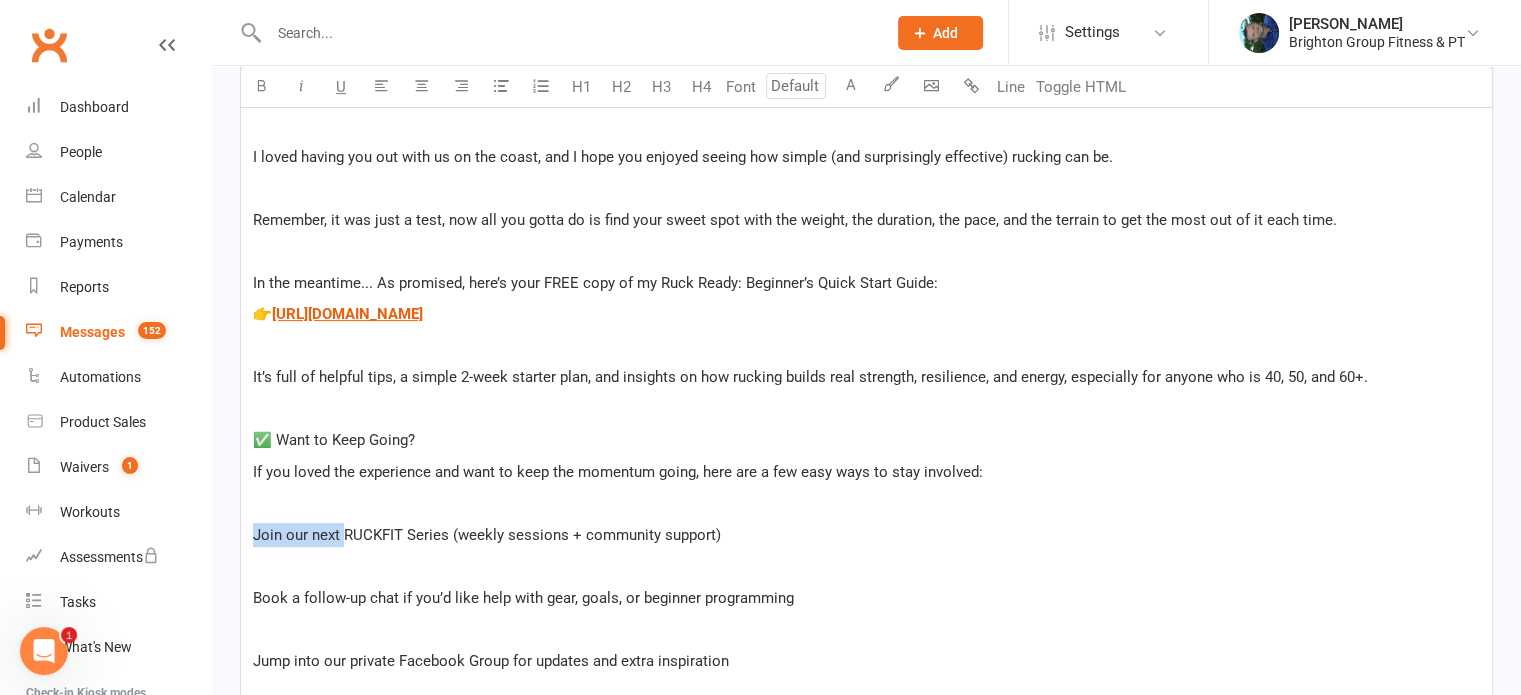 drag, startPoint x: 340, startPoint y: 535, endPoint x: 267, endPoint y: 533, distance: 73.02739 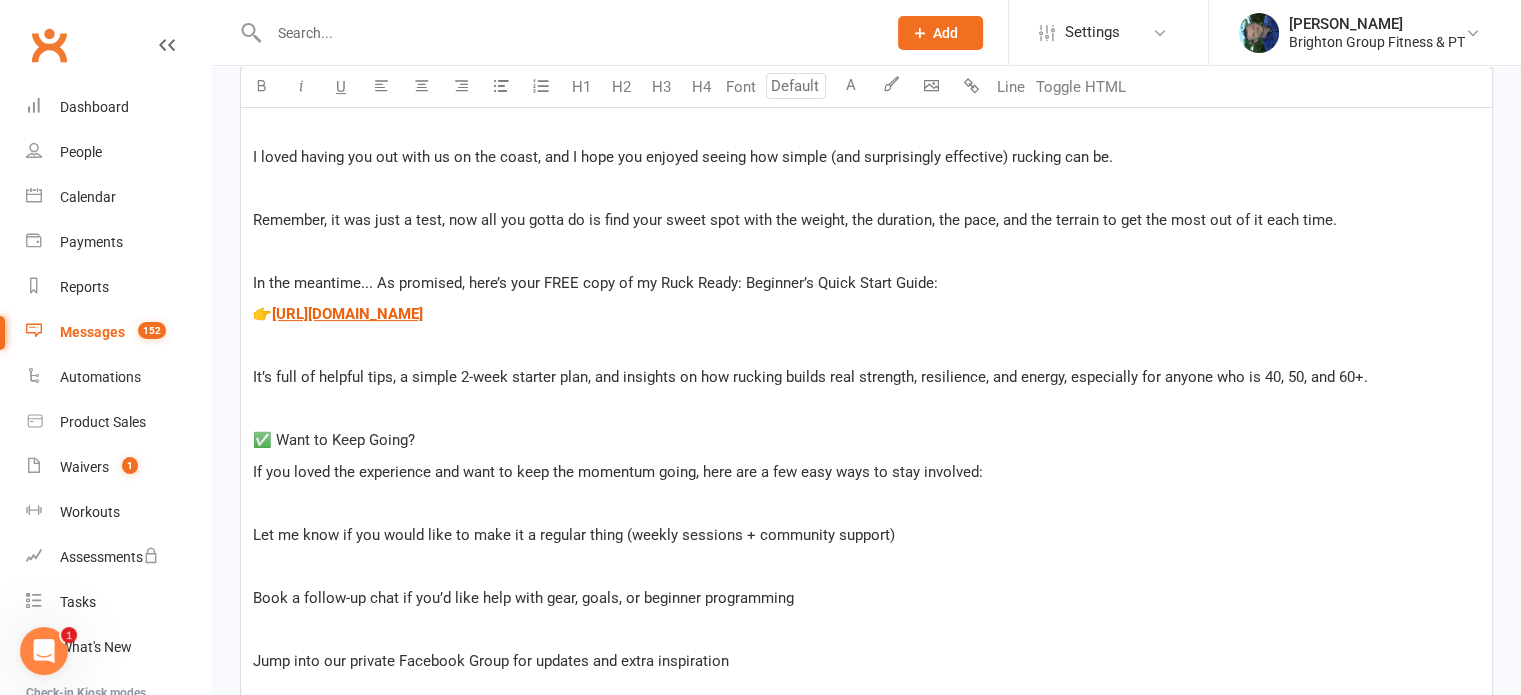 click on "Let me know if you would like to make it a regular thing (weekly sessions + community support)" at bounding box center (574, 535) 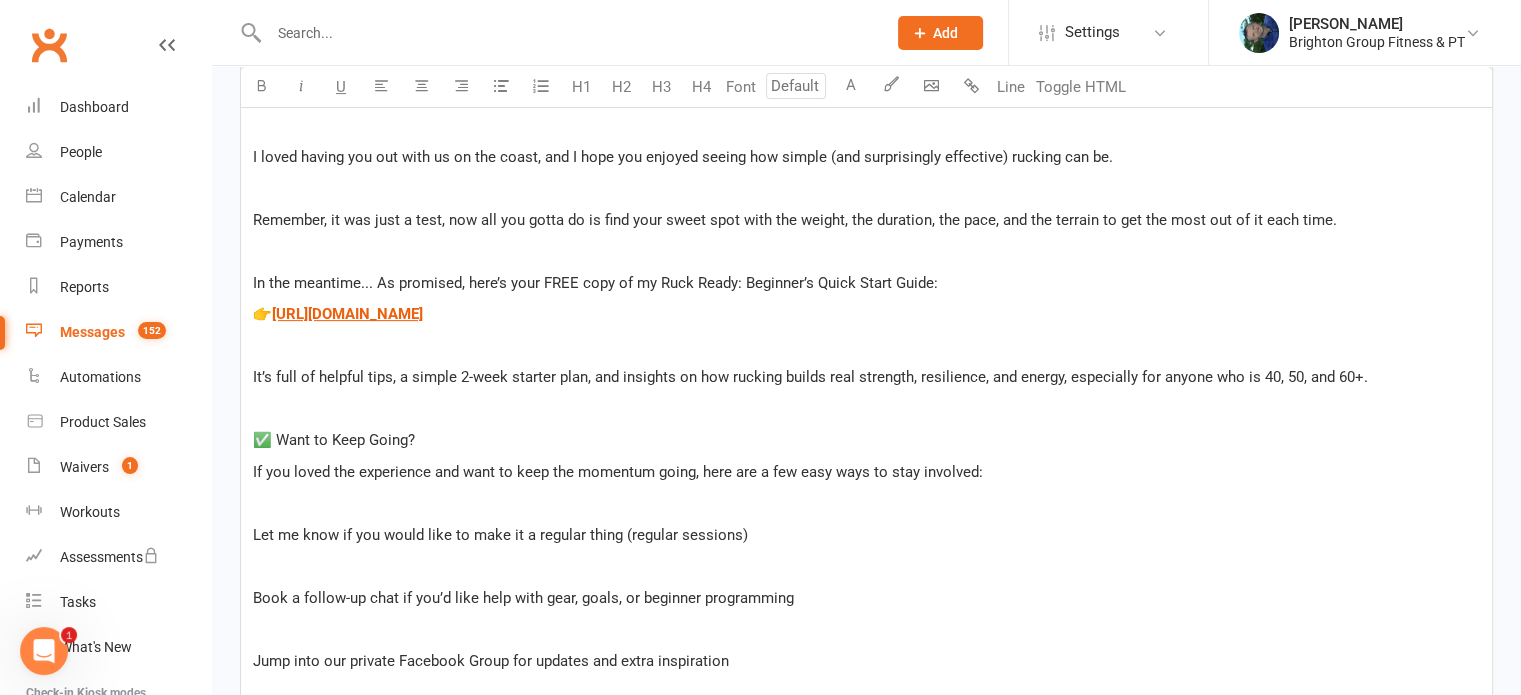 click on "Let me know if you would like to make it a regular thing (regular sessions)" at bounding box center (500, 535) 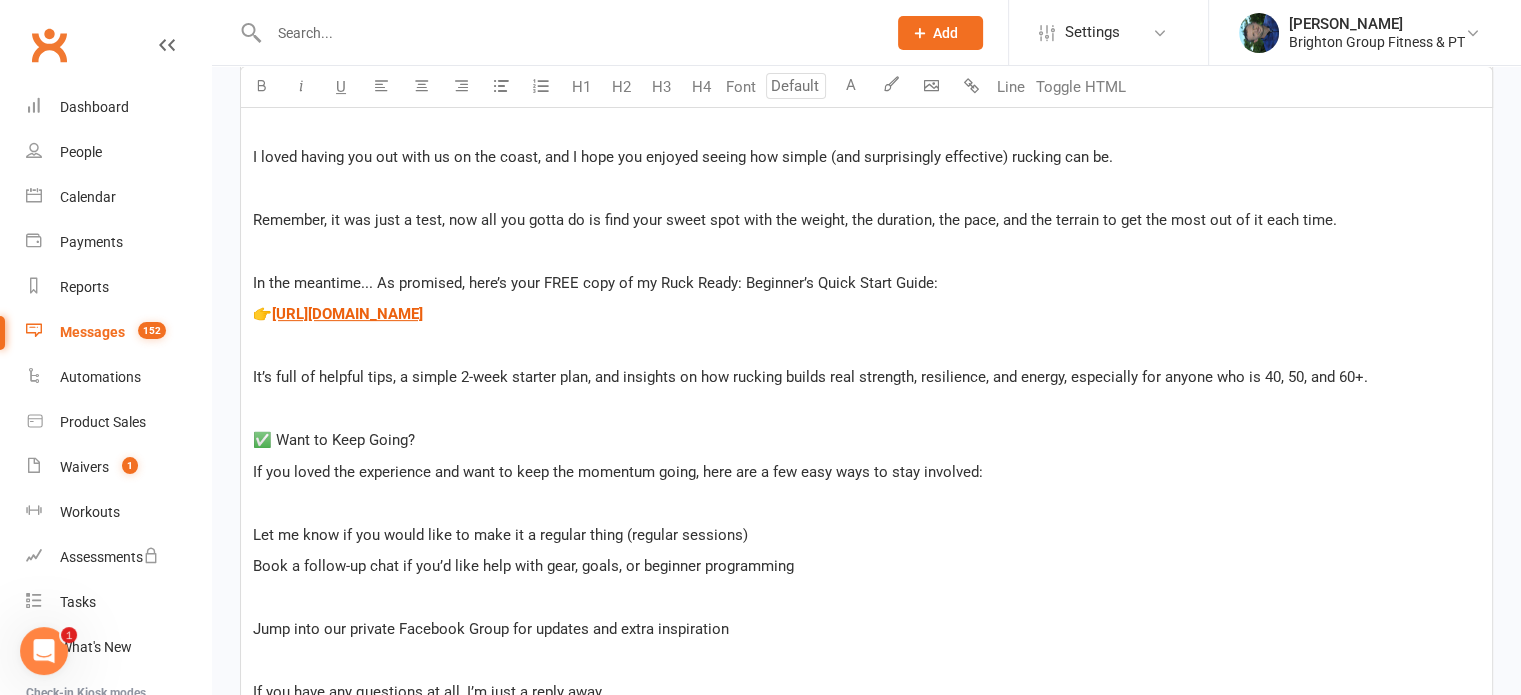 click on "Jump into our private Facebook Group for updates and extra inspiration" at bounding box center [491, 629] 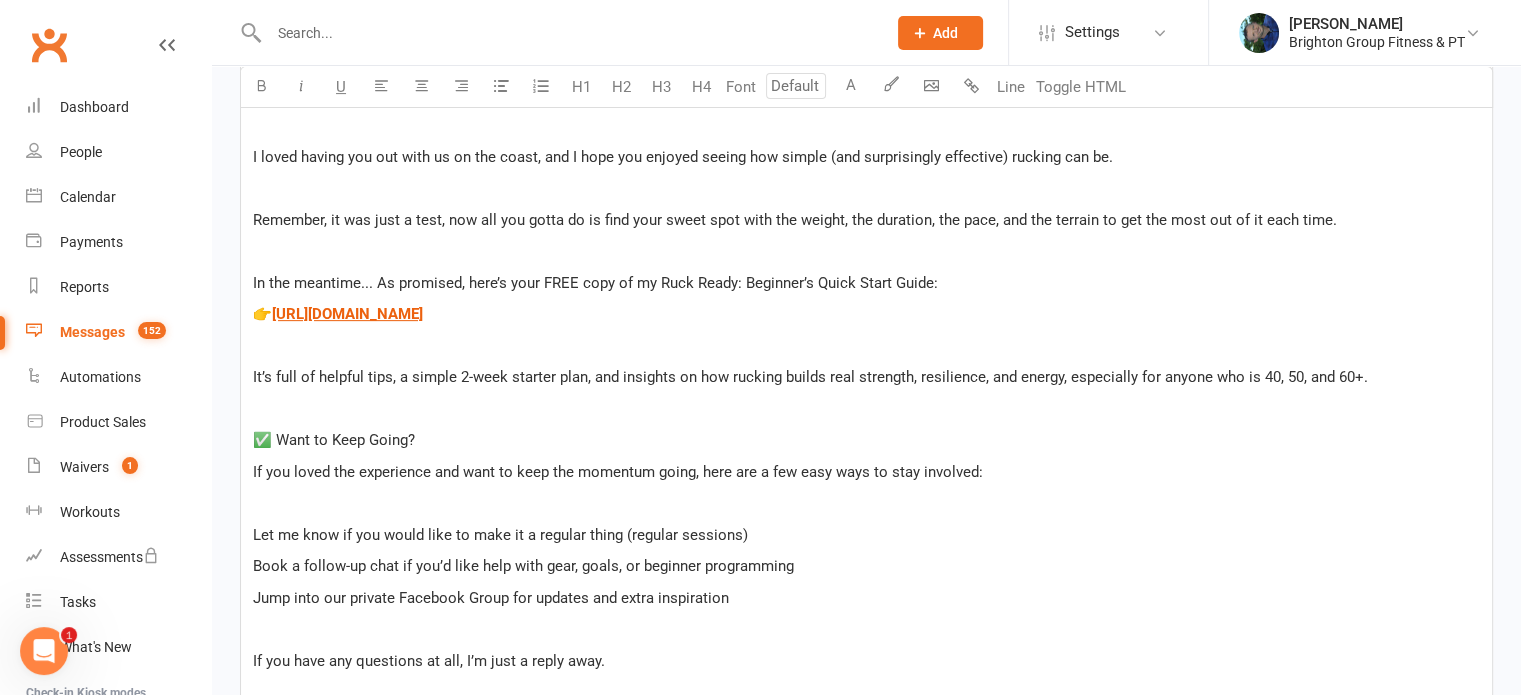 click on "Heya  ﻿ {contact-first-name}   ﻿ Thanks so much for joining our Come & Try Rucking session! ﻿ I loved having you out with us on the coast, and I hope you enjoyed seeing how simple (and surprisingly effective) rucking can be.  ﻿ Remember, it was just a test, now all you gotta do is find your sweet spot with the weight, the duration, the pace, and the terrain to get the most out of it each time.  ﻿ In the meantime... As promised, here’s your FREE copy of my Ruck Ready: Beginner’s Quick Start Guide: 👉  $   [URL][DOMAIN_NAME] $   ﻿ ﻿ It’s full of helpful tips, a simple 2-week starter plan, and insights on how rucking builds real strength, resilience, and energy, especially for anyone who is 40, 50, and 60+. ﻿ ✅ Want to Keep Going? If you loved the experience and want to keep the momentum going, here are a few easy ways to stay involved: ﻿ Let me know if you would like to make it a regular thing (regular sessions) ﻿" at bounding box center (866, 456) 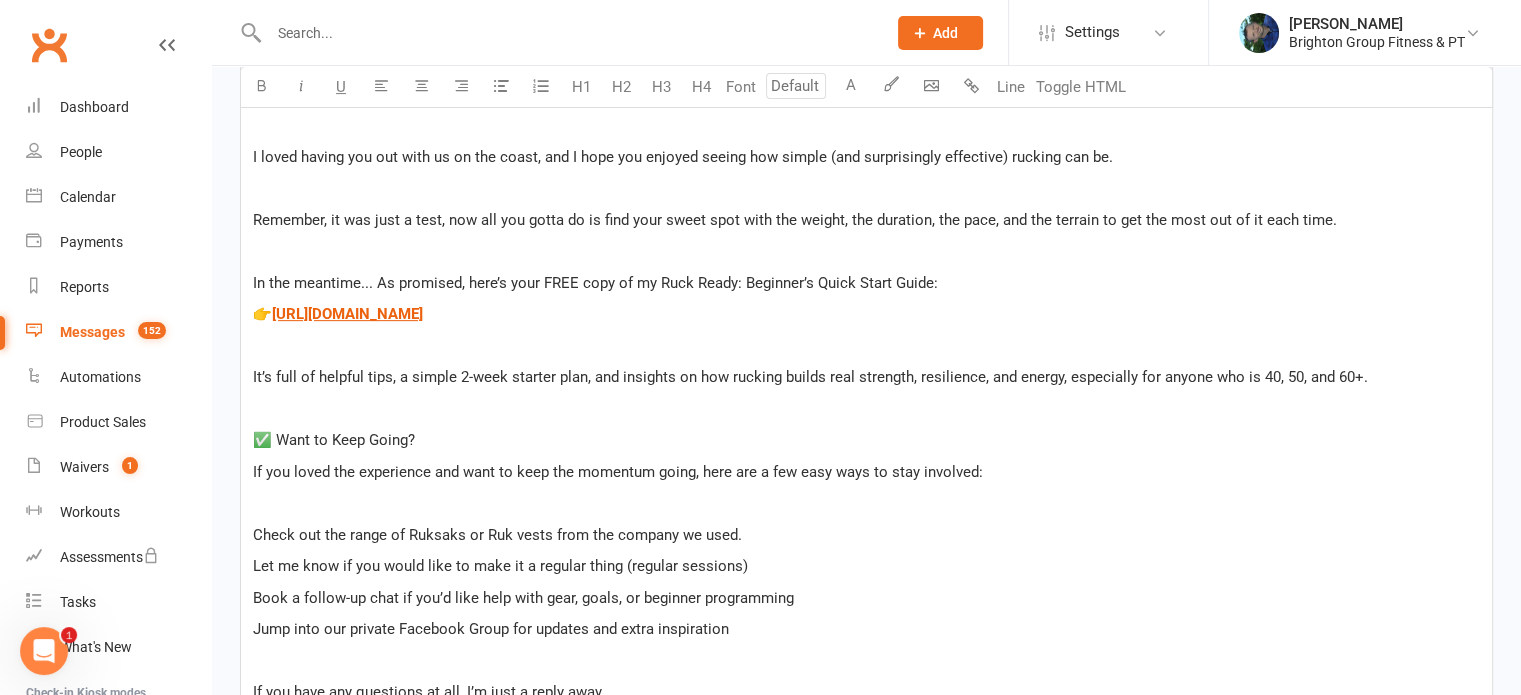 click on "Let me know if you would like to make it a regular thing (regular sessions)" at bounding box center [500, 566] 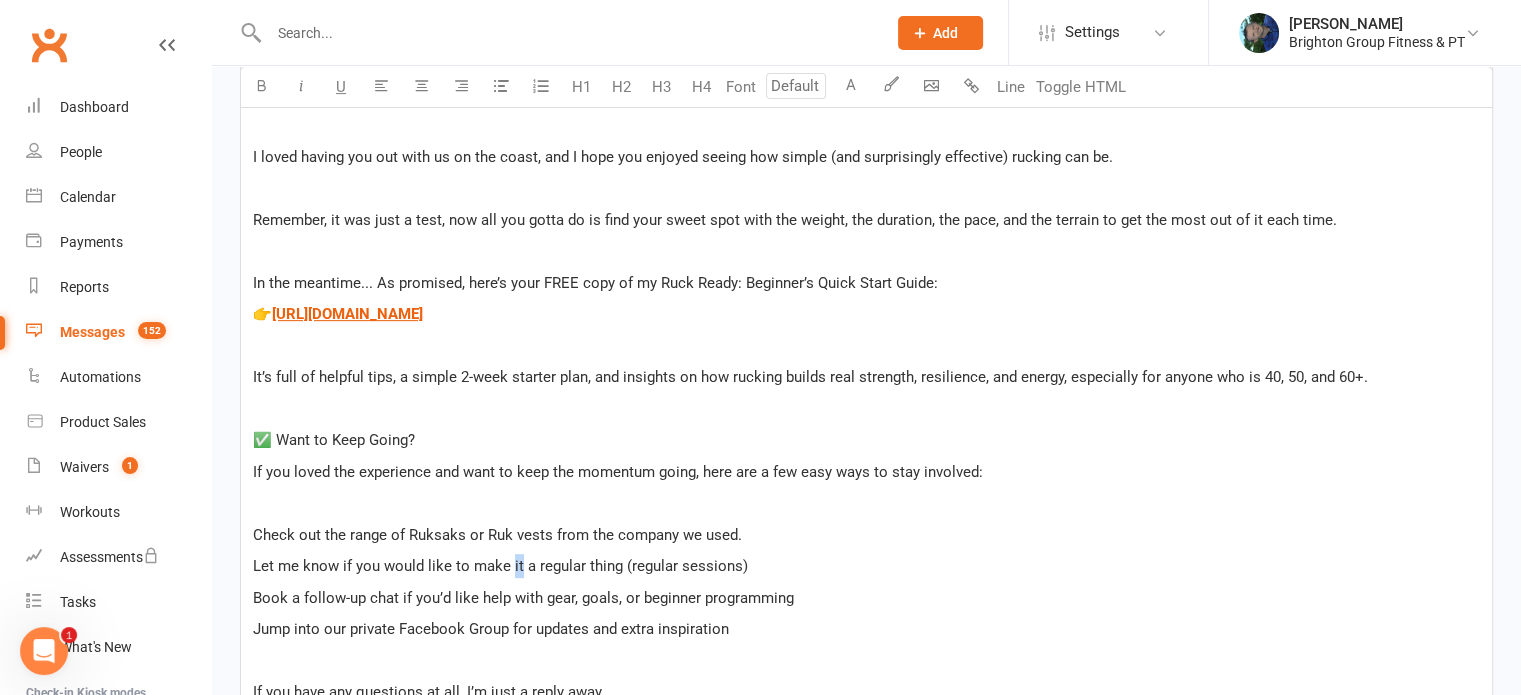 click on "Let me know if you would like to make it a regular thing (regular sessions)" at bounding box center [500, 566] 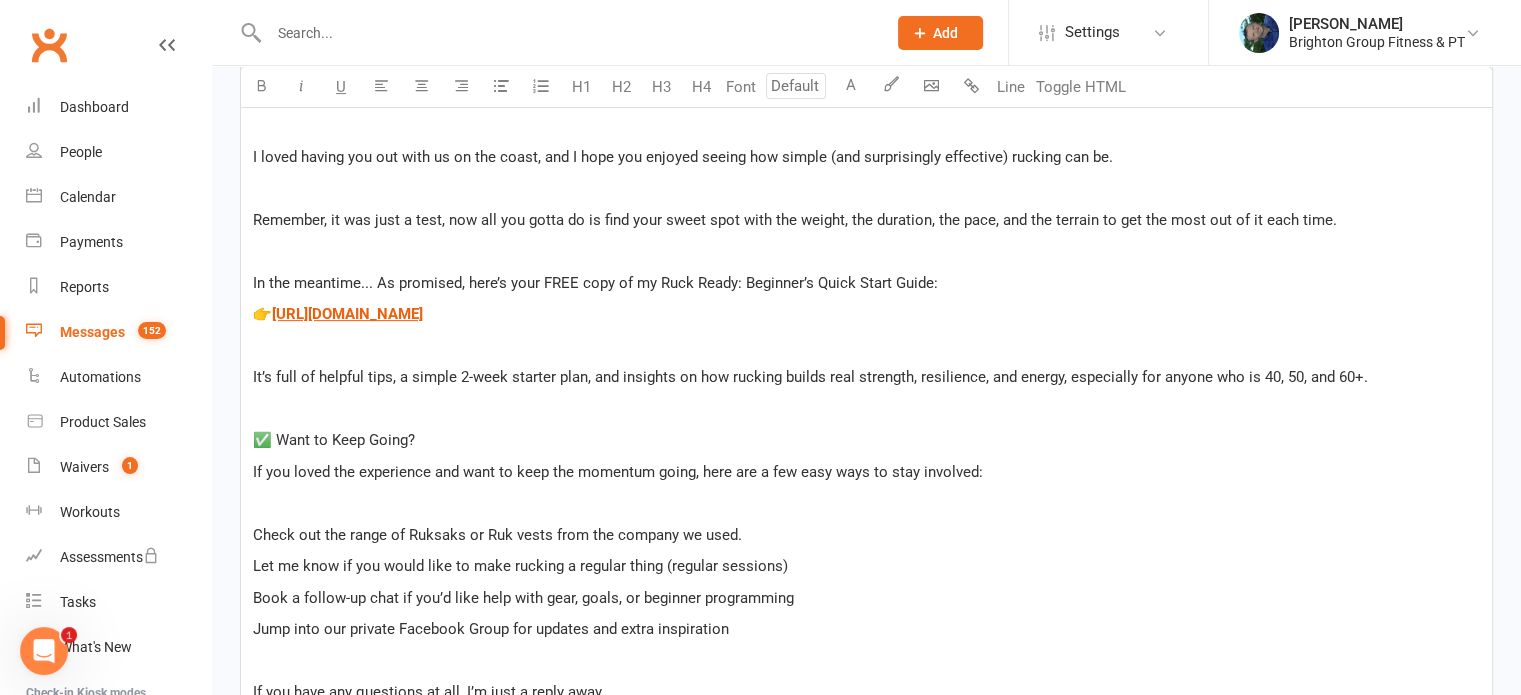 click on "Let me know if you would like to make rucking a regular thing (regular sessions)" at bounding box center [520, 566] 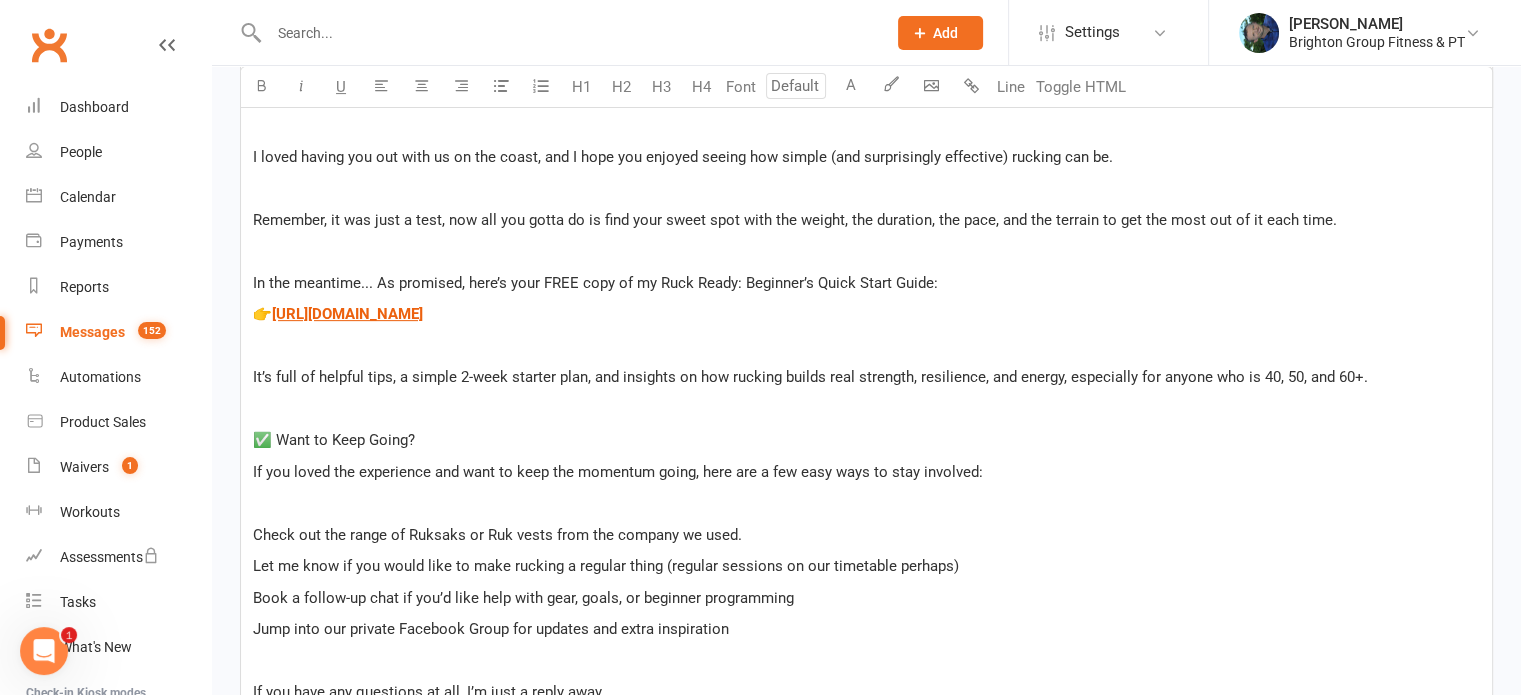 click on "Let me know if you would like to make rucking a regular thing (regular sessions on our timetable perhaps)" at bounding box center (606, 566) 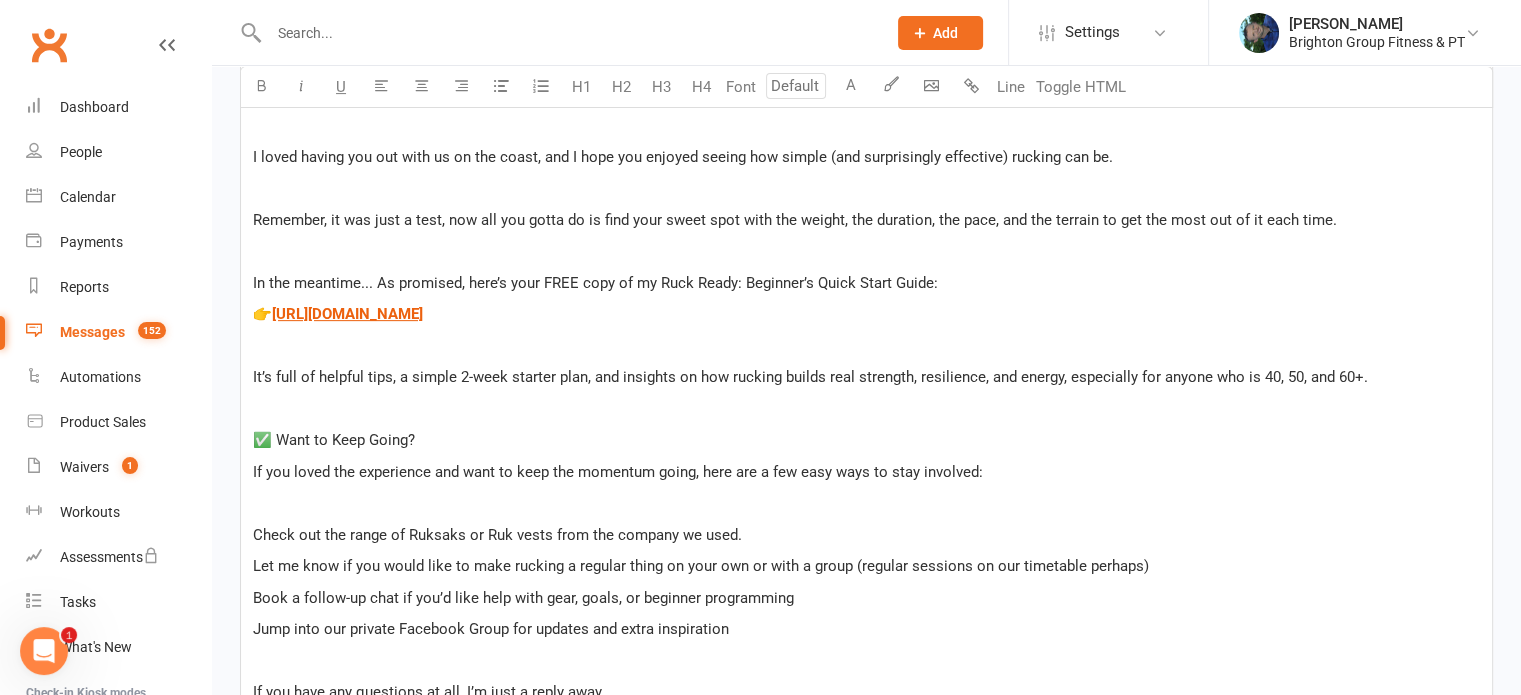 click on "Book a follow-up chat if you’d like help with gear, goals, or beginner programming" at bounding box center [866, 598] 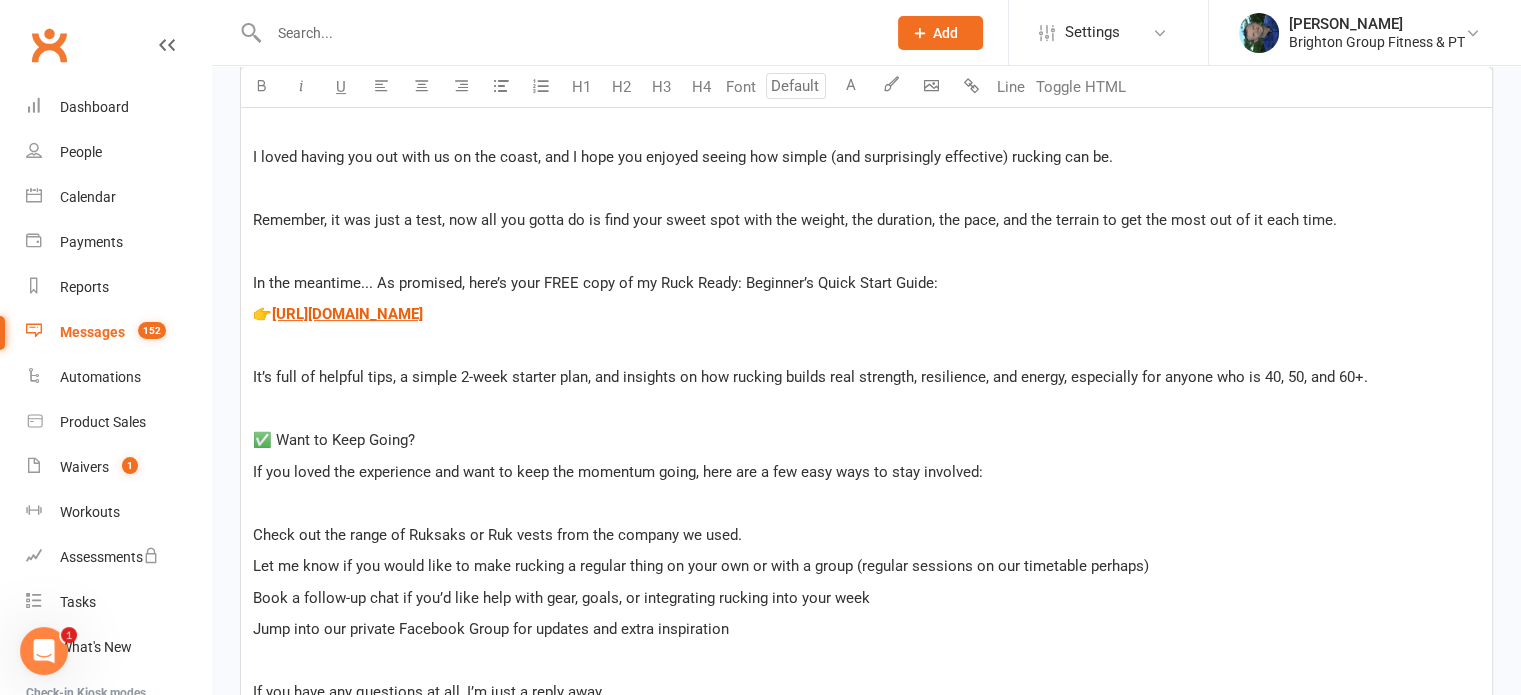 click on "Book a follow-up chat if you’d like help with gear, goals, or integrating rucking into your week" at bounding box center (561, 598) 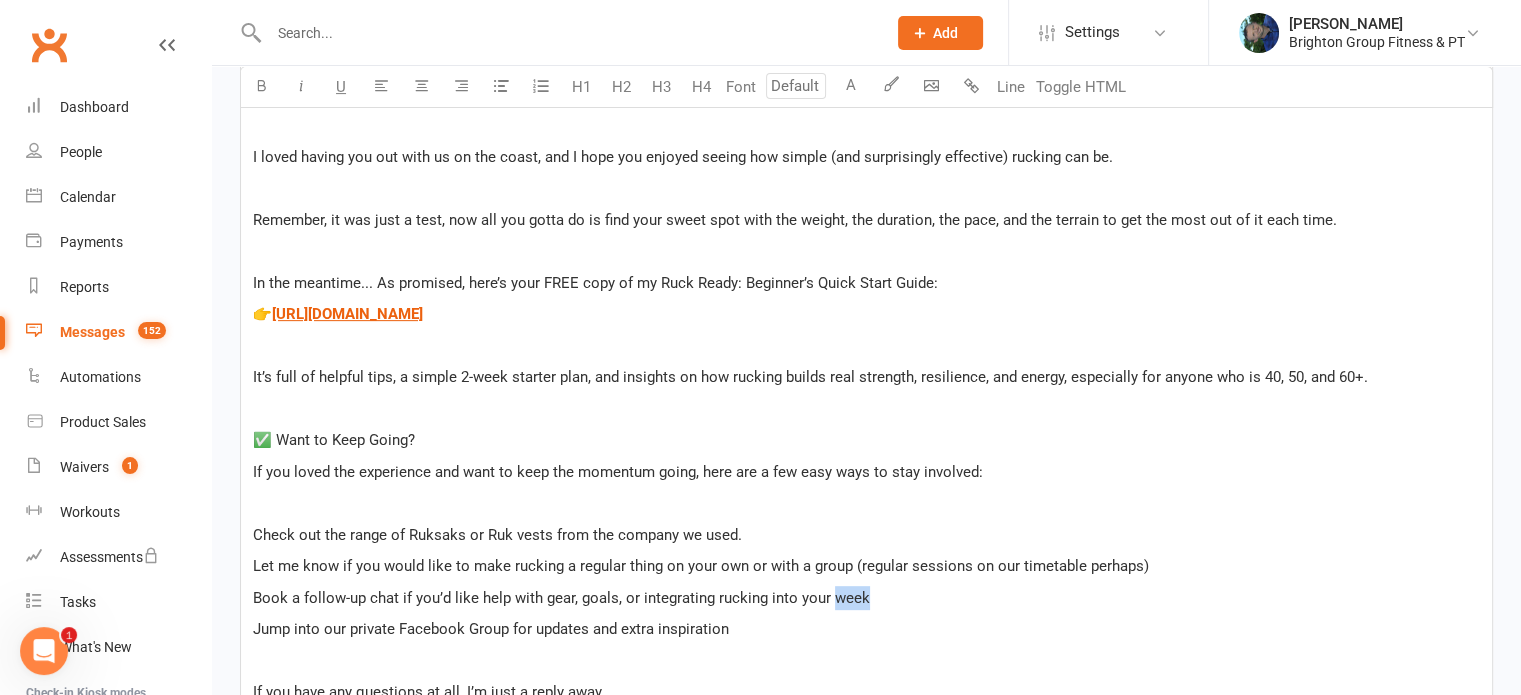 click on "Book a follow-up chat if you’d like help with gear, goals, or integrating rucking into your week" at bounding box center [561, 598] 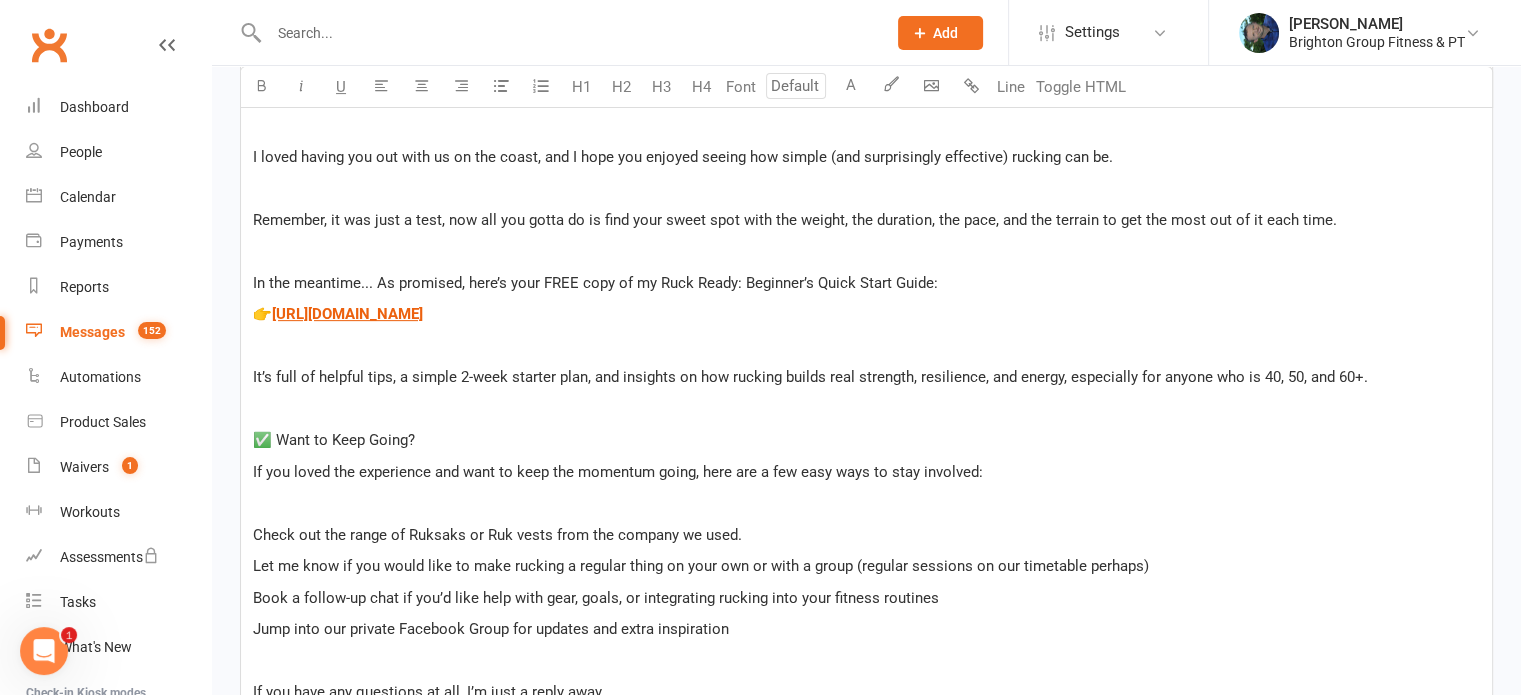 click on "Jump into our private Facebook Group for updates and extra inspiration" at bounding box center [491, 629] 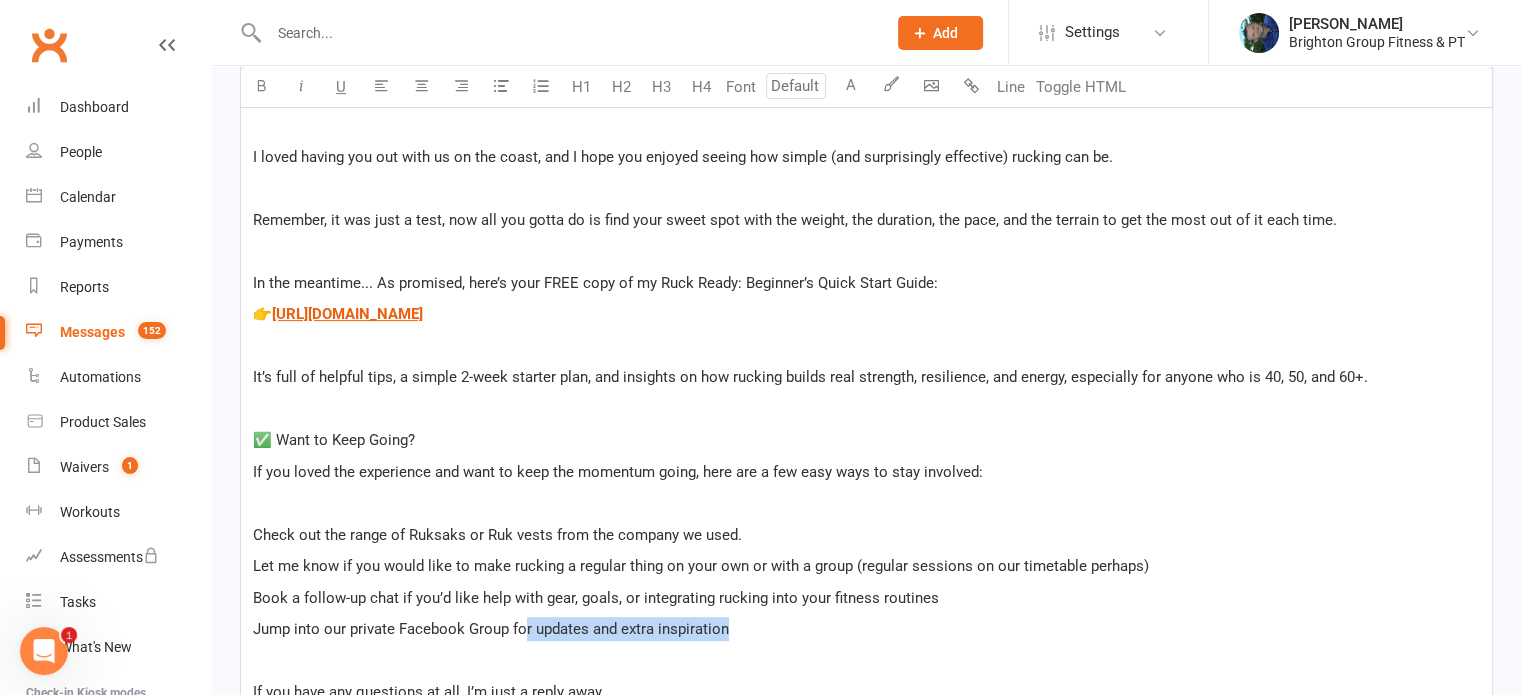 drag, startPoint x: 524, startPoint y: 627, endPoint x: 741, endPoint y: 625, distance: 217.00922 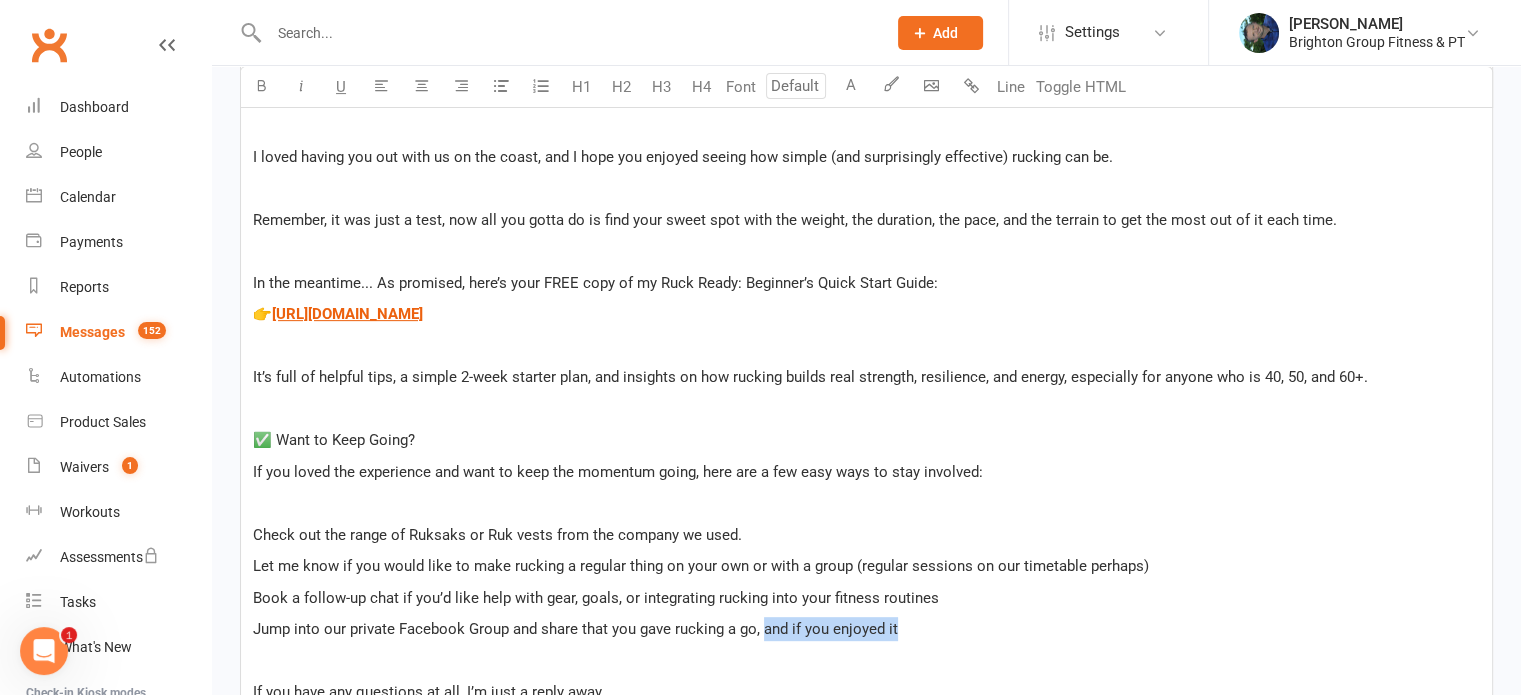 drag, startPoint x: 908, startPoint y: 625, endPoint x: 764, endPoint y: 626, distance: 144.00348 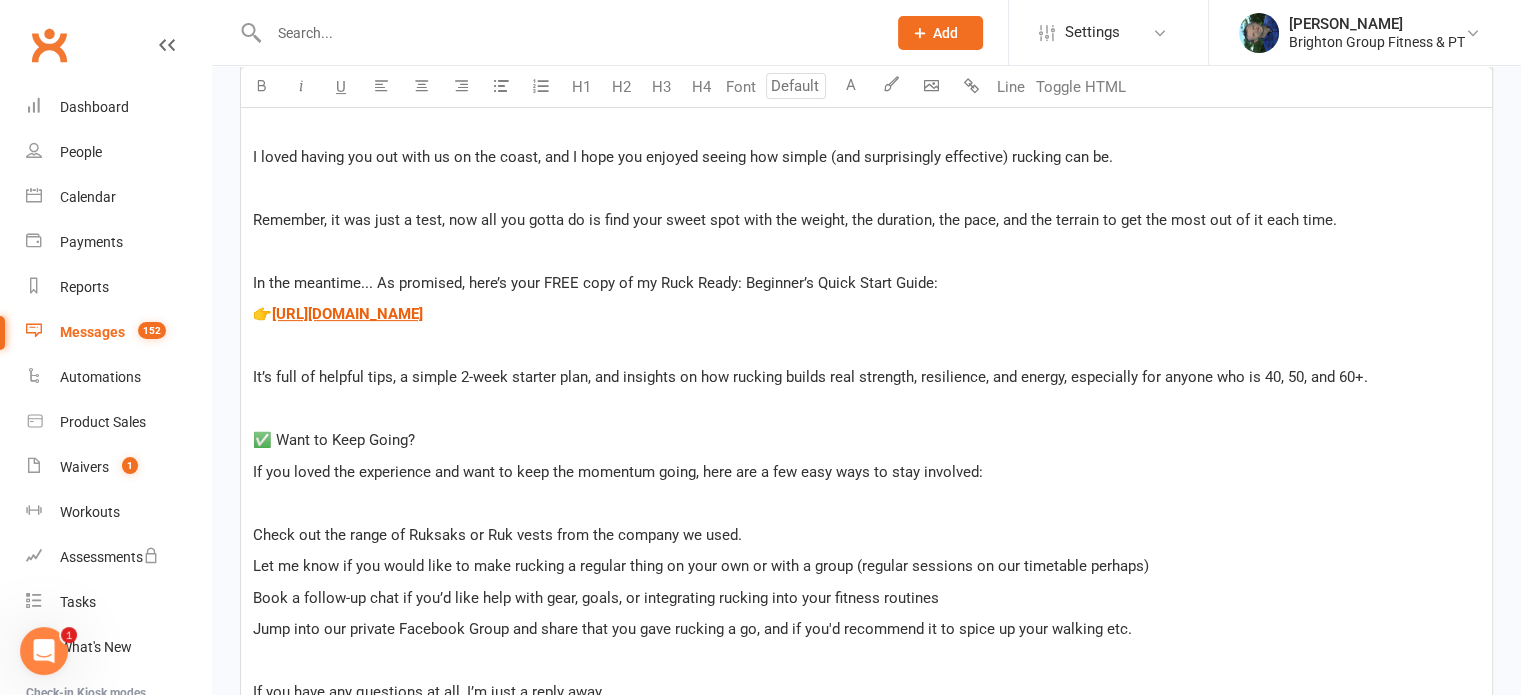 click on "Book a follow-up chat if you’d like help with gear, goals, or integrating rucking into your fitness routines" at bounding box center [596, 598] 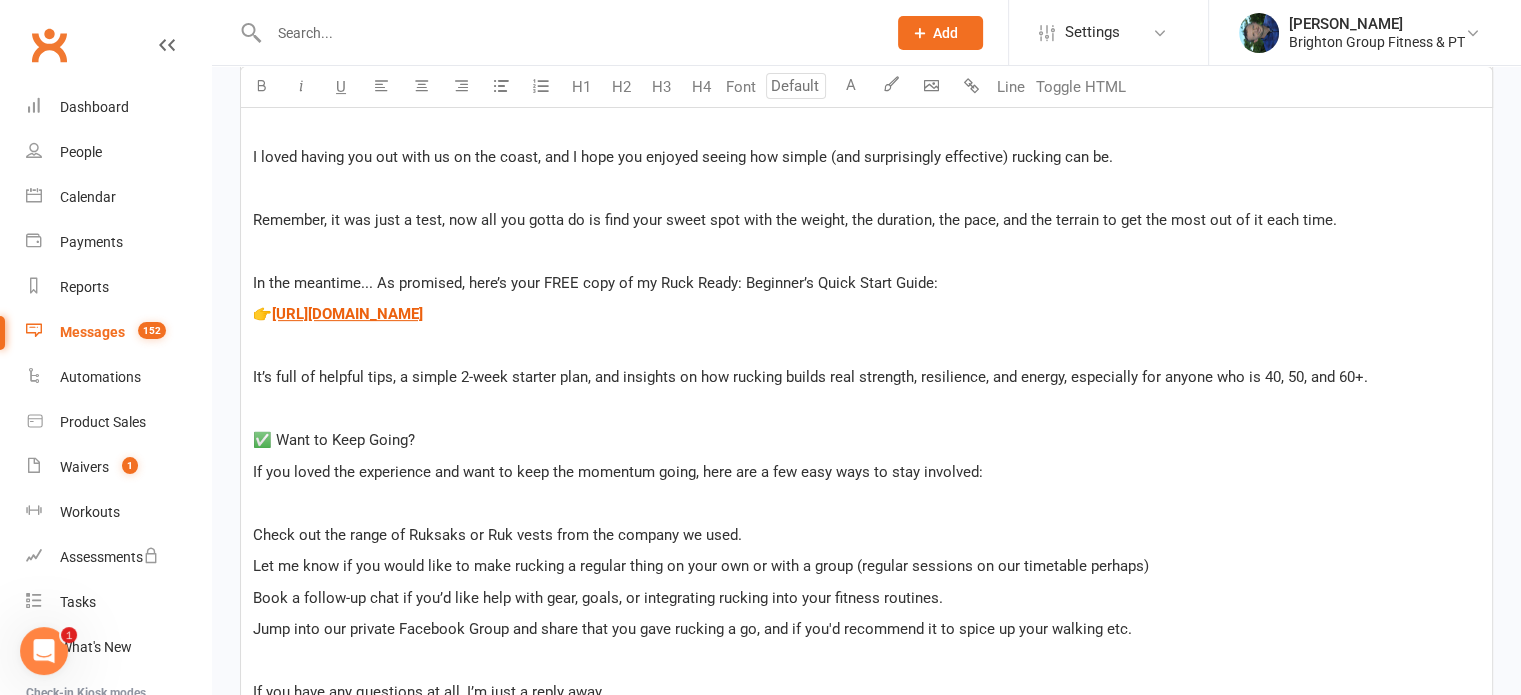 click on "Let me know if you would like to make rucking a regular thing on your own or with a group (regular sessions on our timetable perhaps)" at bounding box center [866, 566] 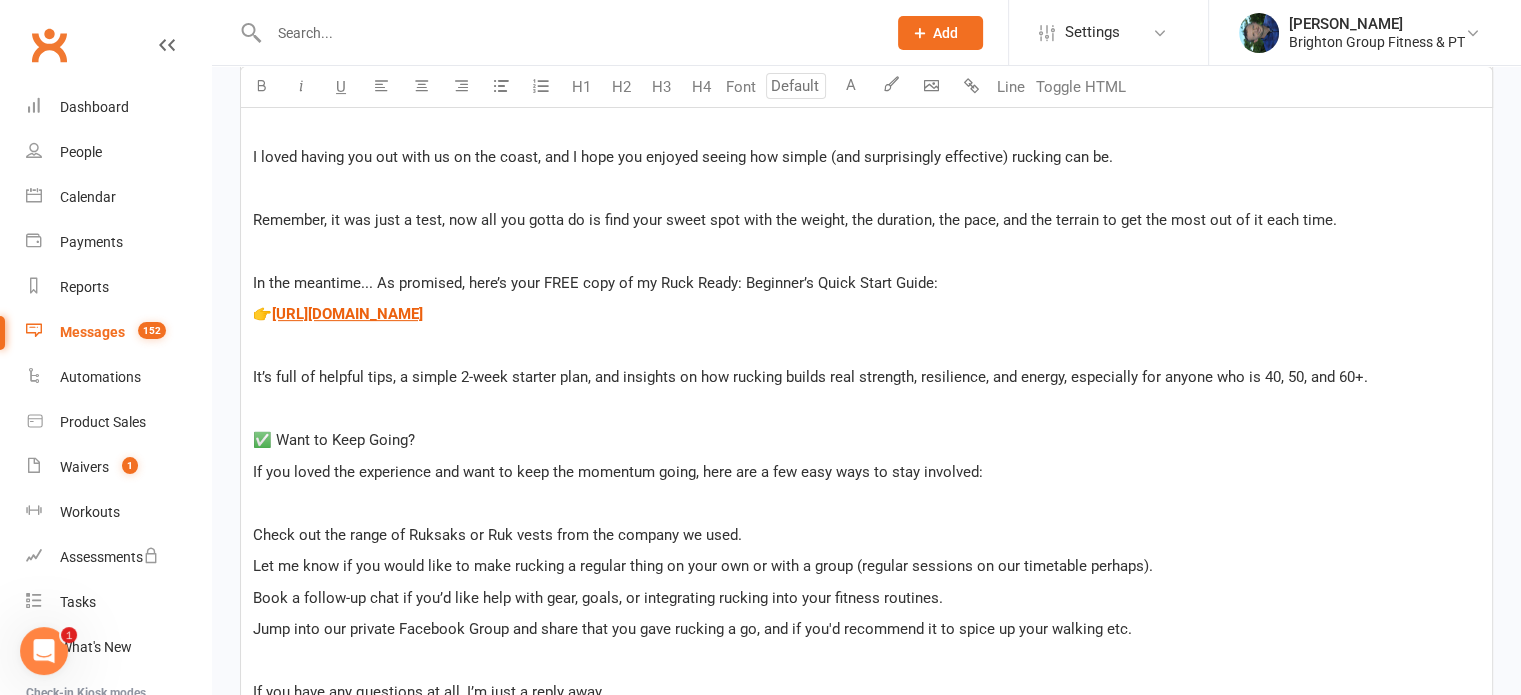 click on "Check out the range of Ruksaks or Ruk vests from the company we used." at bounding box center [866, 535] 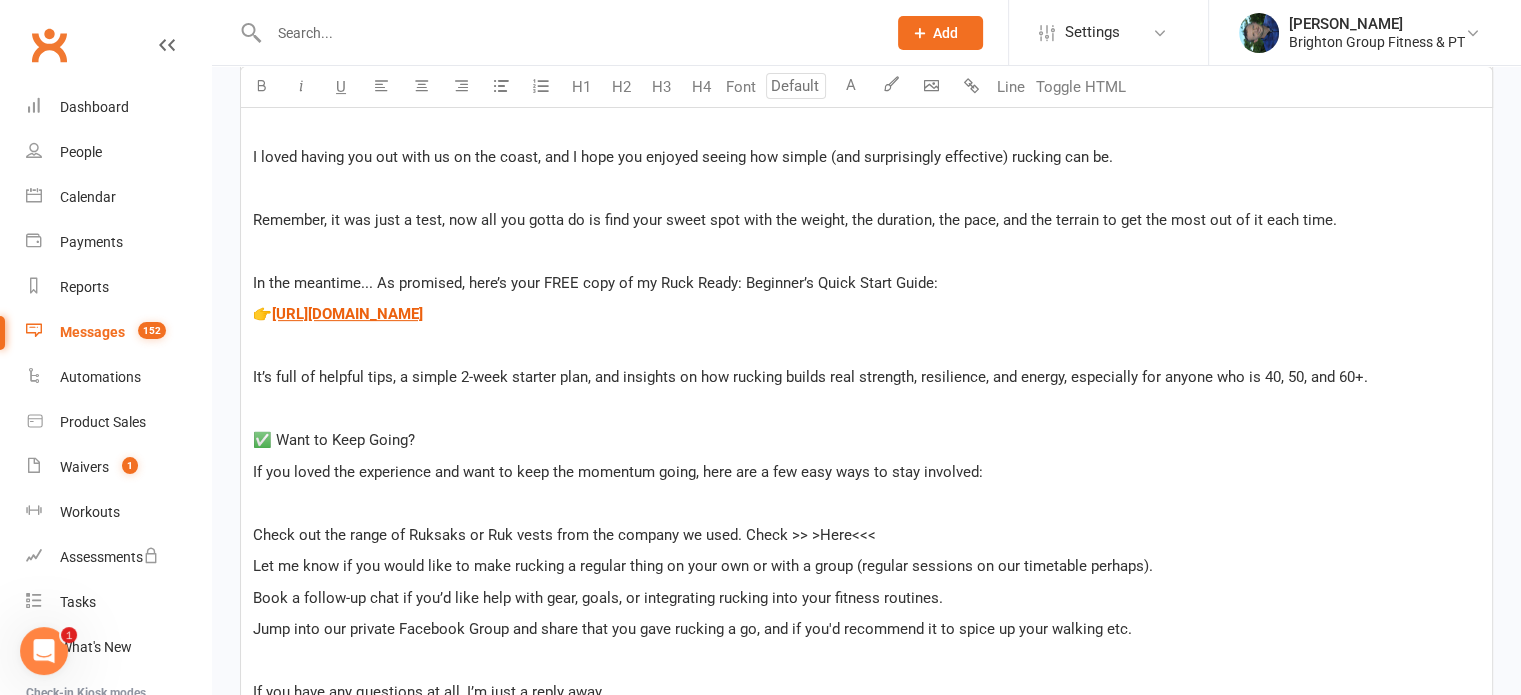 click on "Check out the range of Ruksaks or Ruk vests from the company we used. Check >> >Here<<<" at bounding box center (564, 535) 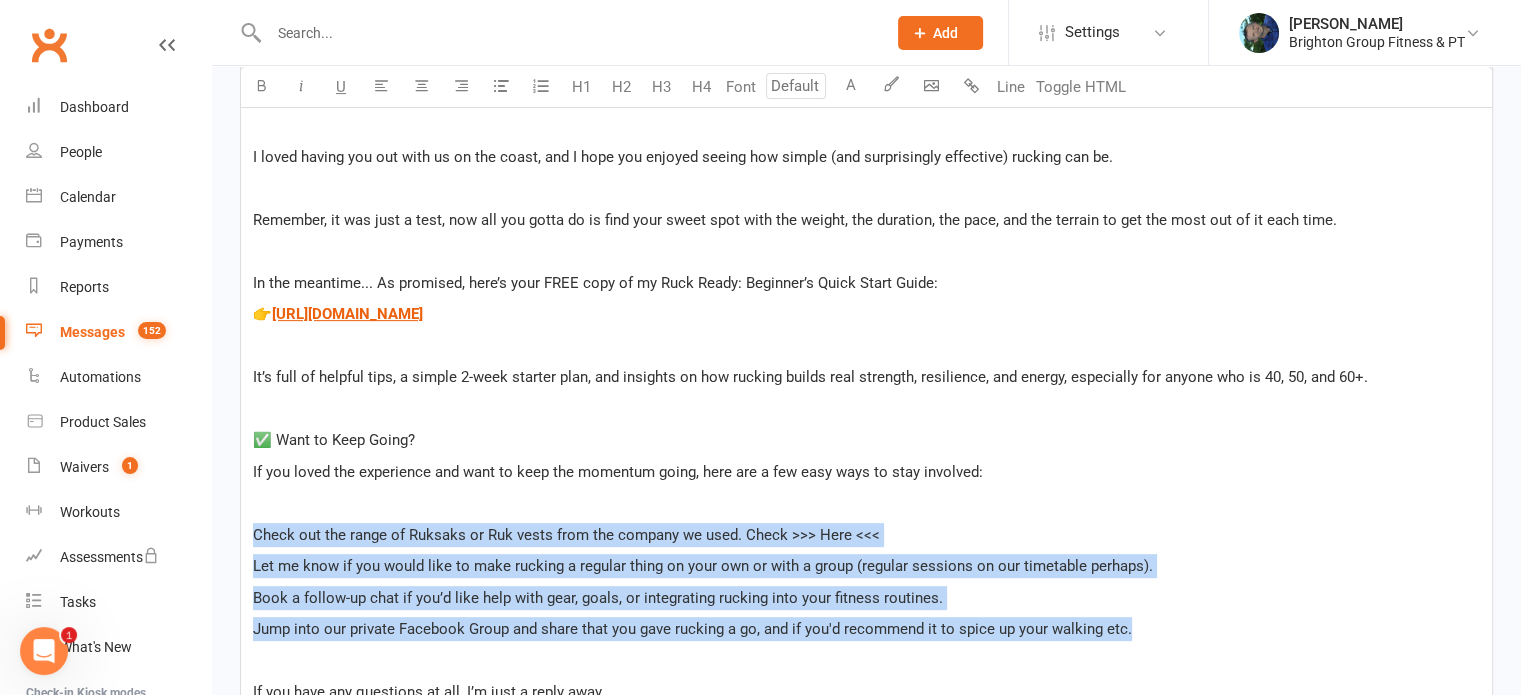 drag, startPoint x: 1125, startPoint y: 631, endPoint x: 248, endPoint y: 530, distance: 882.7967 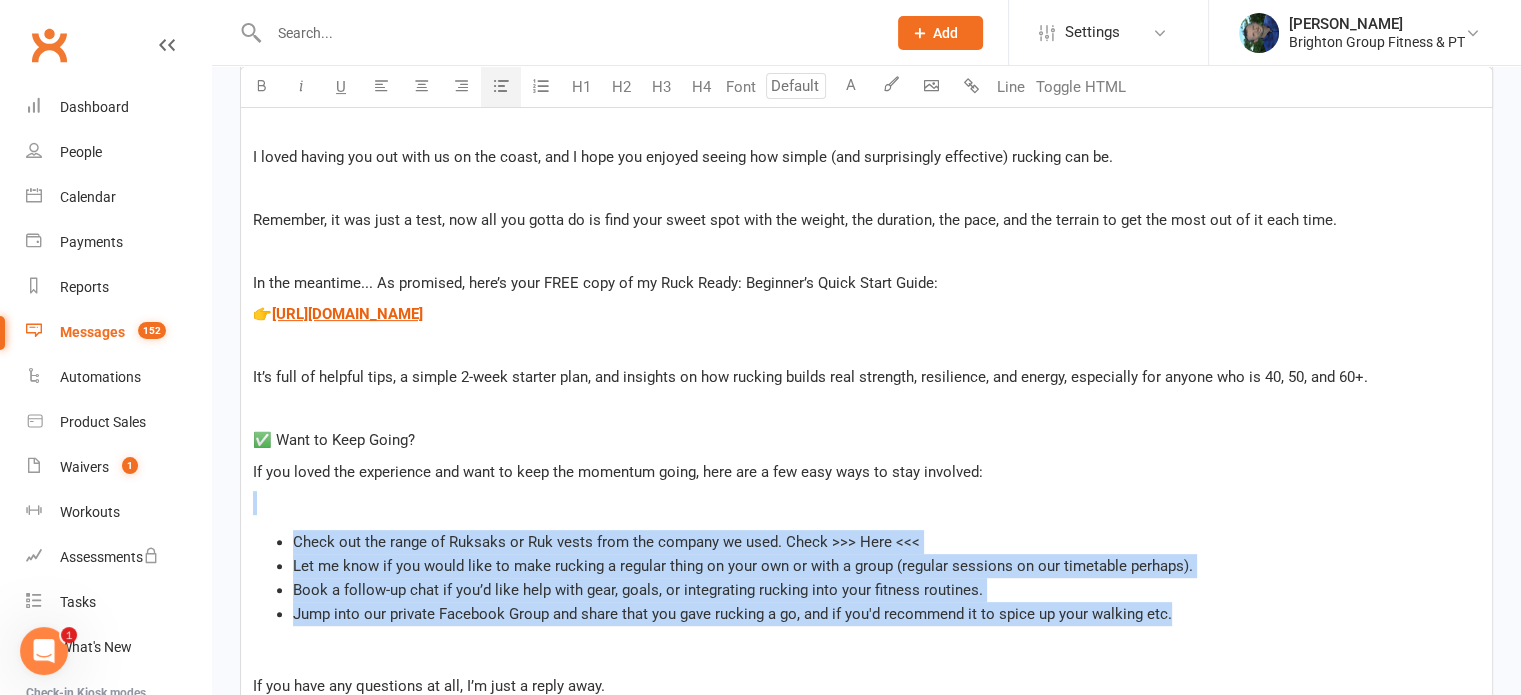 click at bounding box center [501, 85] 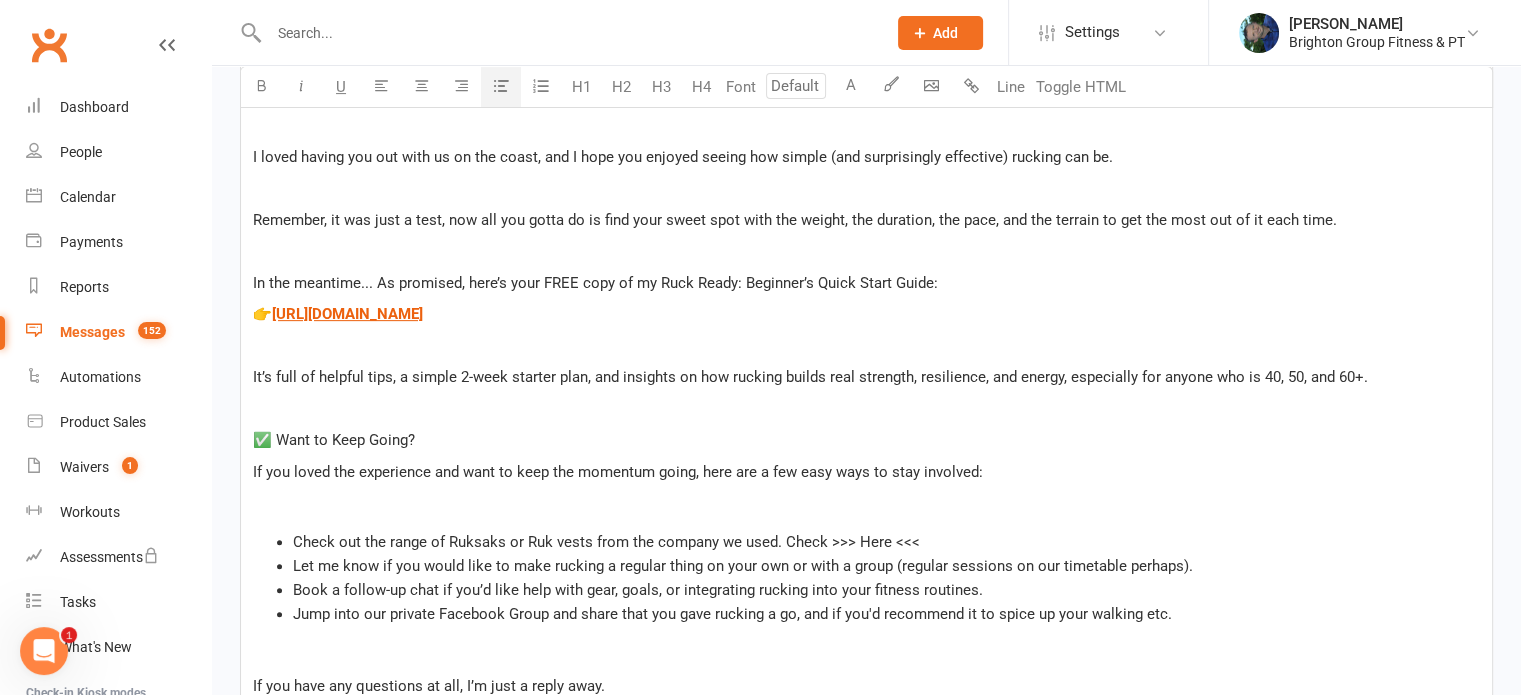 click on "Check out the range of Ruksaks or Ruk vests from the company we used. Check >>> Here <<<" at bounding box center [606, 542] 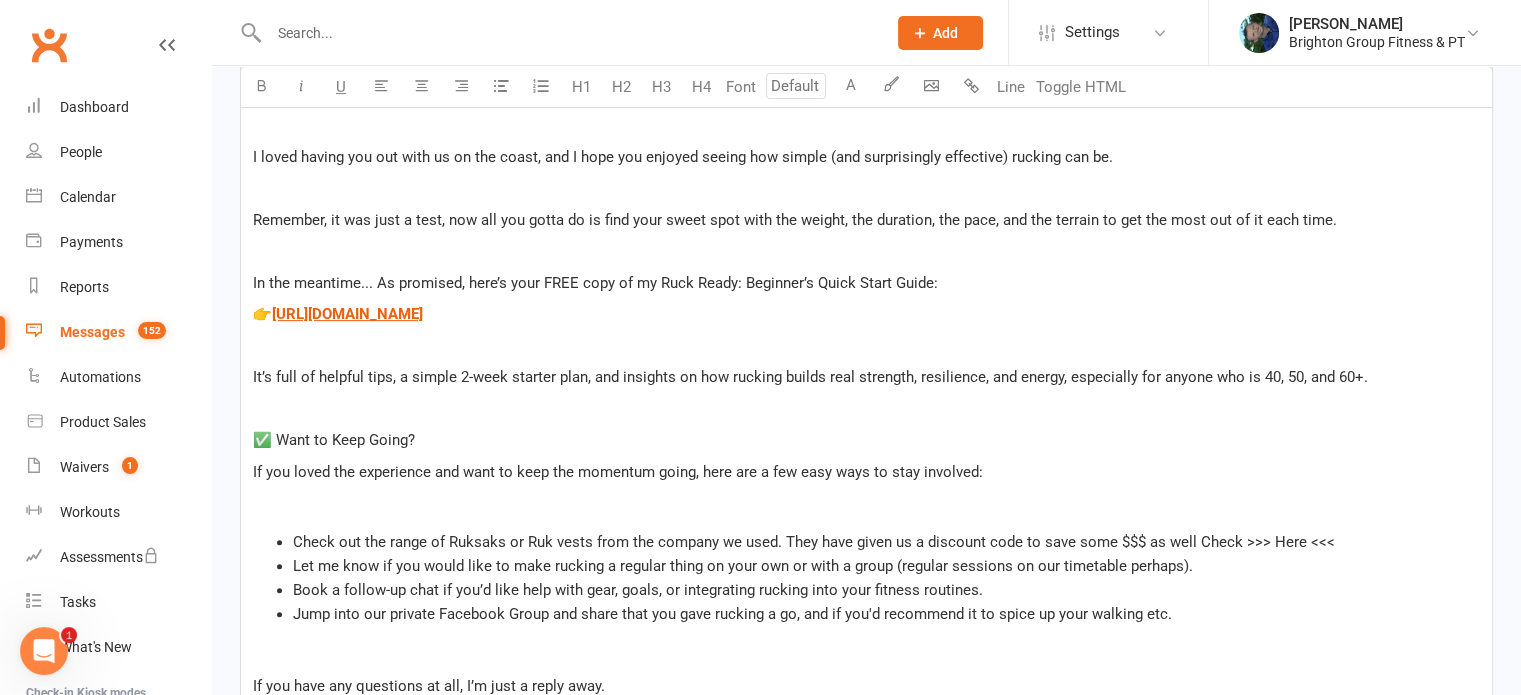 click on "If you loved the experience and want to keep the momentum going, here are a few easy ways to stay involved:" at bounding box center [618, 472] 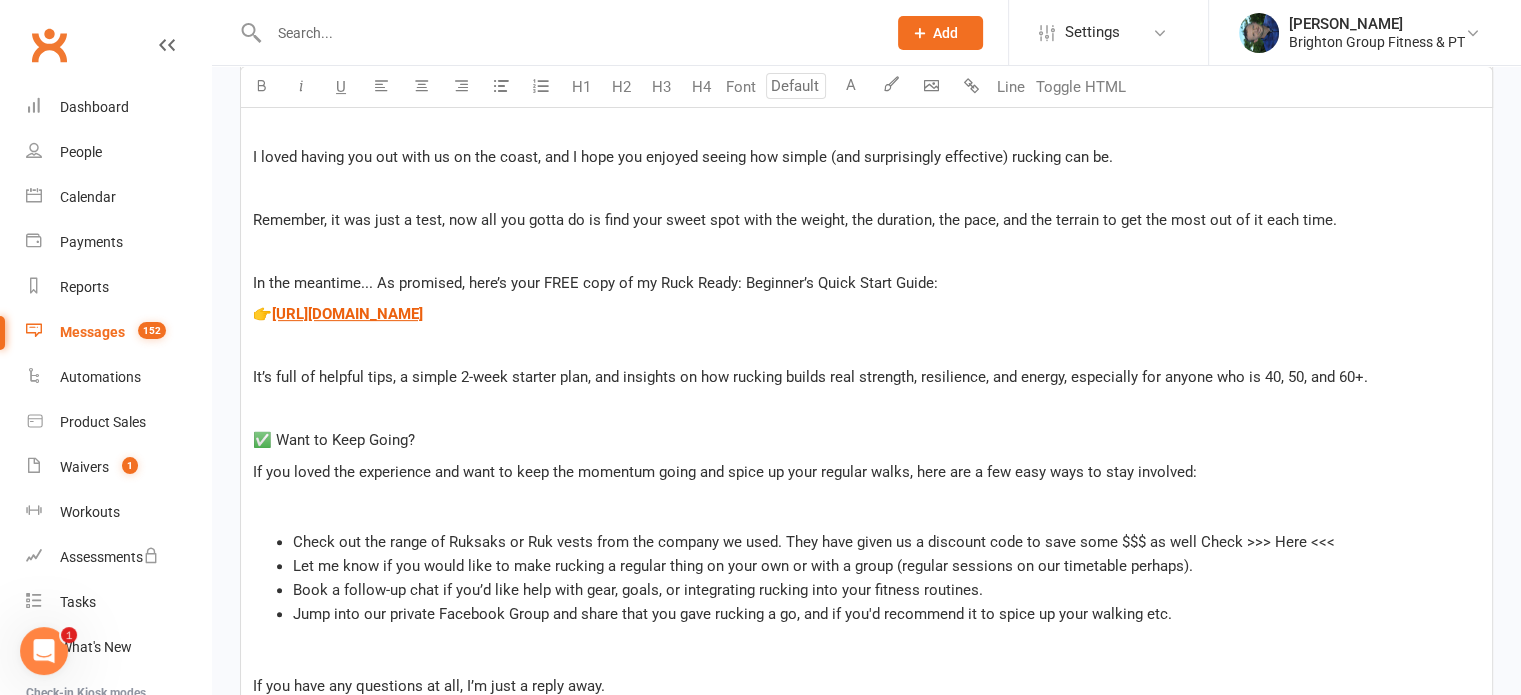 click on "If you loved the experience and want to keep the momentum going and spice up your regular walks, here are a few easy ways to stay involved:" at bounding box center [725, 472] 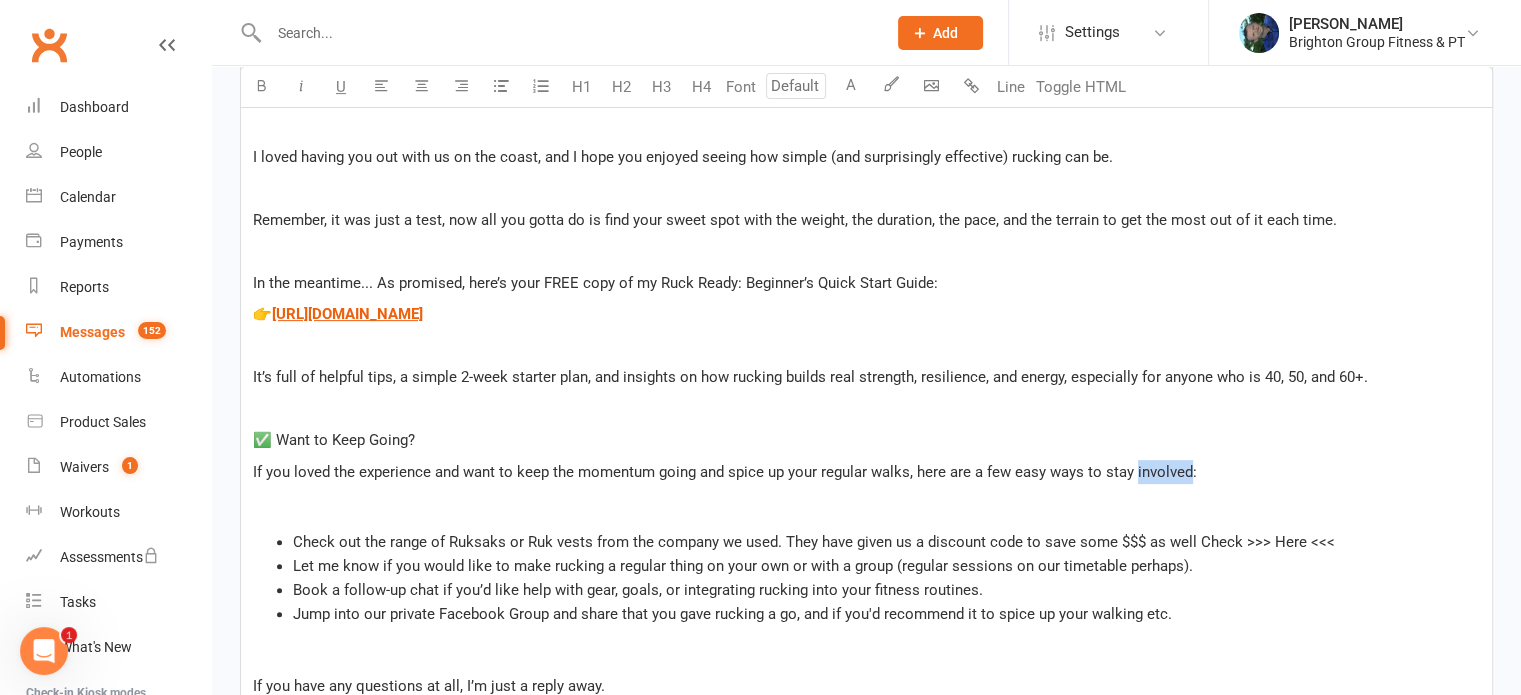 click on "If you loved the experience and want to keep the momentum going and spice up your regular walks, here are a few easy ways to stay involved:" at bounding box center [725, 472] 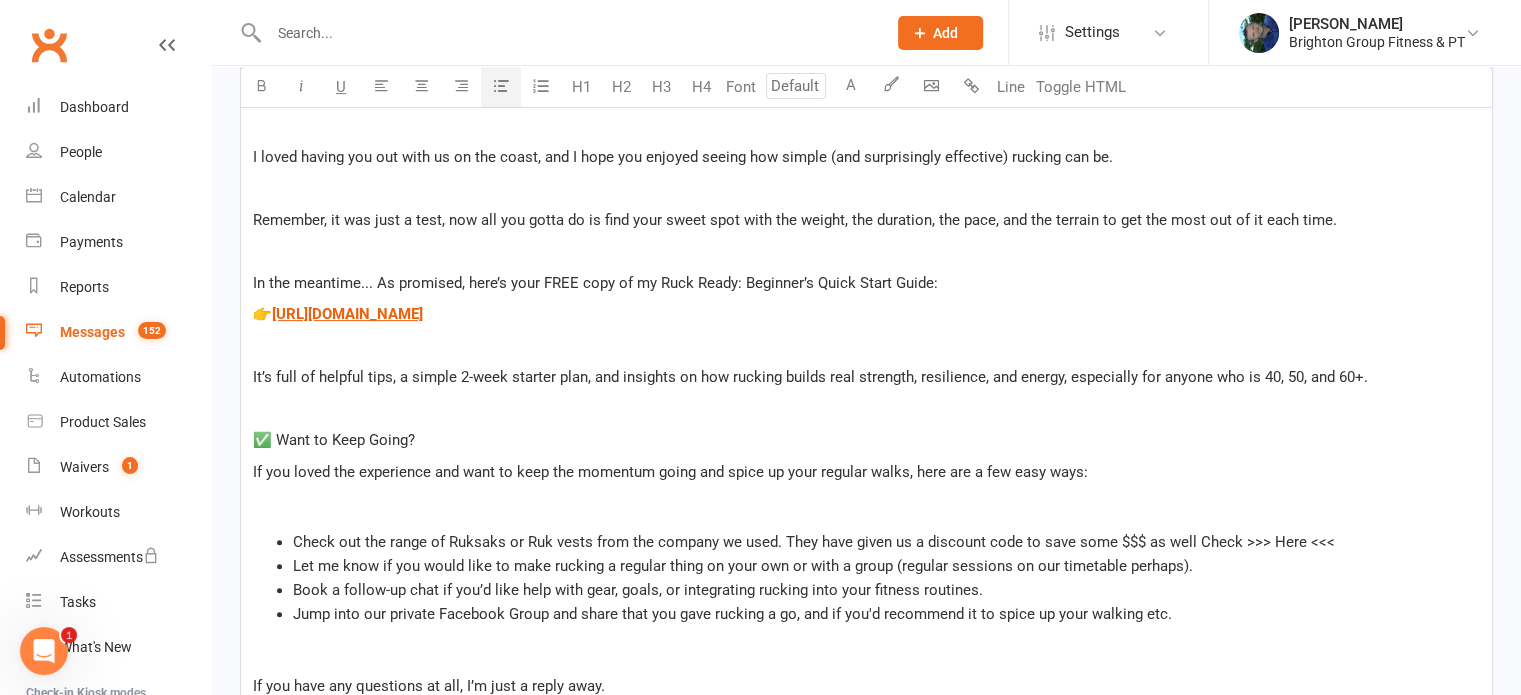 click on "Check out the range of Ruksaks or Ruk vests from the company we used. They have given us a discount code to save some $$$ as well Check >>> Here <<<" at bounding box center (814, 542) 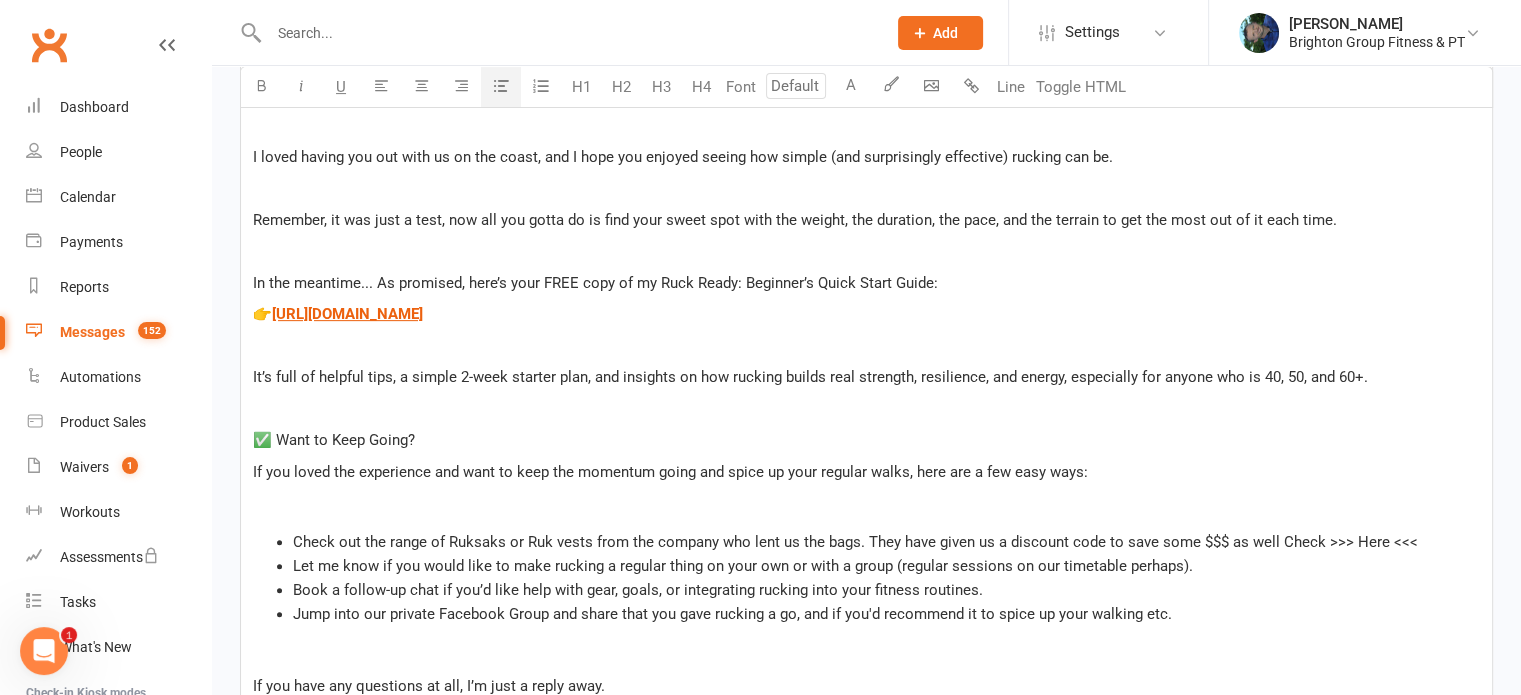 click on "Check out the range of Ruksaks or Ruk vests from the company who lent us the bags. They have given us a discount code to save some $$$ as well Check >>> Here <<<" at bounding box center [855, 542] 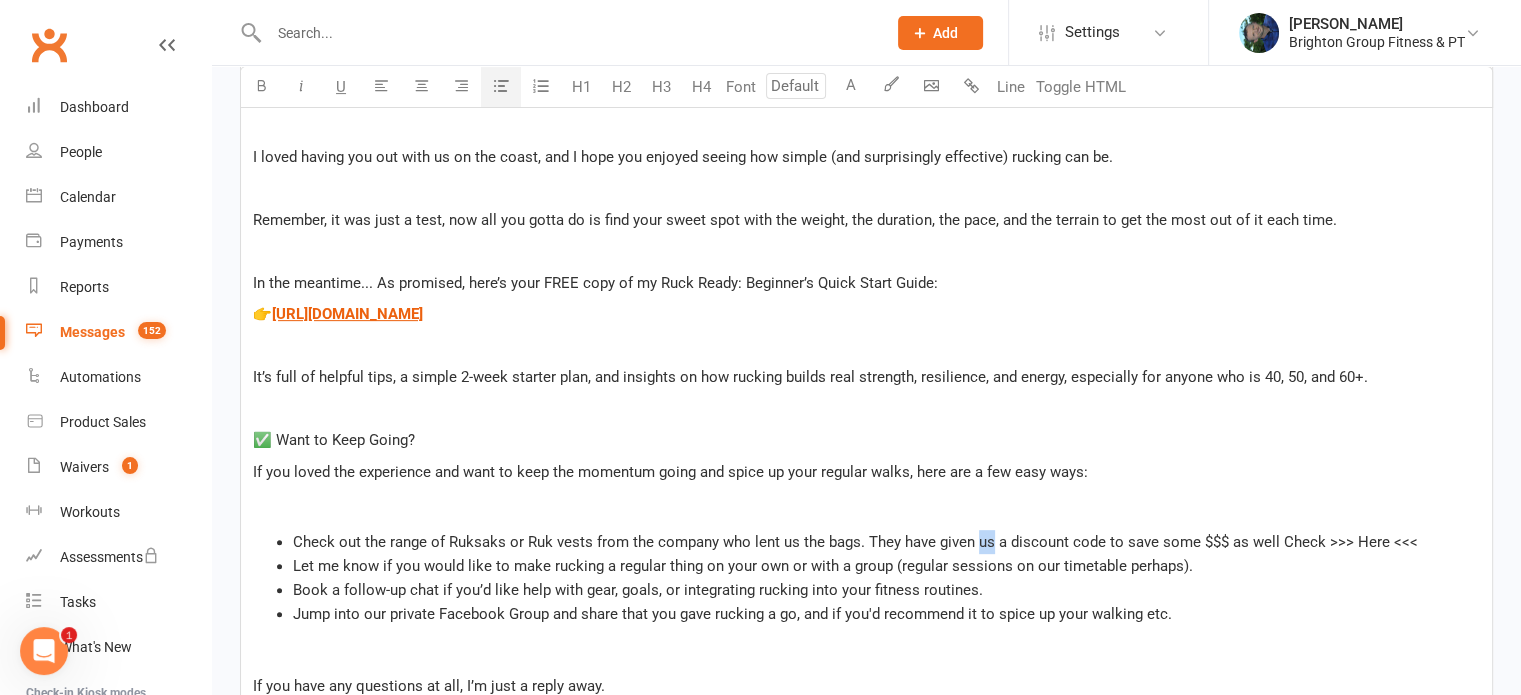 click on "Check out the range of Ruksaks or Ruk vests from the company who lent us the bags. They have given us a discount code to save some $$$ as well Check >>> Here <<<" at bounding box center [855, 542] 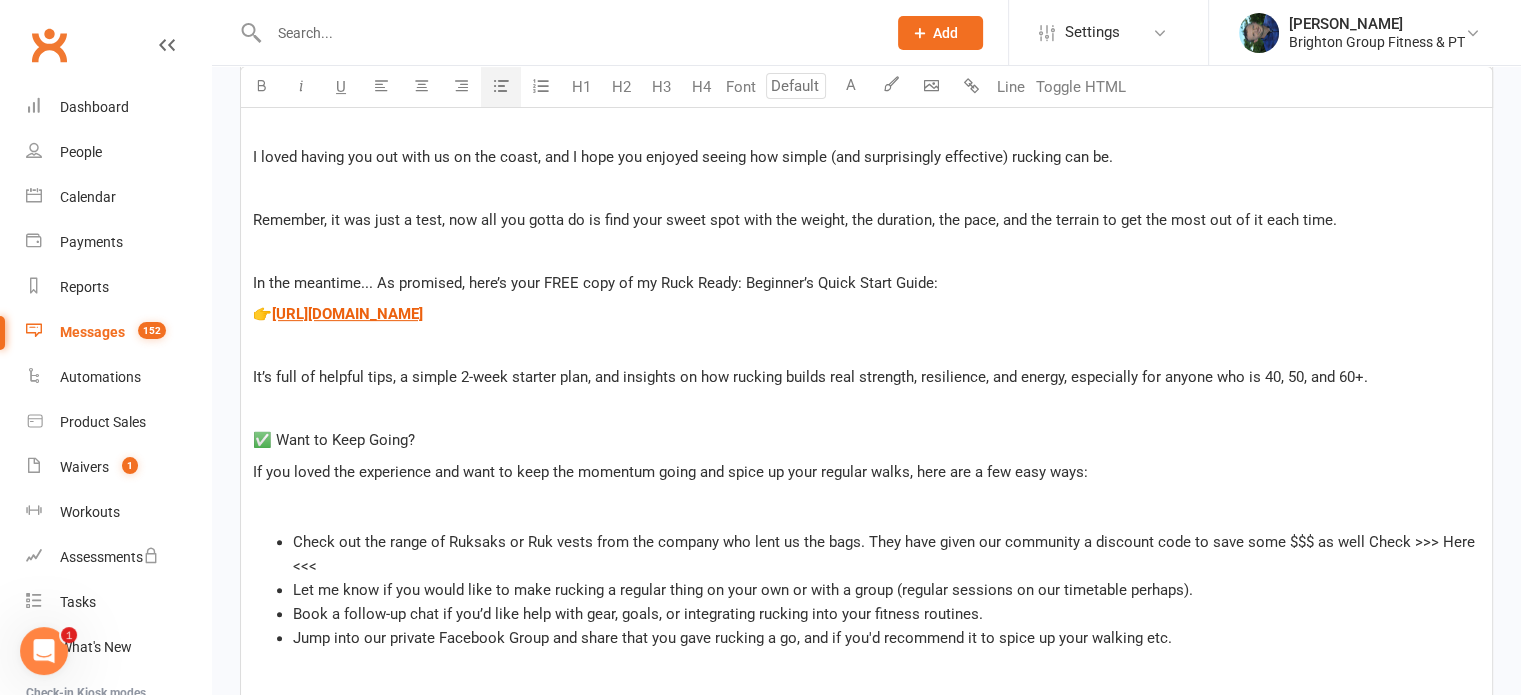 click on "Check out the range of Ruksaks or Ruk vests from the company who lent us the bags. They have given our community a discount code to save some $$$ as well Check >>> Here <<<" at bounding box center [886, 554] 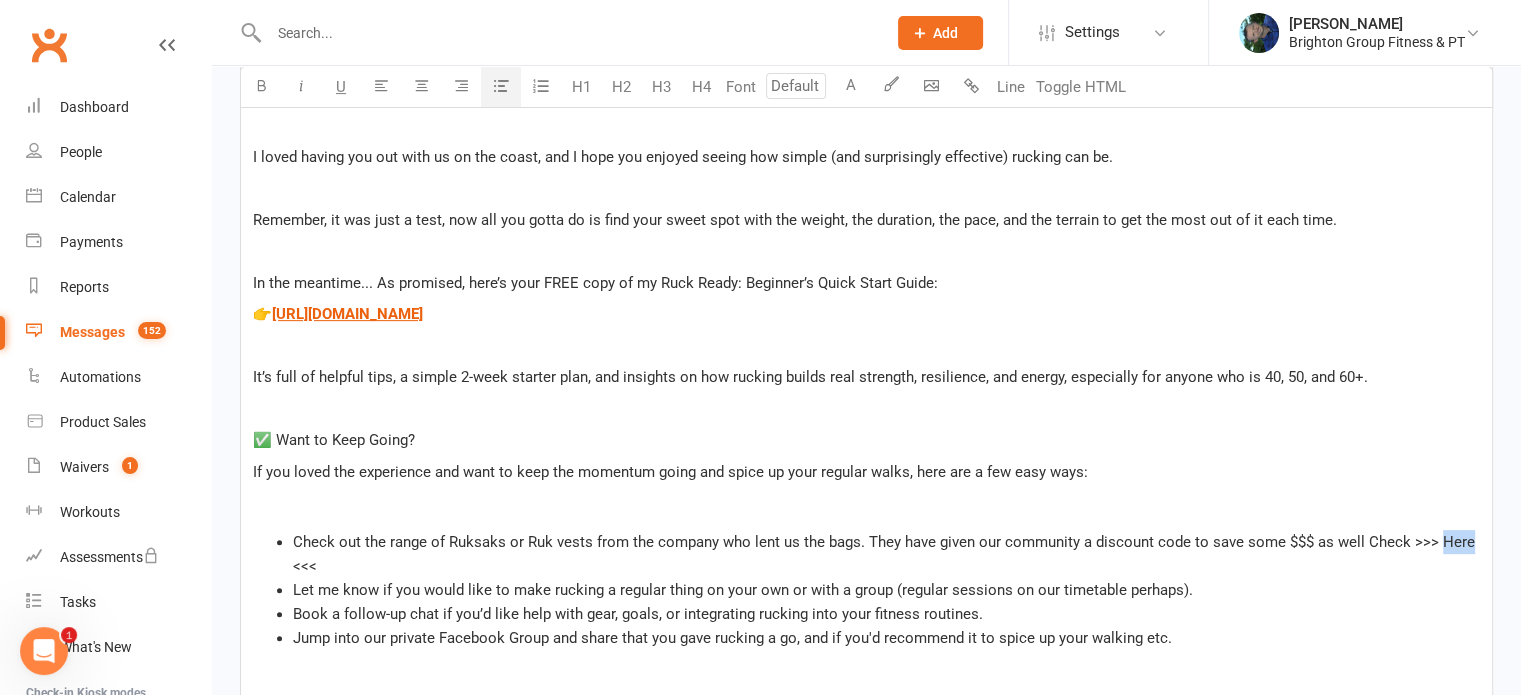 click on "Check out the range of Ruksaks or Ruk vests from the company who lent us the bags. They have given our community a discount code to save some $$$ as well Check >>> Here <<<" at bounding box center [886, 554] 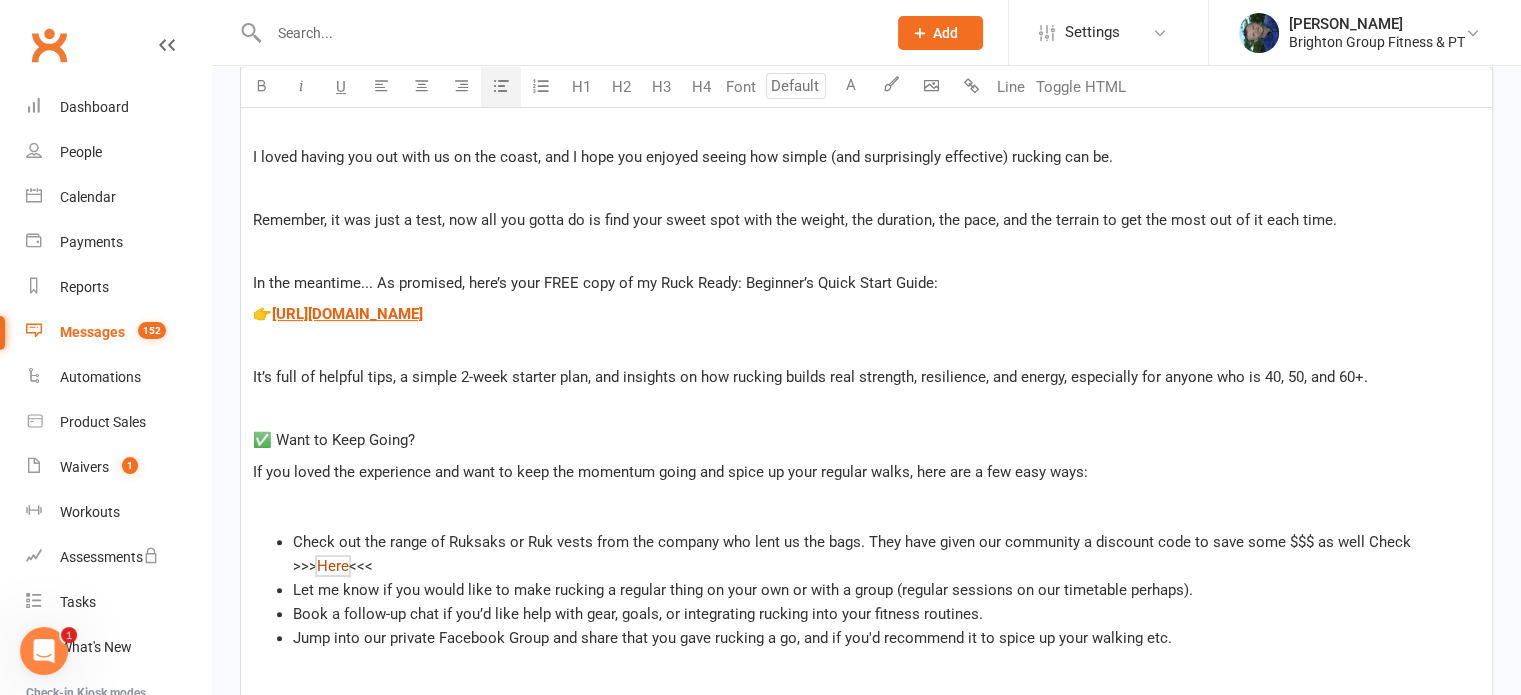 click on "Here" at bounding box center (333, 566) 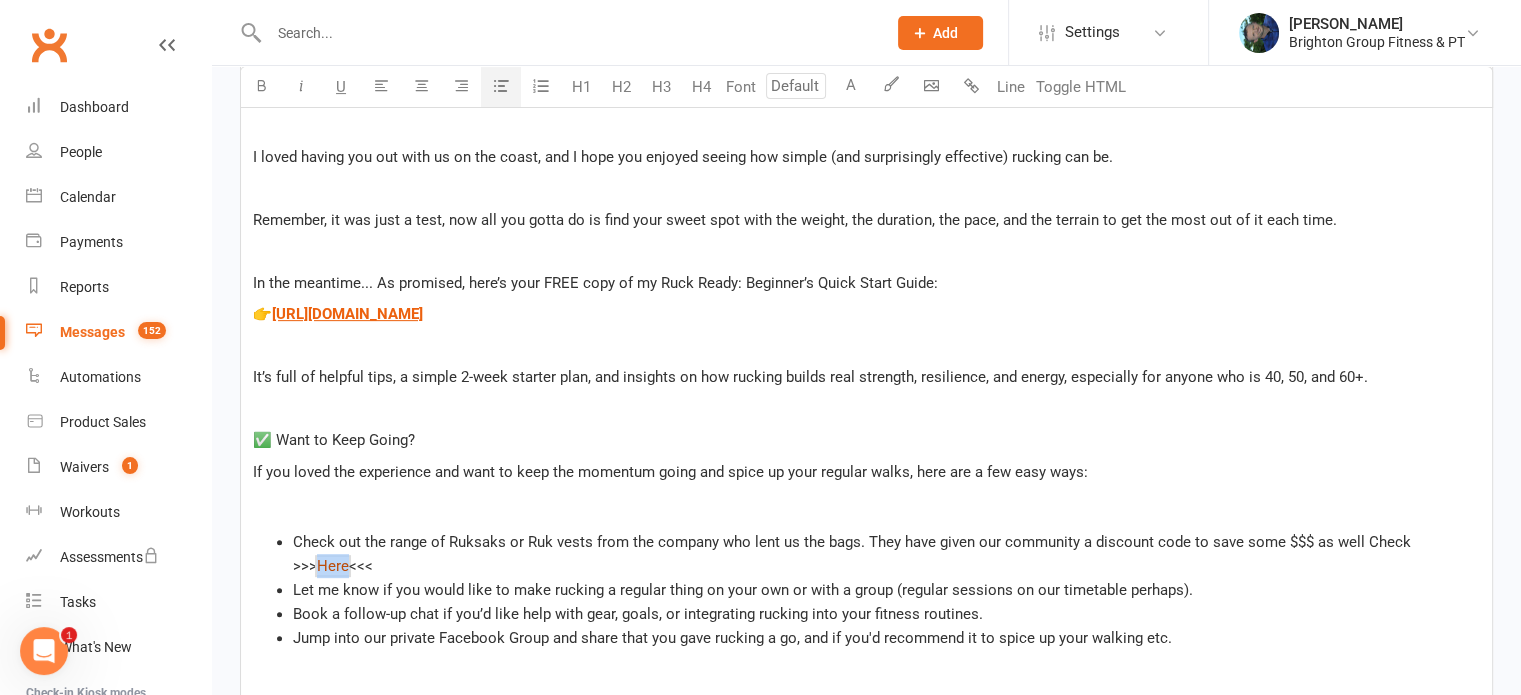click on "Here" at bounding box center [333, 566] 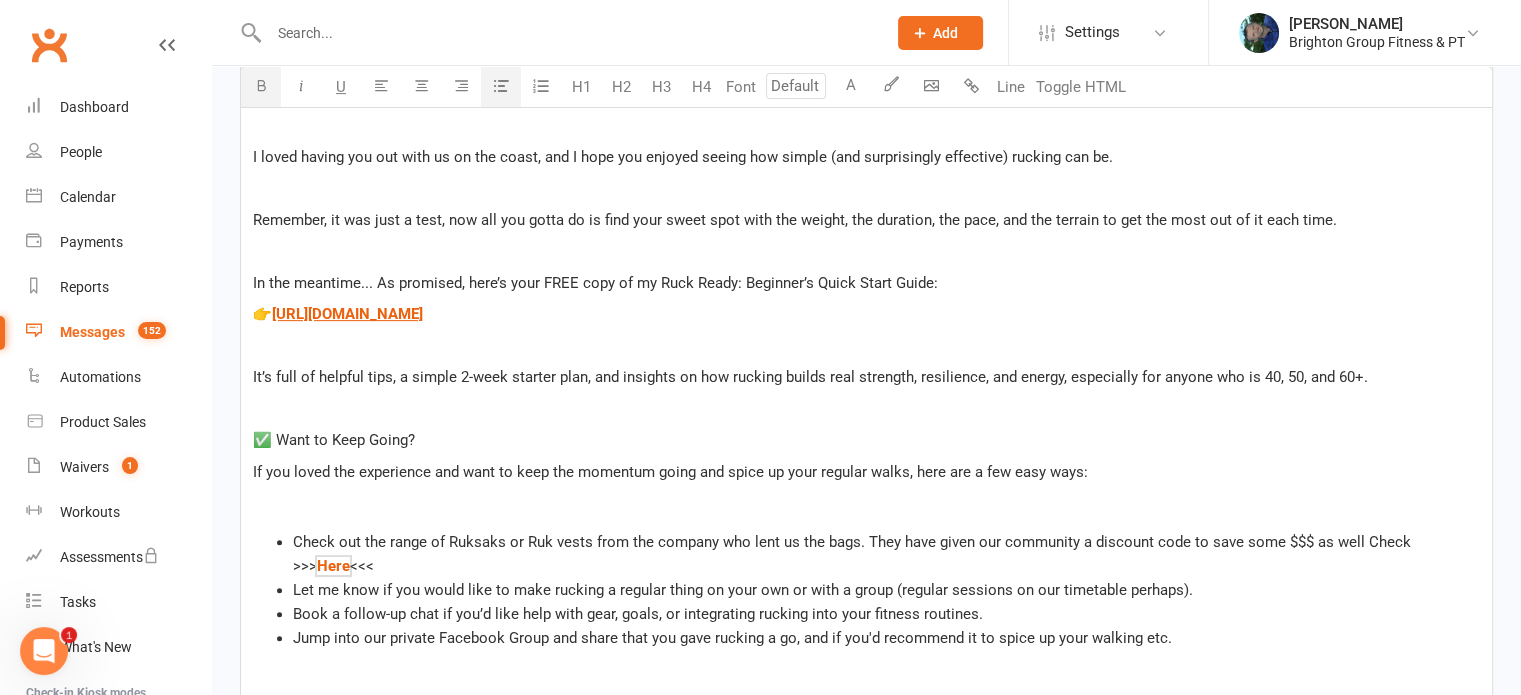 click at bounding box center [261, 85] 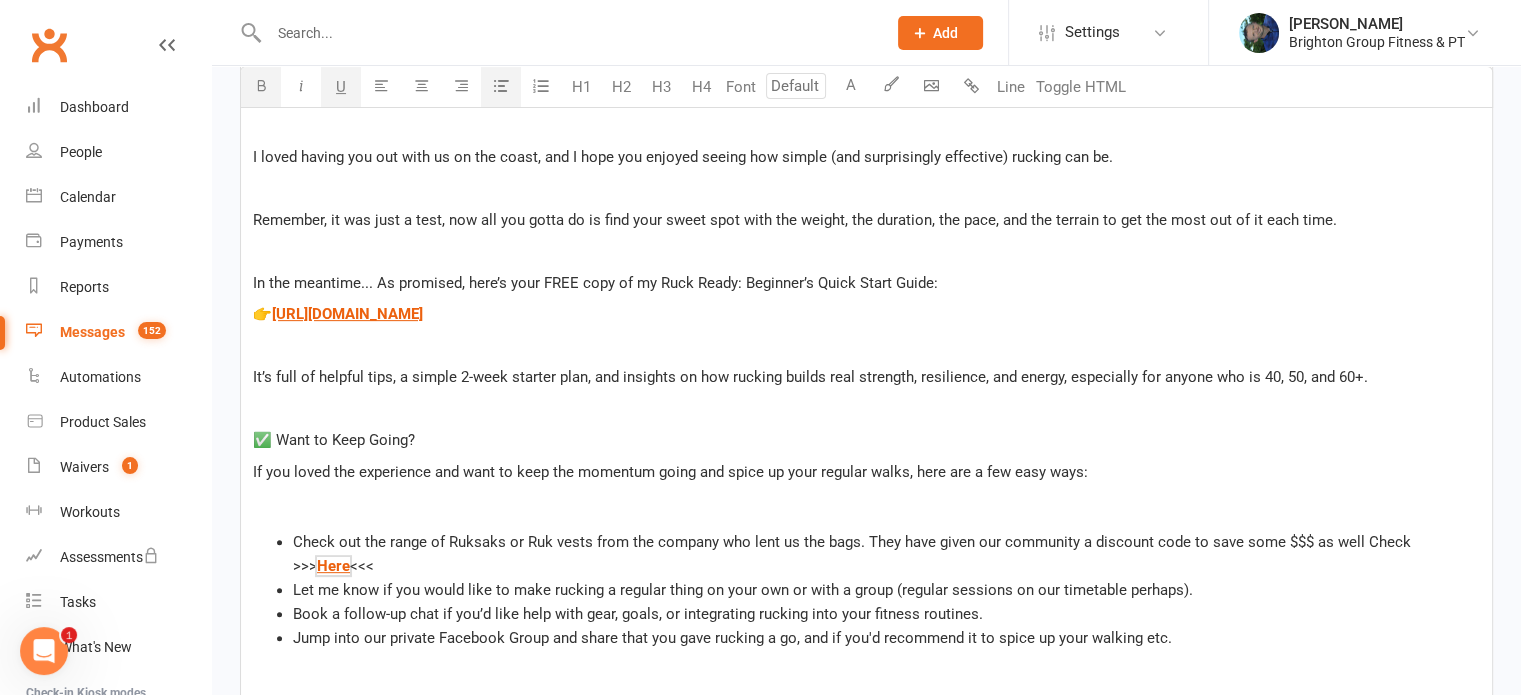 click on "U" at bounding box center (341, 87) 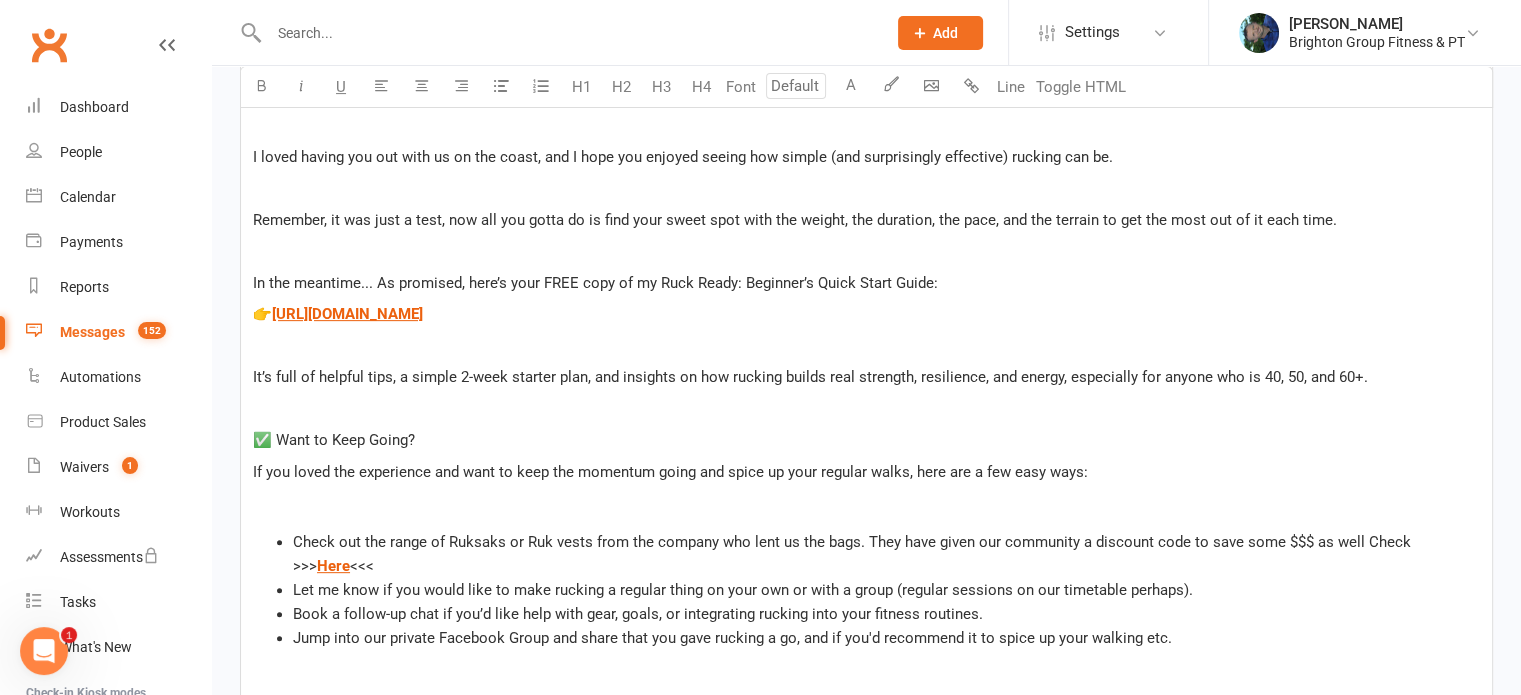 click on "﻿" at bounding box center (866, 503) 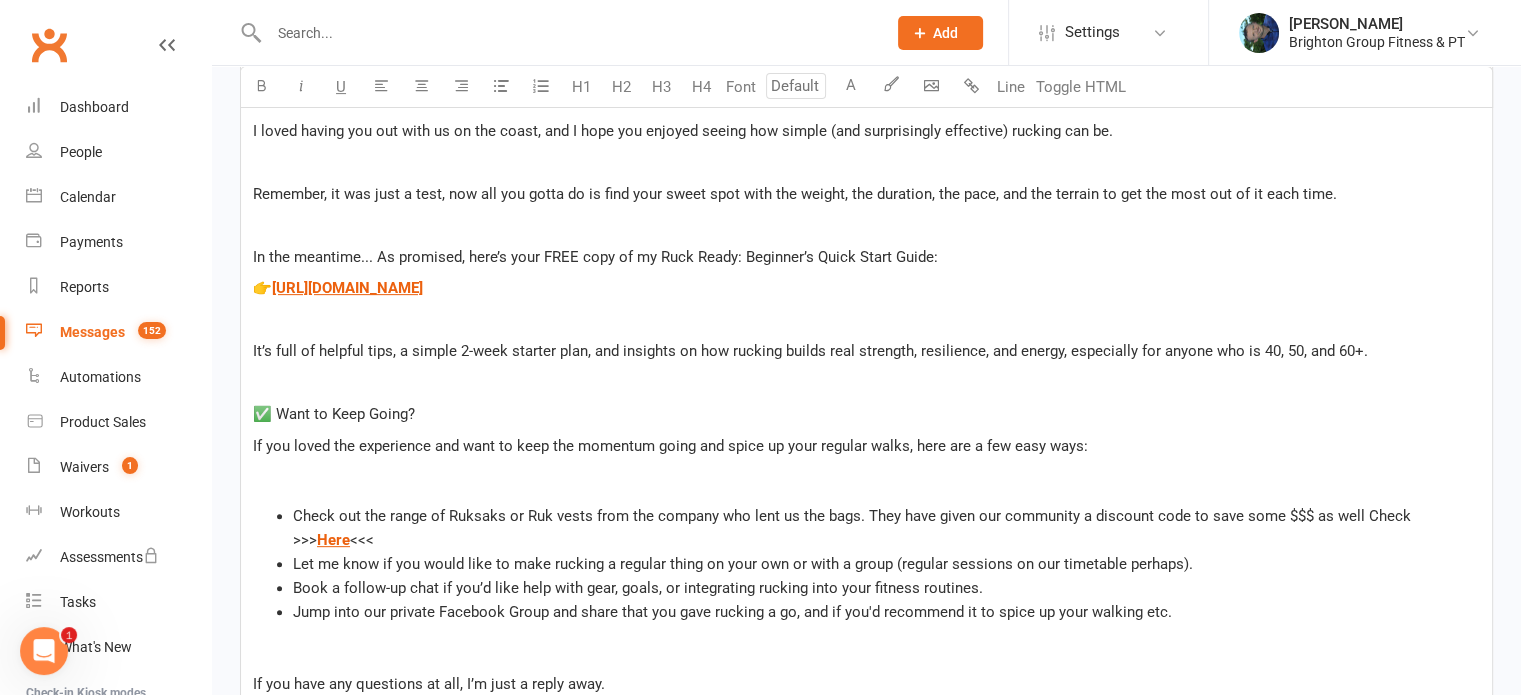 scroll, scrollTop: 711, scrollLeft: 0, axis: vertical 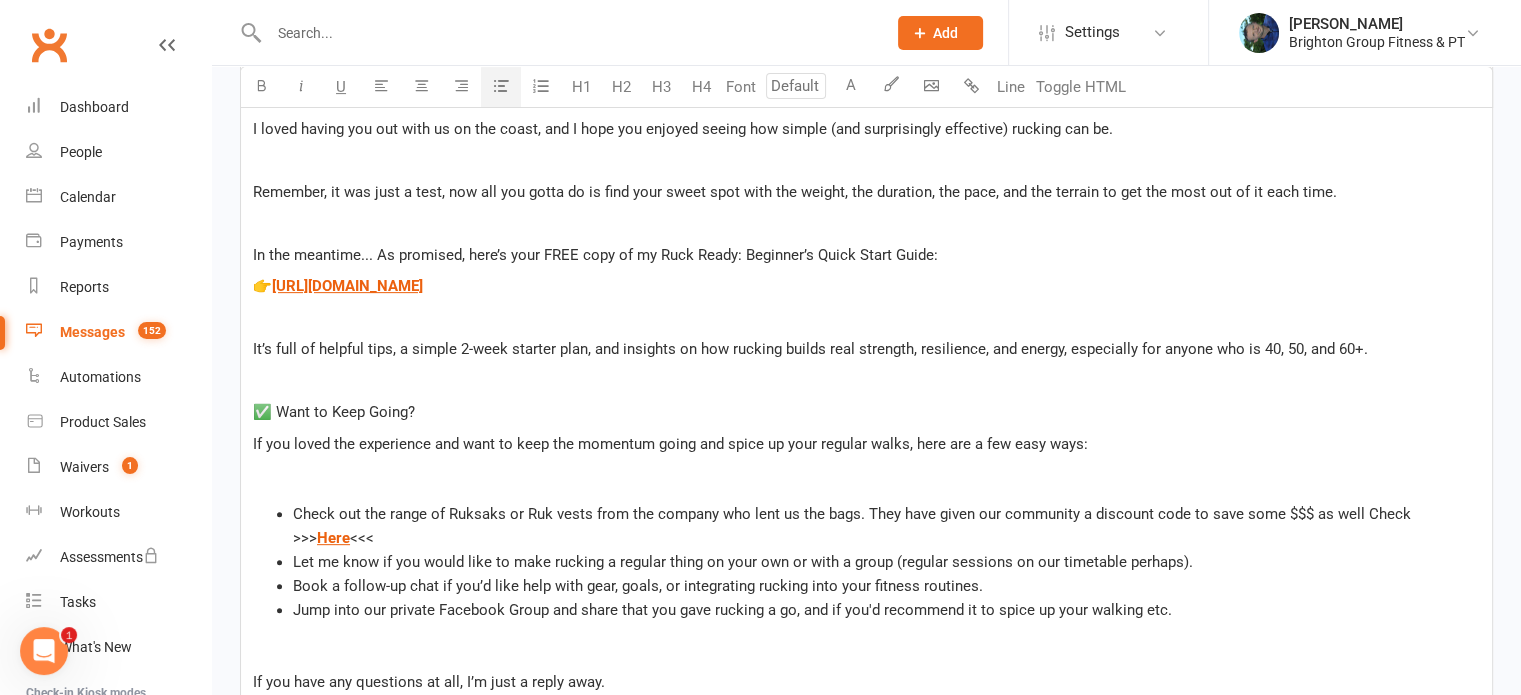 click on "Let me know if you would like to make rucking a regular thing on your own or with a group (regular sessions on our timetable perhaps)." at bounding box center [743, 562] 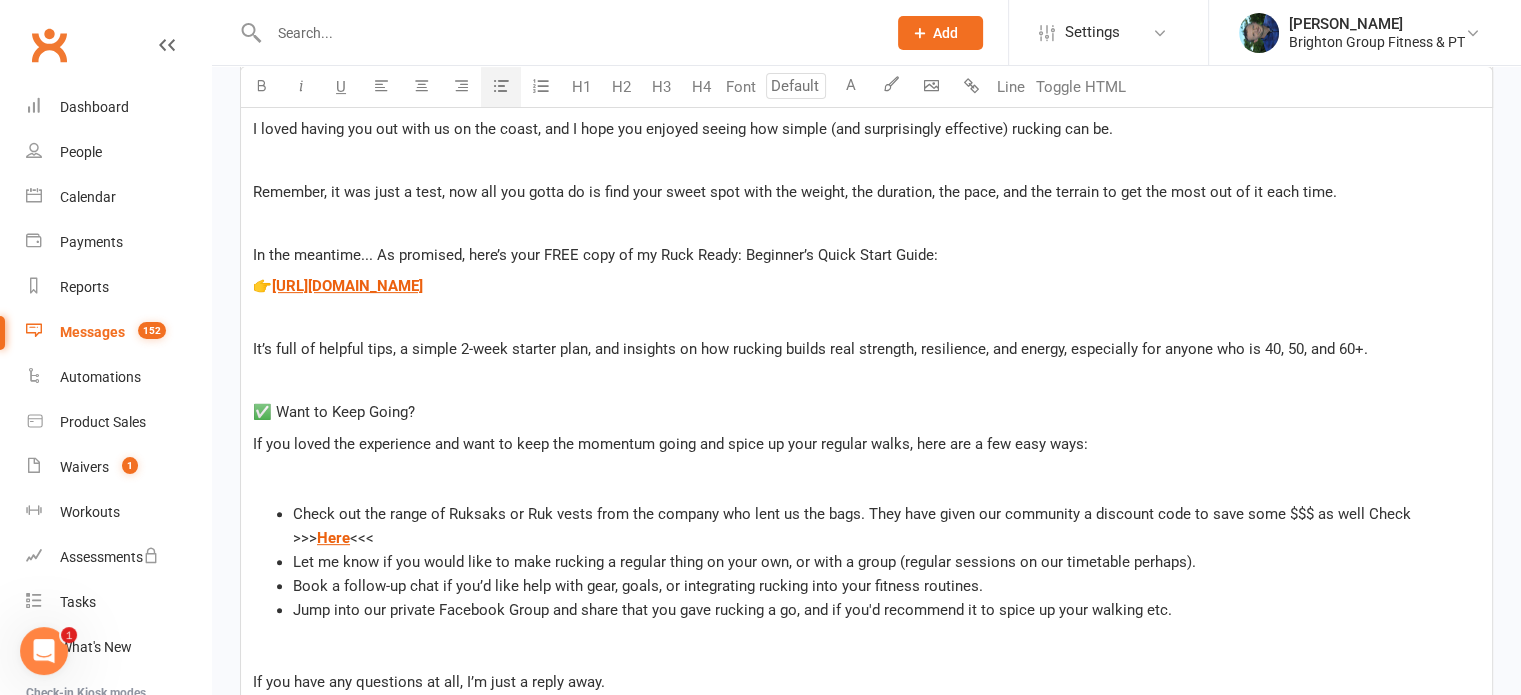 click on "Let me know if you would like to make rucking a regular thing on your own, or with a group (regular sessions on our timetable perhaps)." at bounding box center (886, 562) 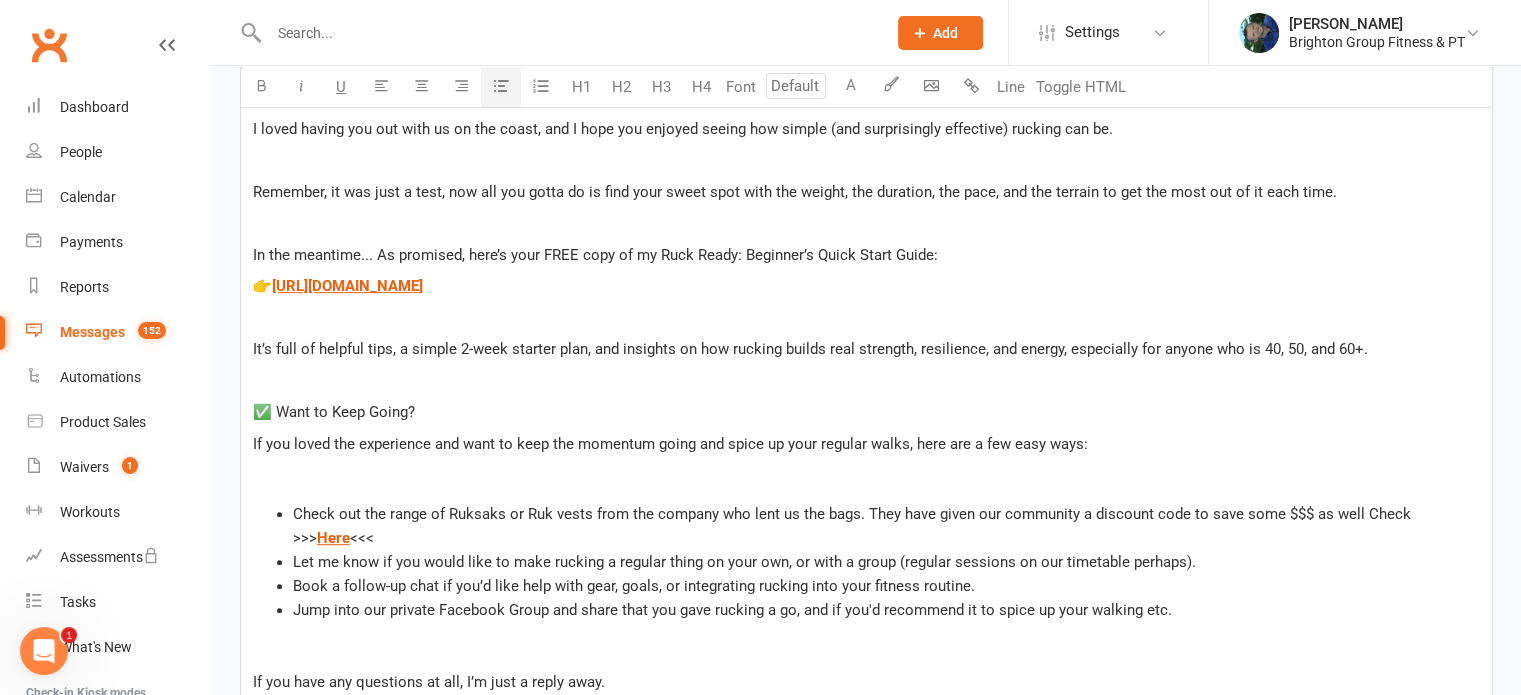 click on "Book a follow-up chat if you’d like help with gear, goals, or integrating rucking into your fitness routine." at bounding box center [886, 586] 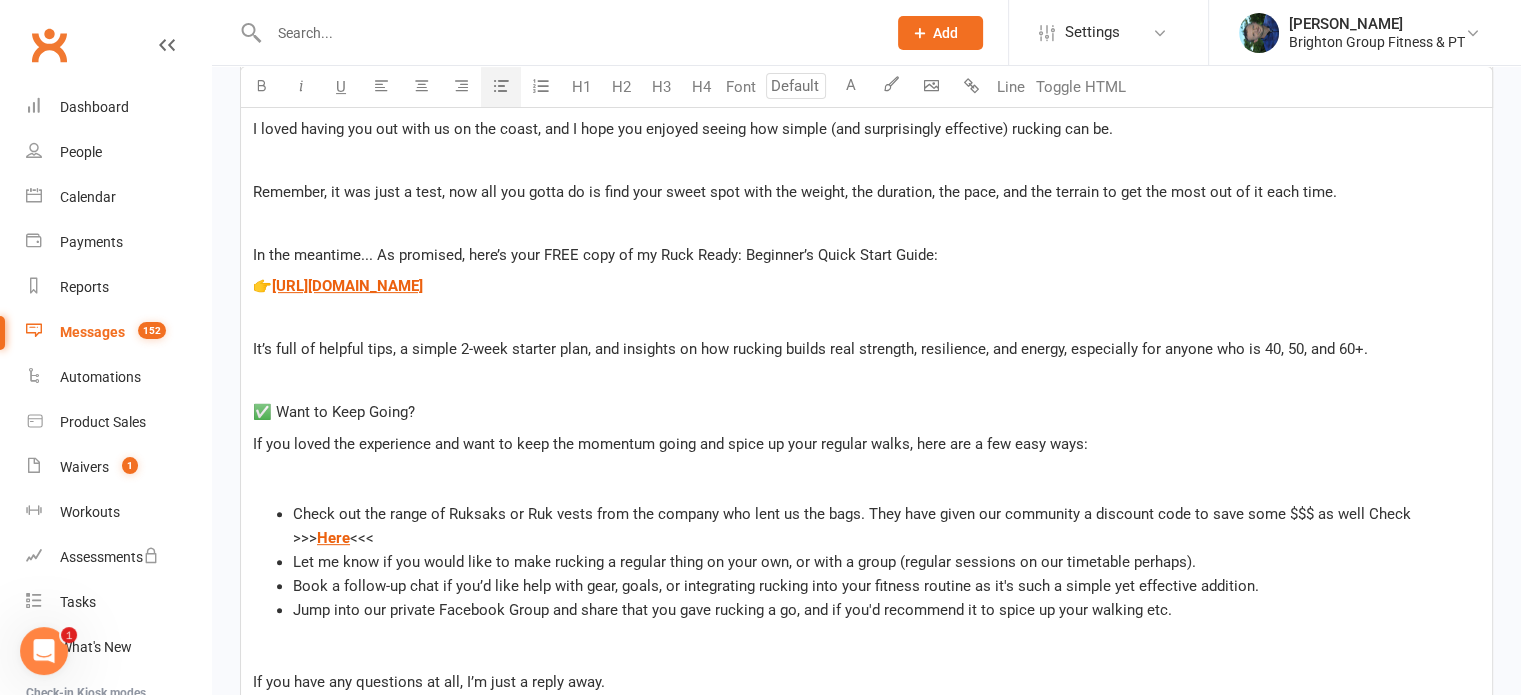click on "Book a follow-up chat if you’d like help with gear, goals, or integrating rucking into your fitness routine as it's such a simple yet effective addition." at bounding box center [776, 586] 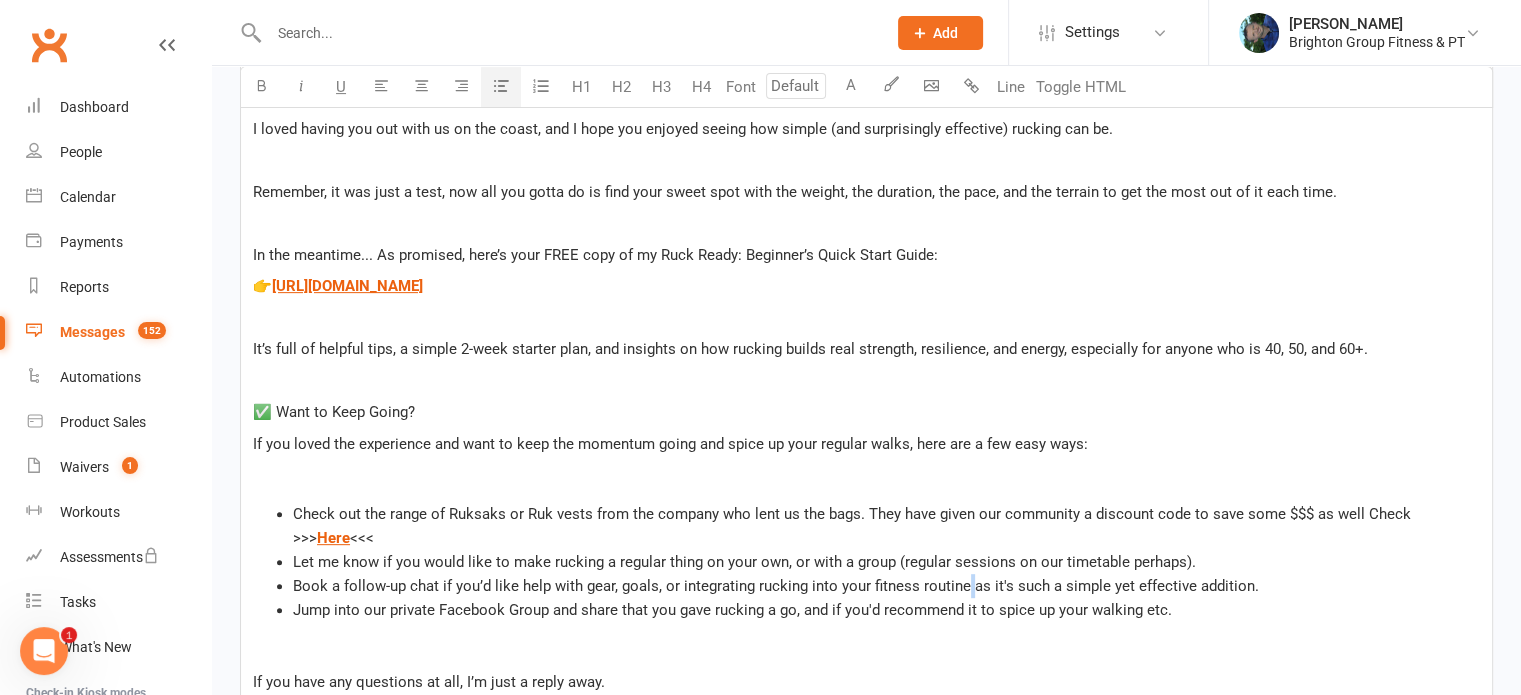 click on "Book a follow-up chat if you’d like help with gear, goals, or integrating rucking into your fitness routine as it's such a simple yet effective addition." at bounding box center [776, 586] 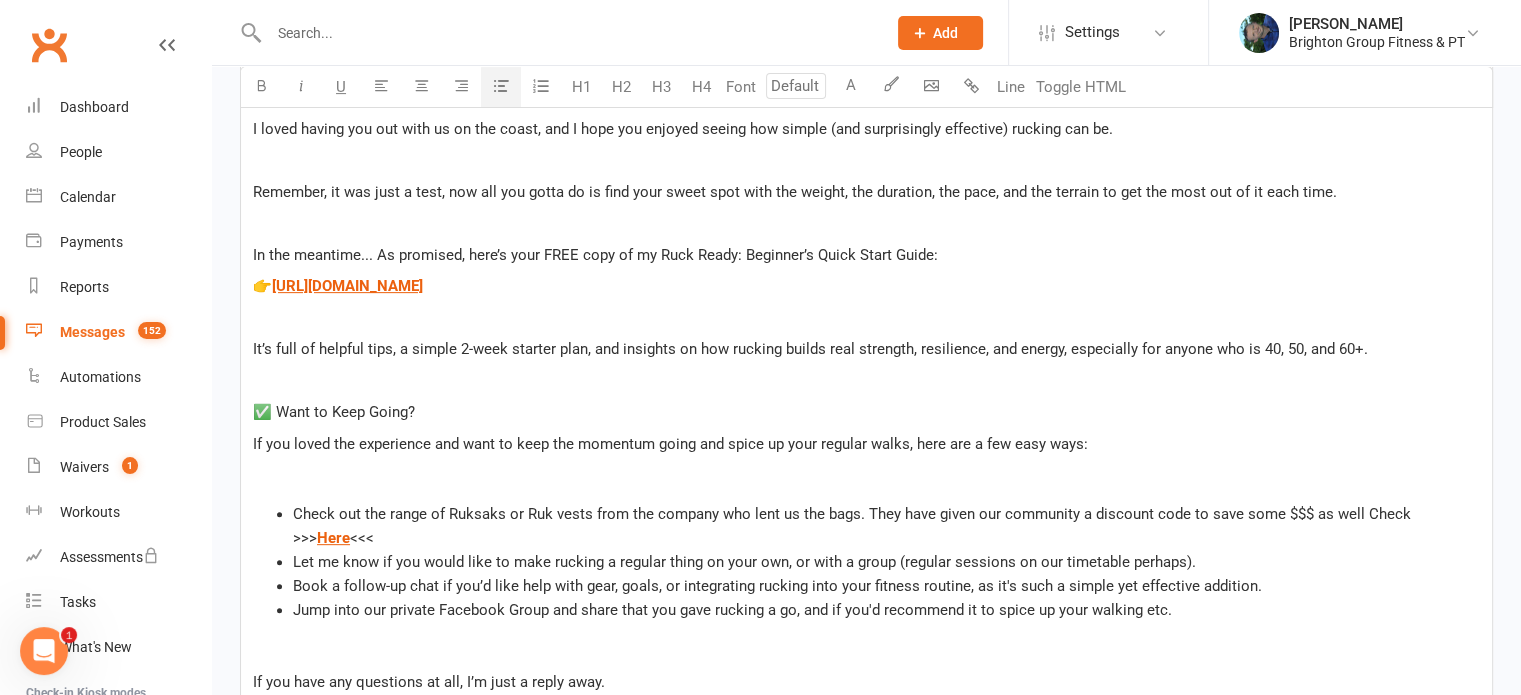 click on "Jump into our private Facebook Group and share that you gave rucking a go, and if you'd recommend it to spice up your walking etc." at bounding box center [732, 610] 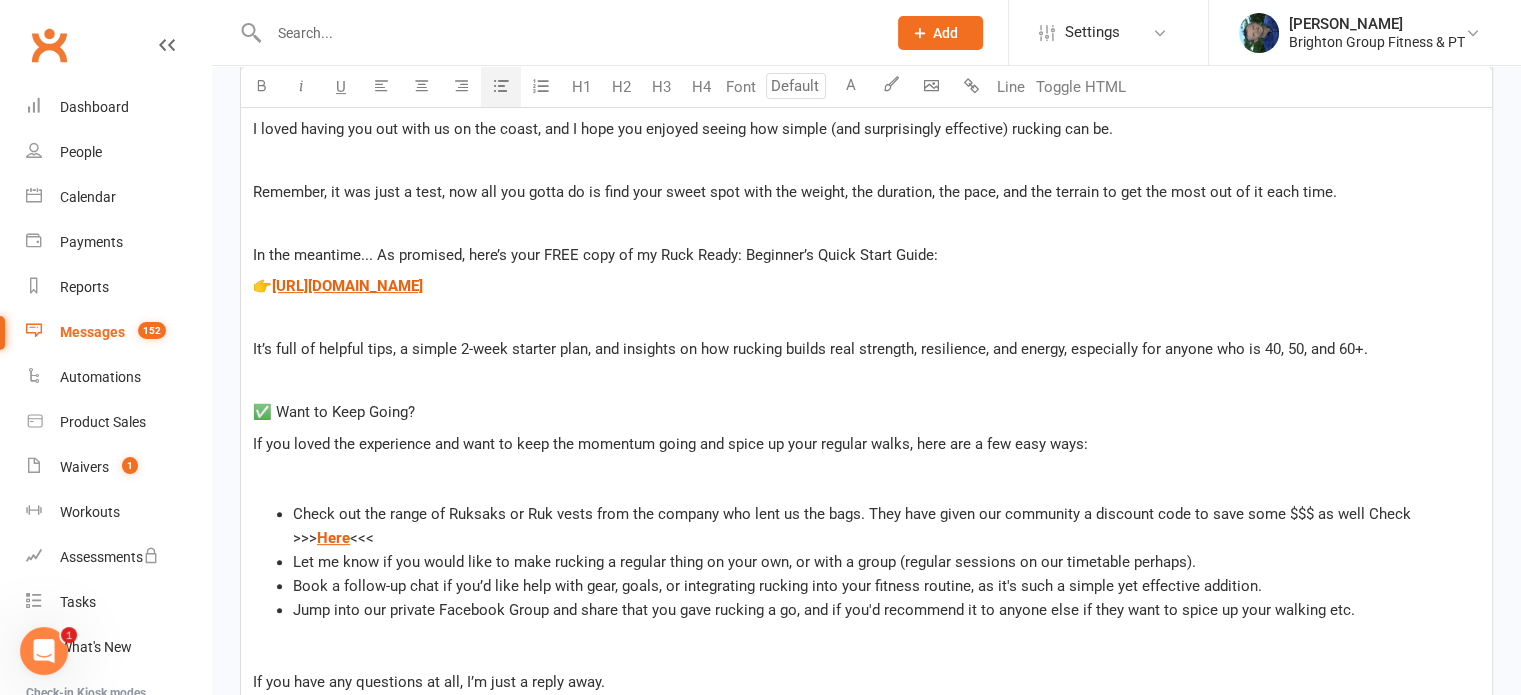 click on "Jump into our private Facebook Group and share that you gave rucking a go, and if you'd recommend it to anyone else if they want to spice up your walking etc." at bounding box center (824, 610) 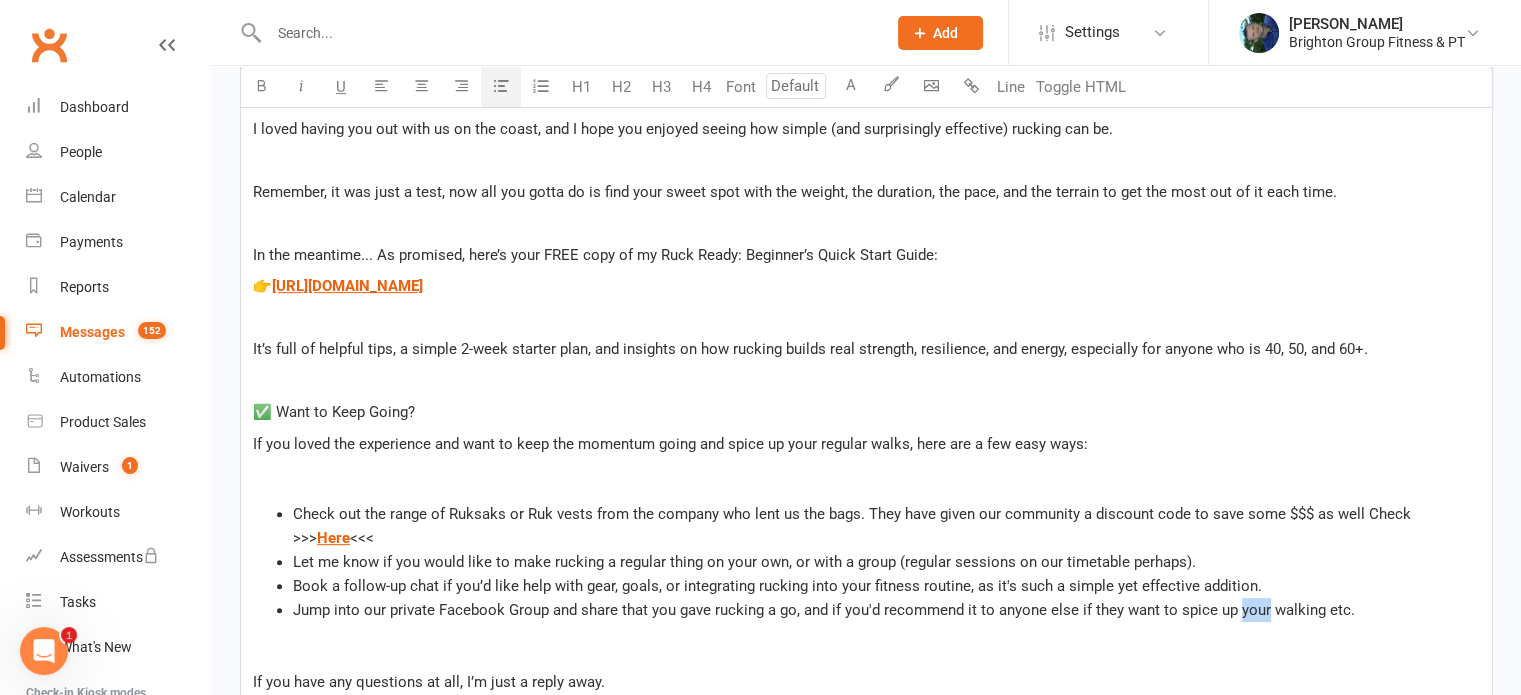 click on "Jump into our private Facebook Group and share that you gave rucking a go, and if you'd recommend it to anyone else if they want to spice up your walking etc." at bounding box center (824, 610) 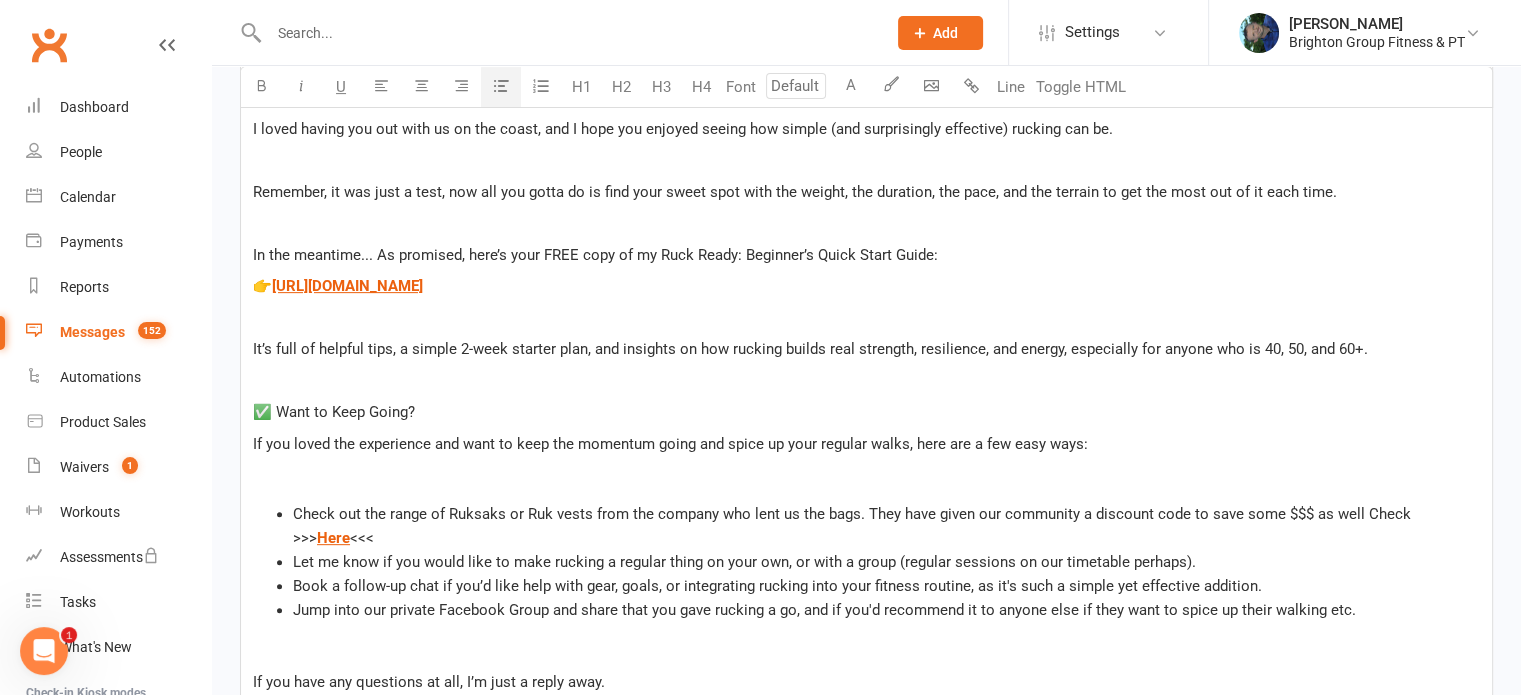 click on "Jump into our private Facebook Group and share that you gave rucking a go, and if you'd recommend it to anyone else if they want to spice up their walking etc." at bounding box center [886, 610] 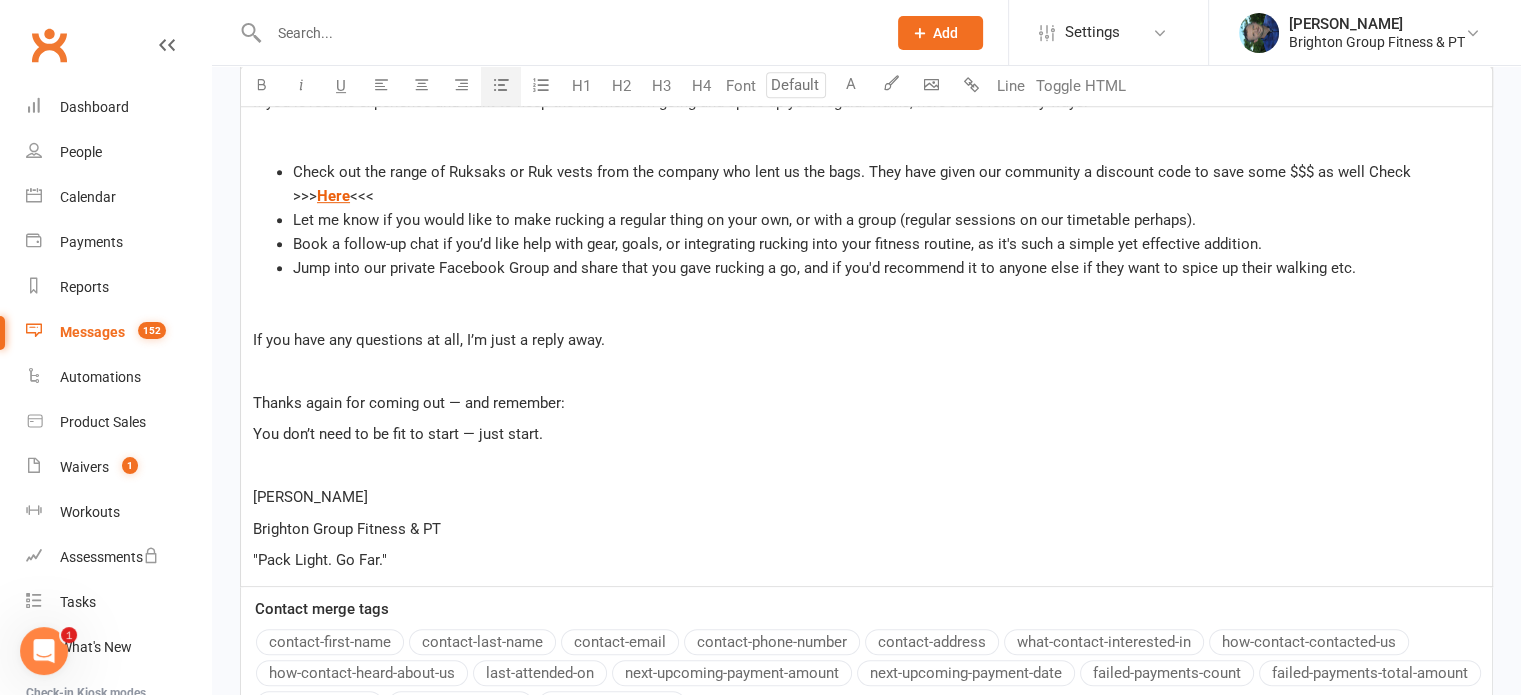 scroll, scrollTop: 1055, scrollLeft: 0, axis: vertical 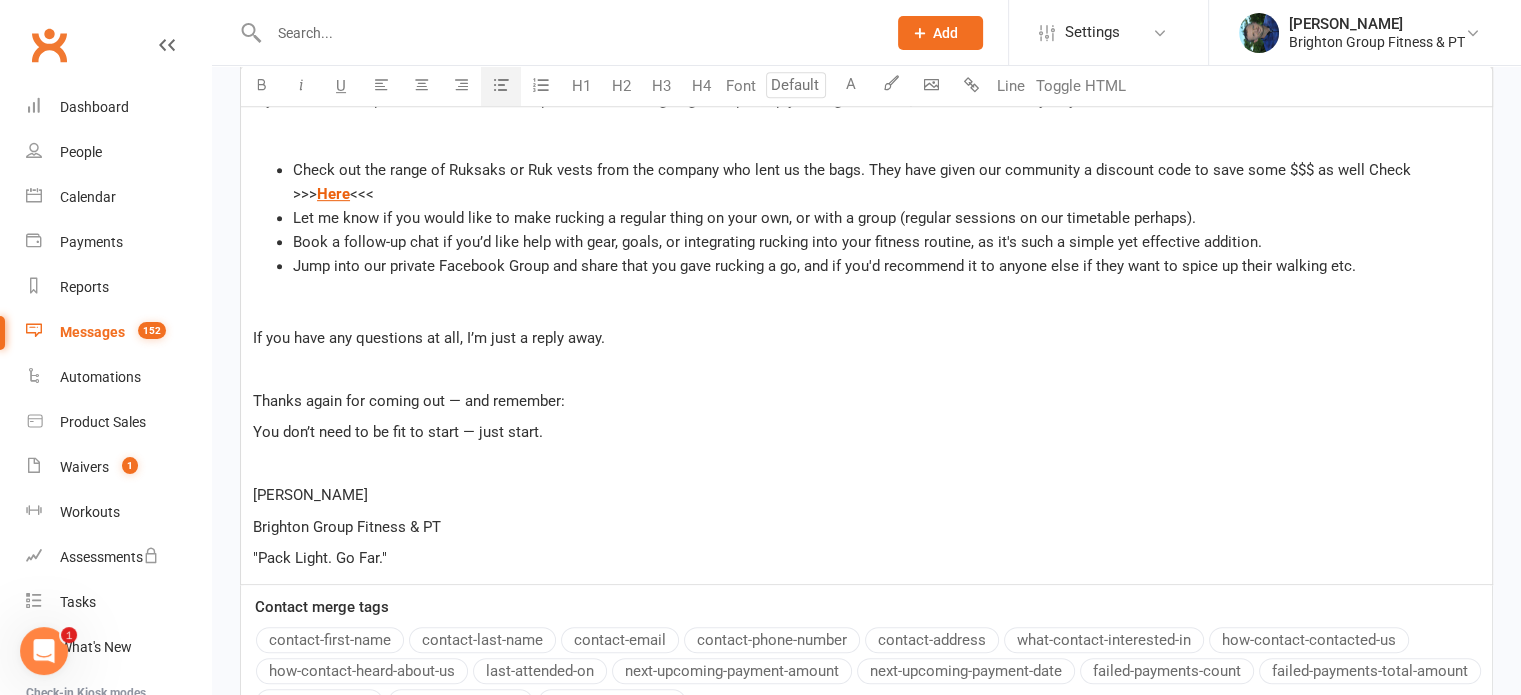 click on "If you have any questions at all, I’m just a reply away." at bounding box center [429, 338] 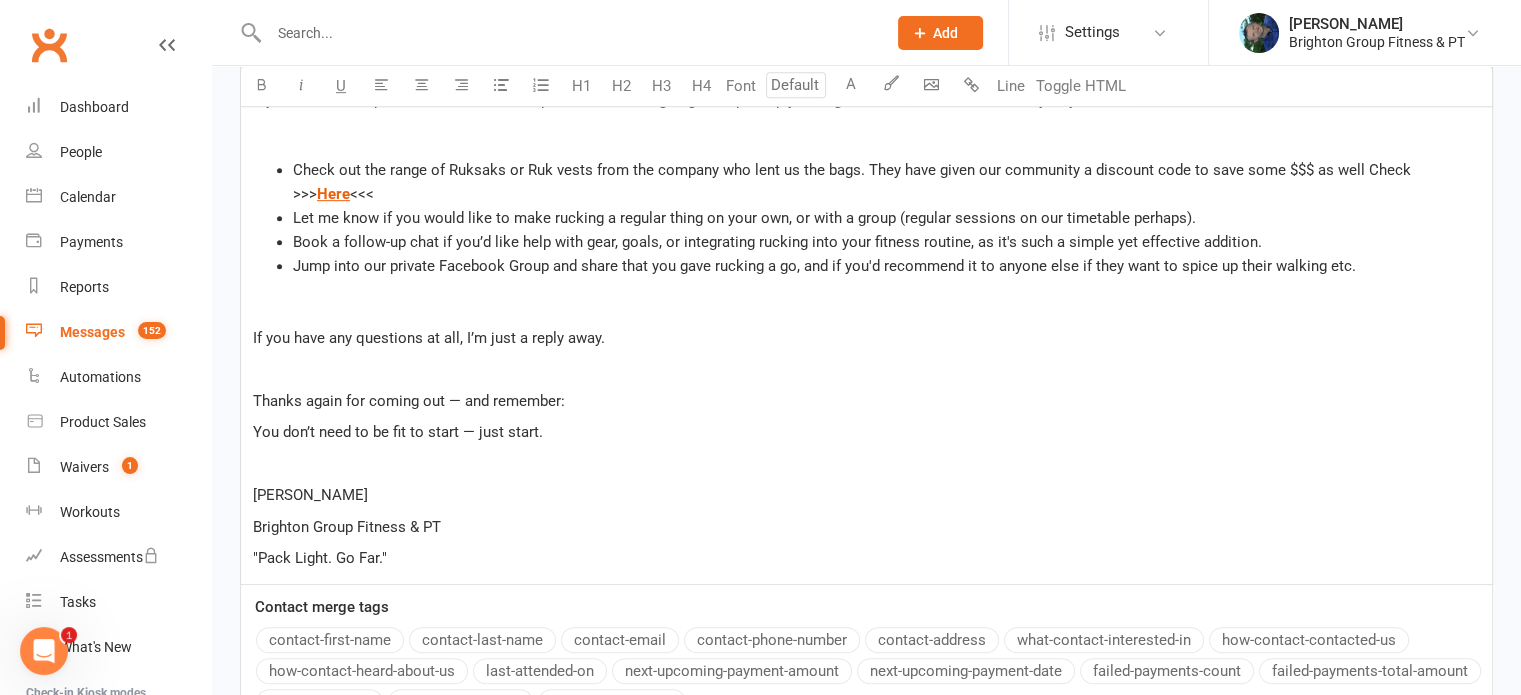 click on "Thanks again for coming out — and remember:" at bounding box center [409, 401] 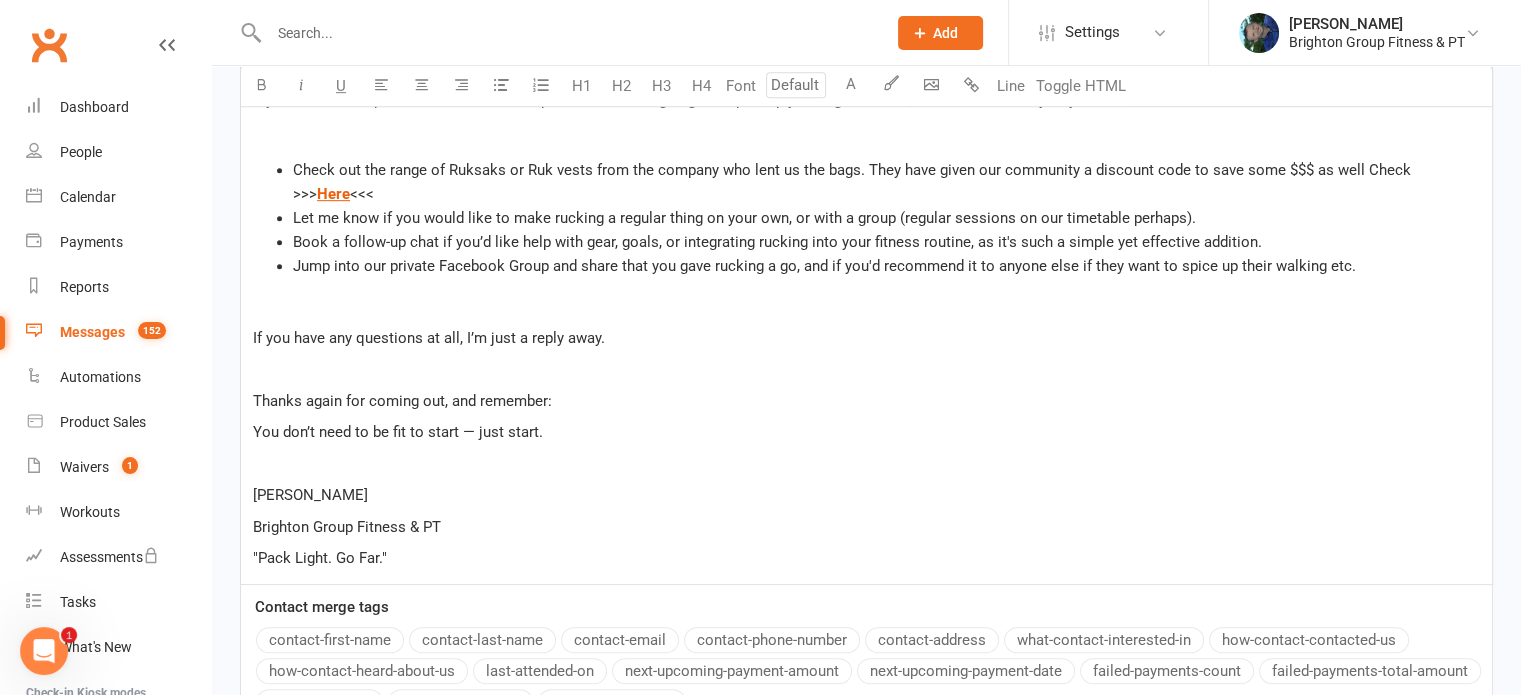click on "Thanks again for coming out, and remember:" at bounding box center (866, 401) 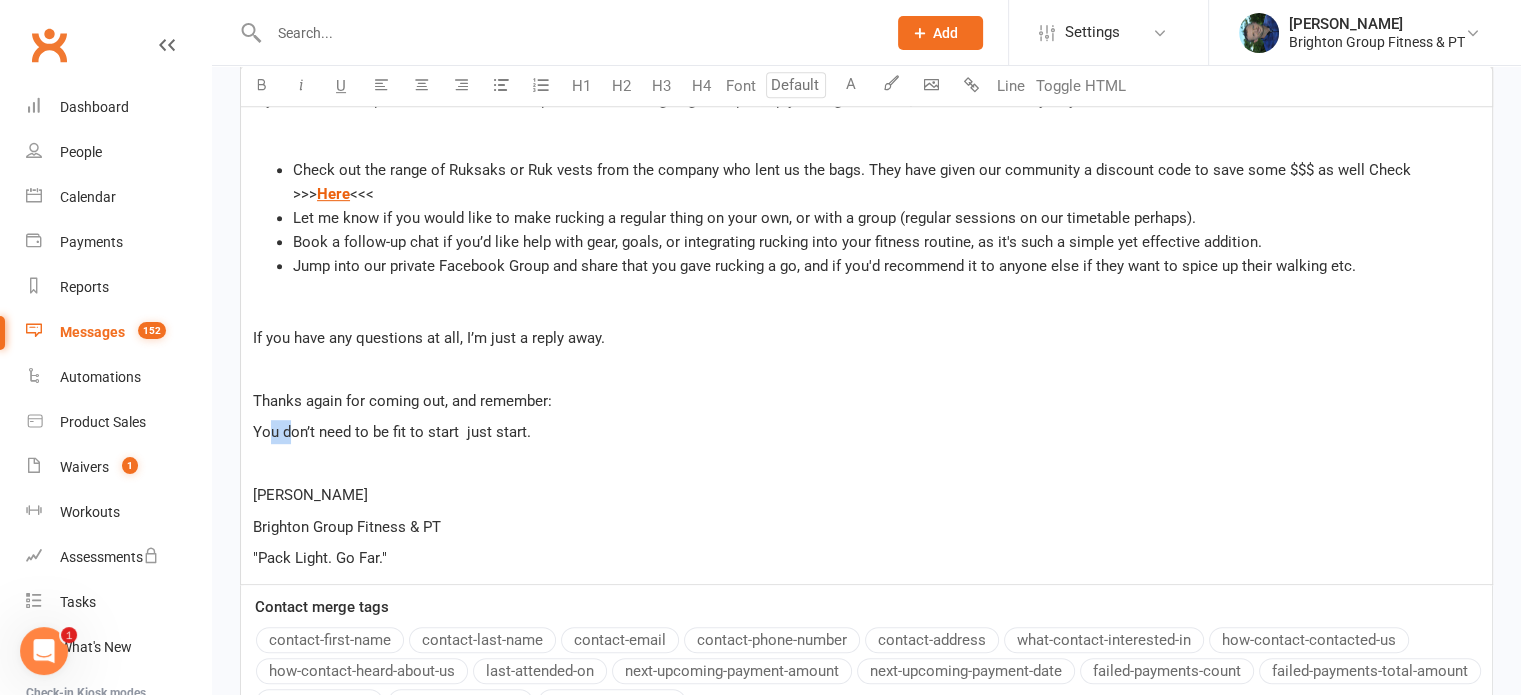 drag, startPoint x: 289, startPoint y: 436, endPoint x: 267, endPoint y: 436, distance: 22 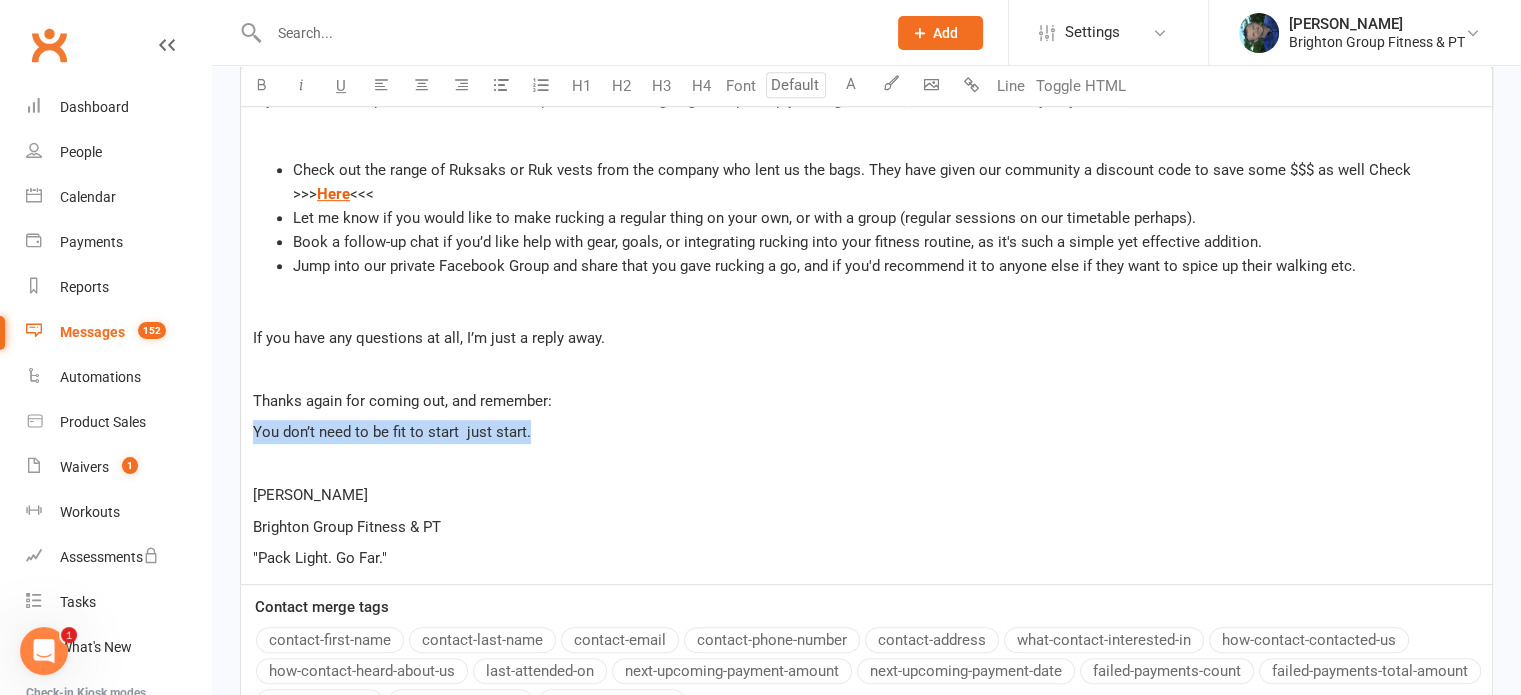 drag, startPoint x: 534, startPoint y: 431, endPoint x: 251, endPoint y: 430, distance: 283.00177 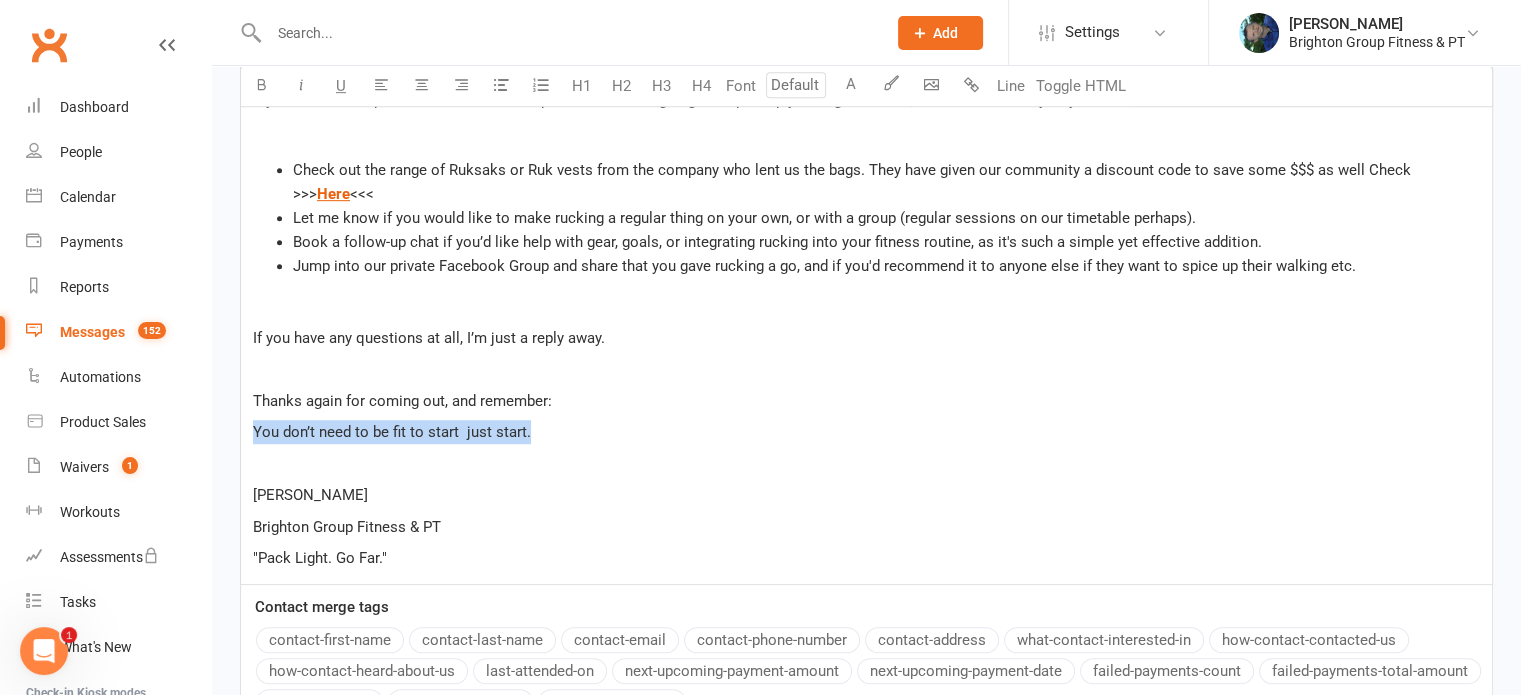 click on "Heya  ﻿ {contact-first-name}   ﻿ Thanks so much for joining our Come & Try Rucking session! ﻿ I loved having you out with us on the coast, and I hope you enjoyed seeing how simple (and surprisingly effective) rucking can be.  ﻿ Remember, it was just a test, now all you gotta do is find your sweet spot with the weight, the duration, the pace, and the terrain to get the most out of it each time.  ﻿ In the meantime... As promised, here’s your FREE copy of my Ruck Ready: Beginner’s Quick Start Guide: 👉  $   [URL][DOMAIN_NAME] $   ﻿ ﻿ It’s full of helpful tips, a simple 2-week starter plan, and insights on how rucking builds real strength, resilience, and energy, especially for anyone who is 40, 50, and 60+. ﻿ ✅ Want to Keep Going? If you loved the experience and want to keep the momentum going and spice up your regular walks, here are a few easy ways: ﻿ $   Here $    <<< ﻿ ﻿ ﻿ [PERSON_NAME] Brighton Group Fitness & PT" at bounding box center [866, 108] 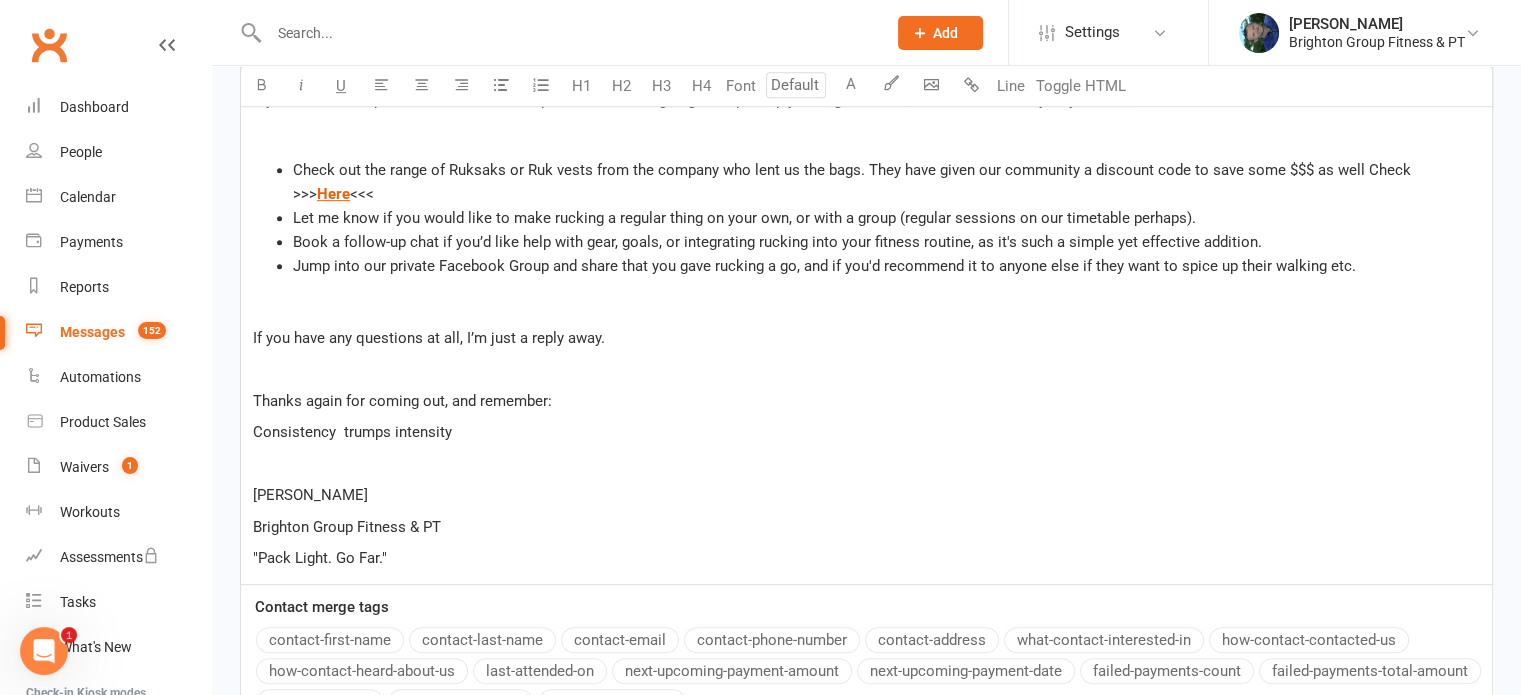 click on "Consistency  trumps intensity" at bounding box center [352, 432] 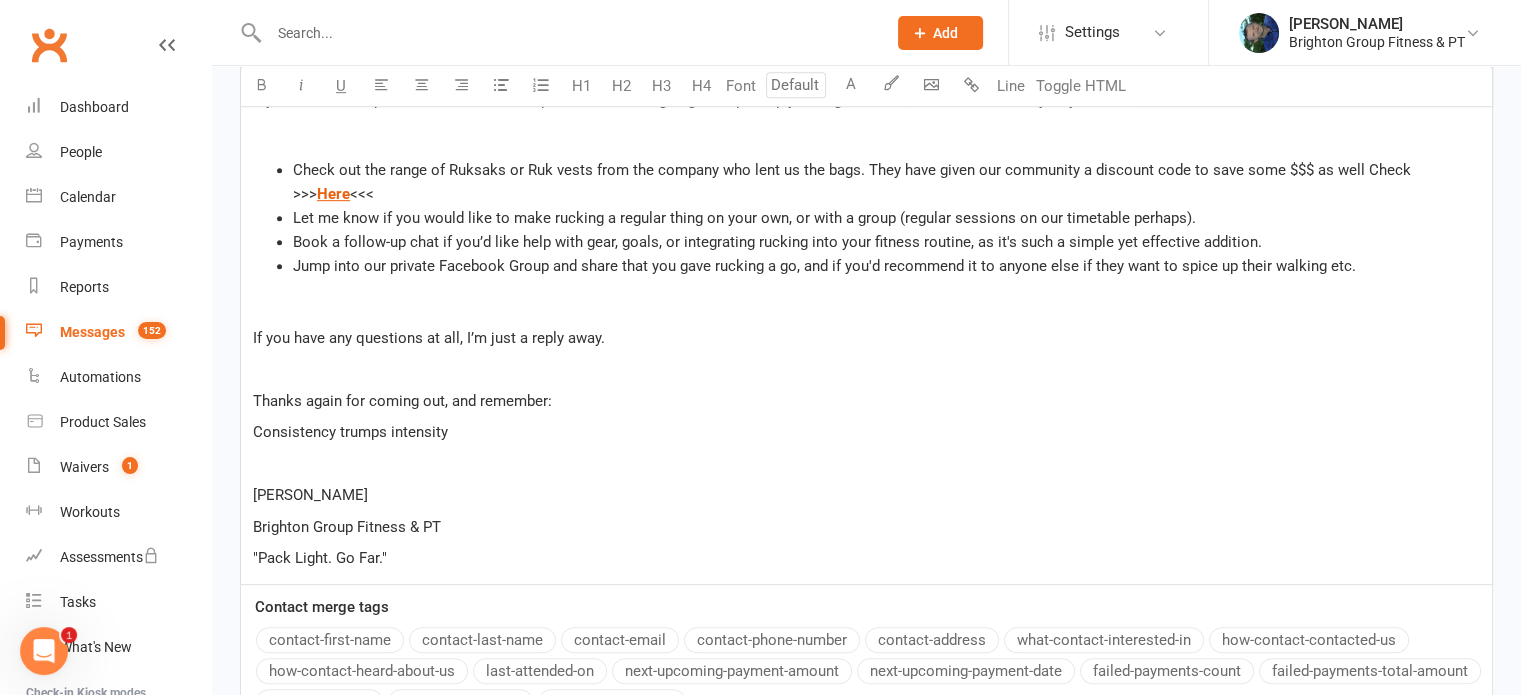 click on "Consistency trumps intensity" at bounding box center (866, 432) 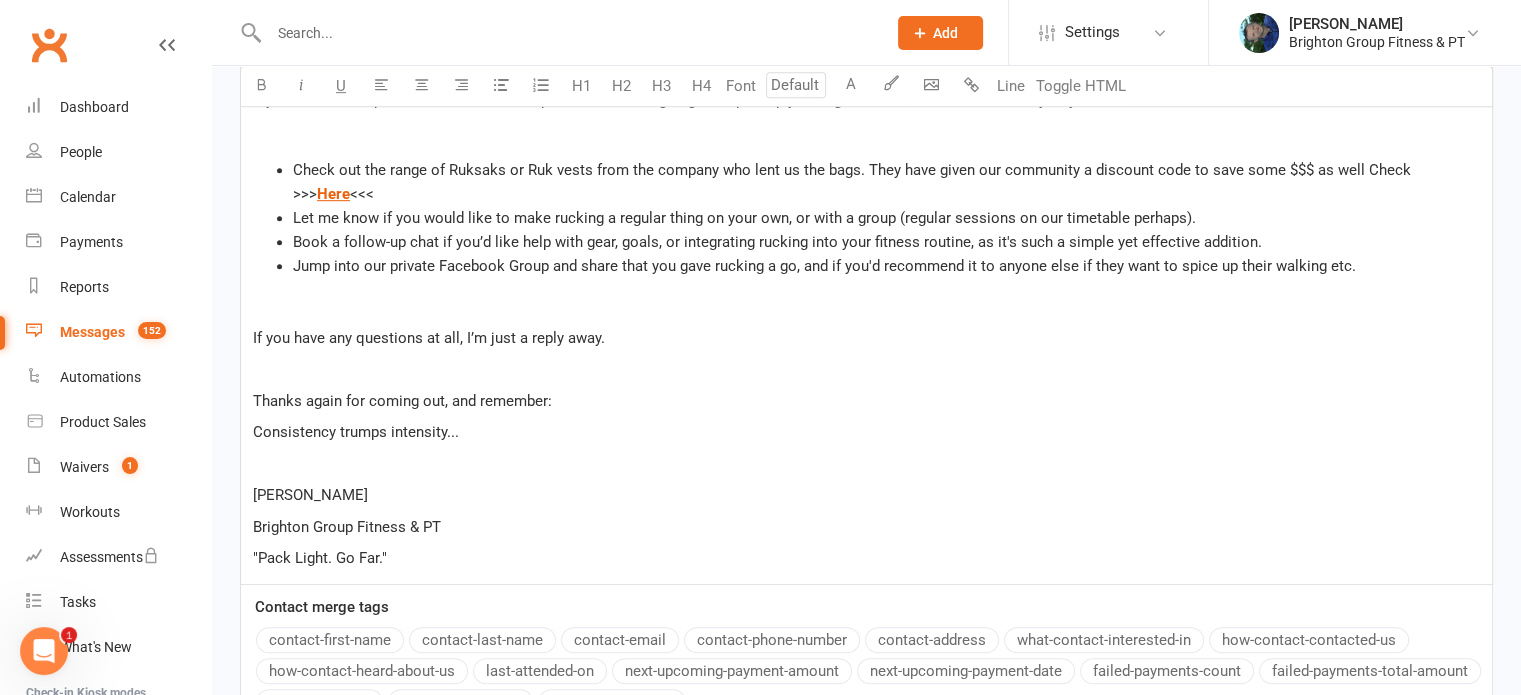 click on "Heya  ﻿ {contact-first-name}   ﻿ Thanks so much for joining our Come & Try Rucking session! ﻿ I loved having you out with us on the coast, and I hope you enjoyed seeing how simple (and surprisingly effective) rucking can be.  ﻿ Remember, it was just a test, now all you gotta do is find your sweet spot with the weight, the duration, the pace, and the terrain to get the most out of it each time.  ﻿ In the meantime... As promised, here’s your FREE copy of my Ruck Ready: Beginner’s Quick Start Guide: 👉  $   [URL][DOMAIN_NAME] $   ﻿ ﻿ It’s full of helpful tips, a simple 2-week starter plan, and insights on how rucking builds real strength, resilience, and energy, especially for anyone who is 40, 50, and 60+. ﻿ ✅ Want to Keep Going? If you loved the experience and want to keep the momentum going and spice up your regular walks, here are a few easy ways: ﻿ $   Here $    <<< ﻿ ﻿ Consistency trumps intensity... ﻿" at bounding box center [866, 108] 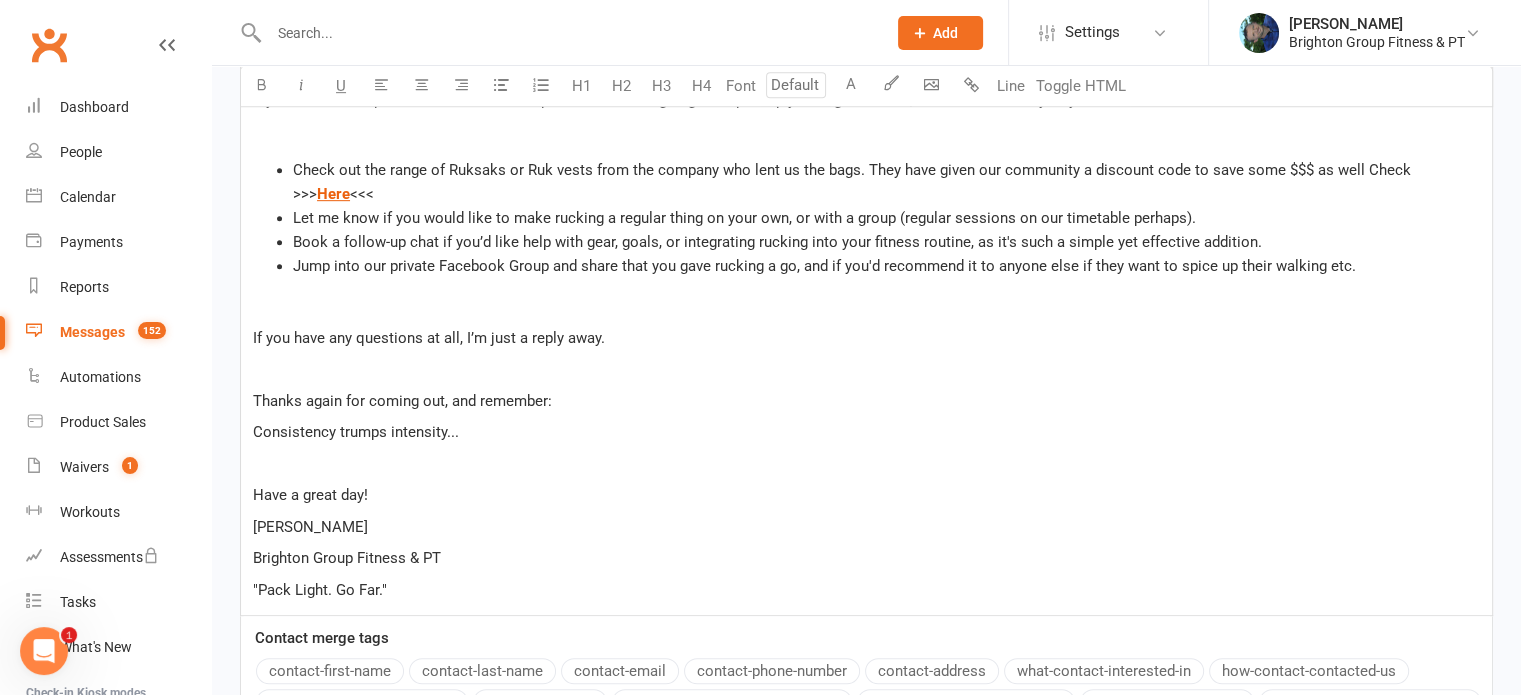 scroll, scrollTop: 1111, scrollLeft: 0, axis: vertical 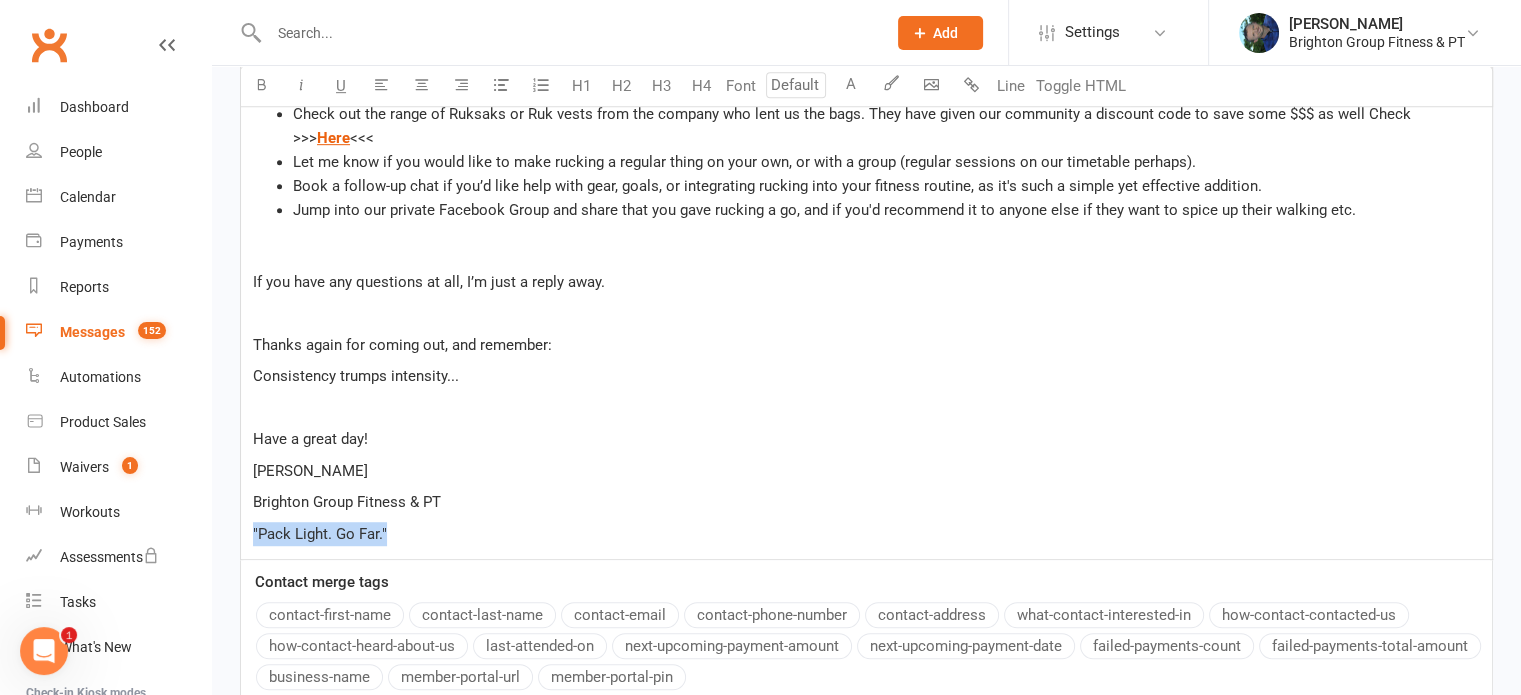 drag, startPoint x: 388, startPoint y: 529, endPoint x: 250, endPoint y: 526, distance: 138.03261 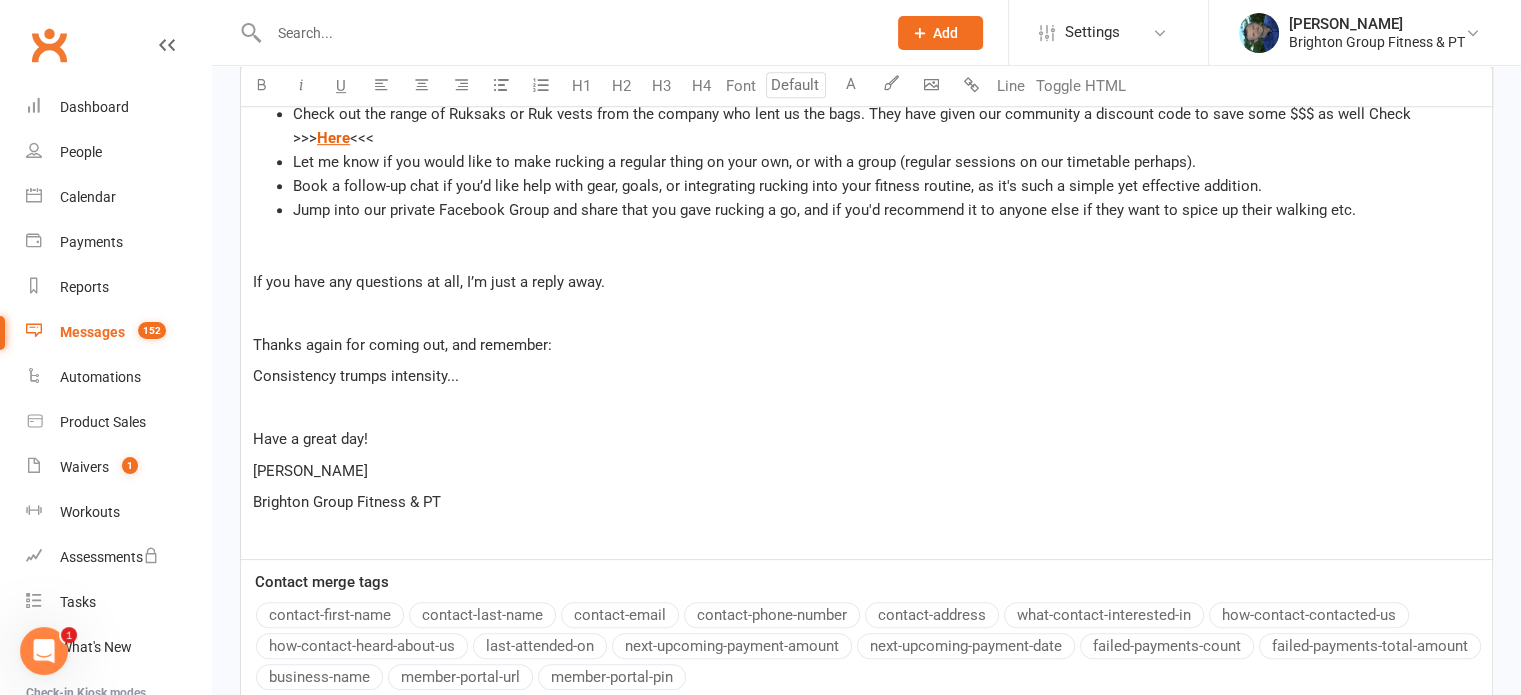 click on "Consistency trumps intensity..." at bounding box center [356, 376] 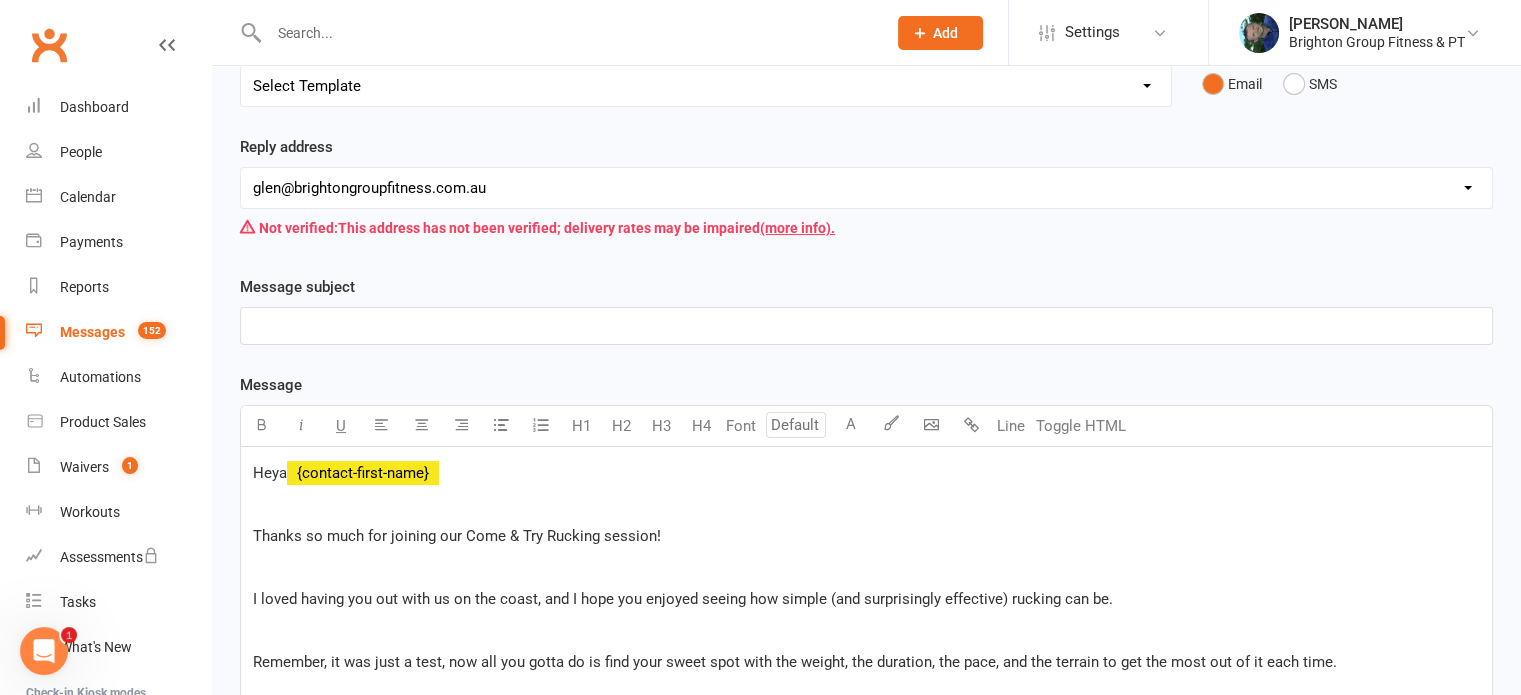 scroll, scrollTop: 240, scrollLeft: 0, axis: vertical 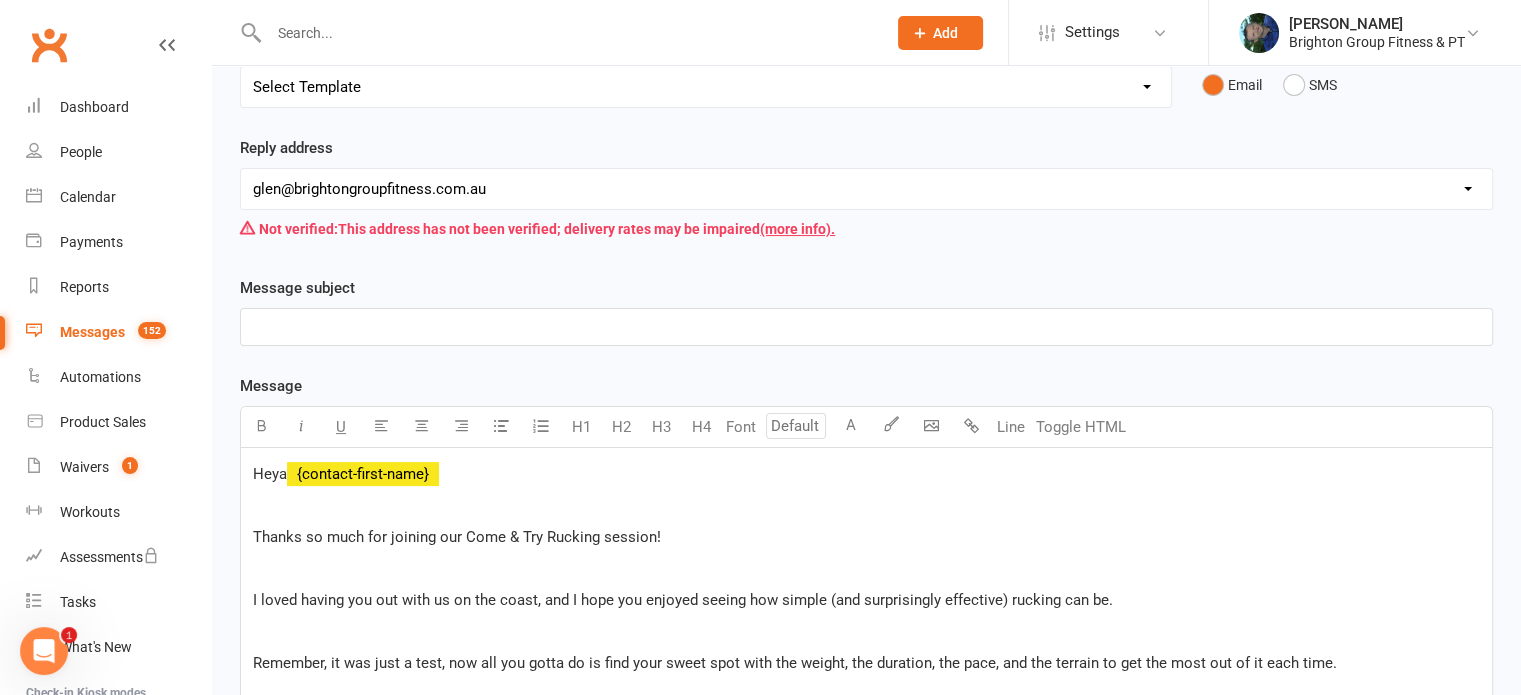 click on "﻿" at bounding box center [866, 327] 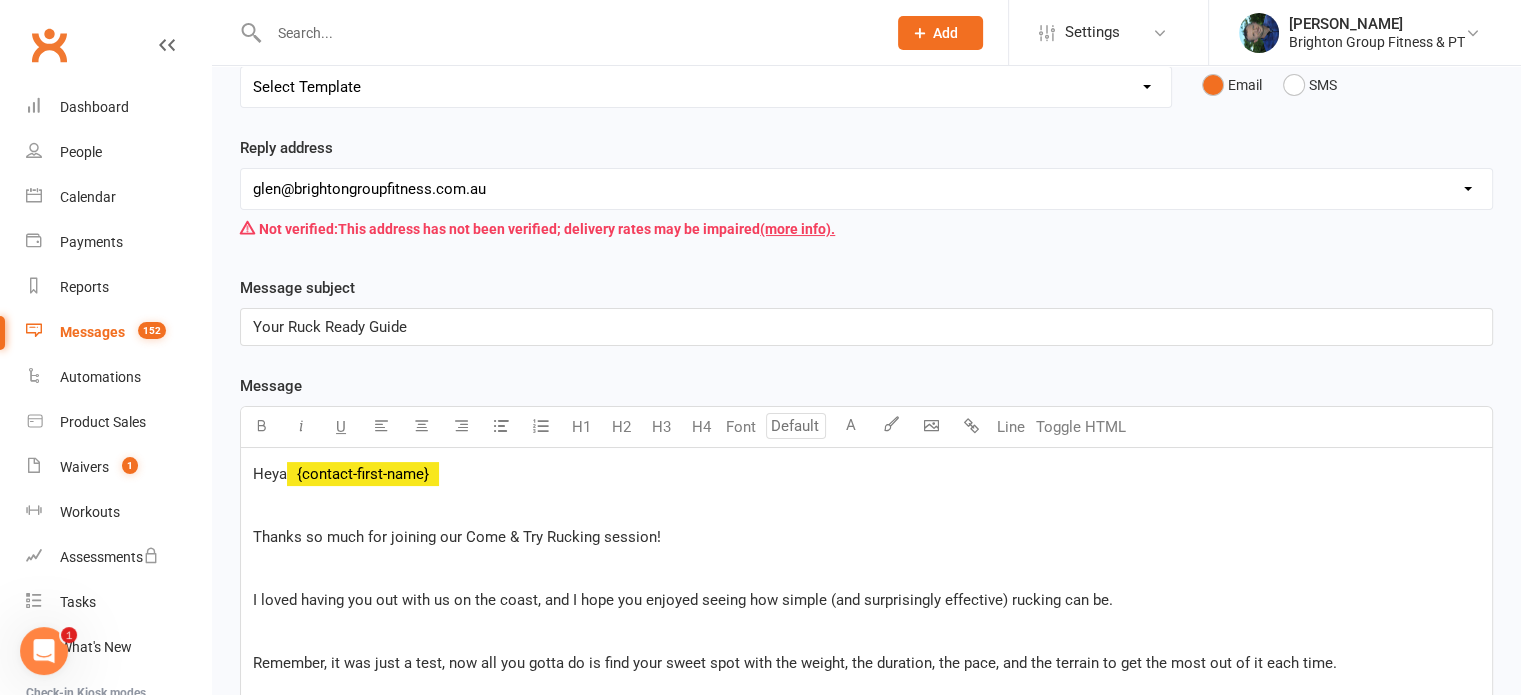 click on "Your Ruck Ready Guide" at bounding box center (330, 327) 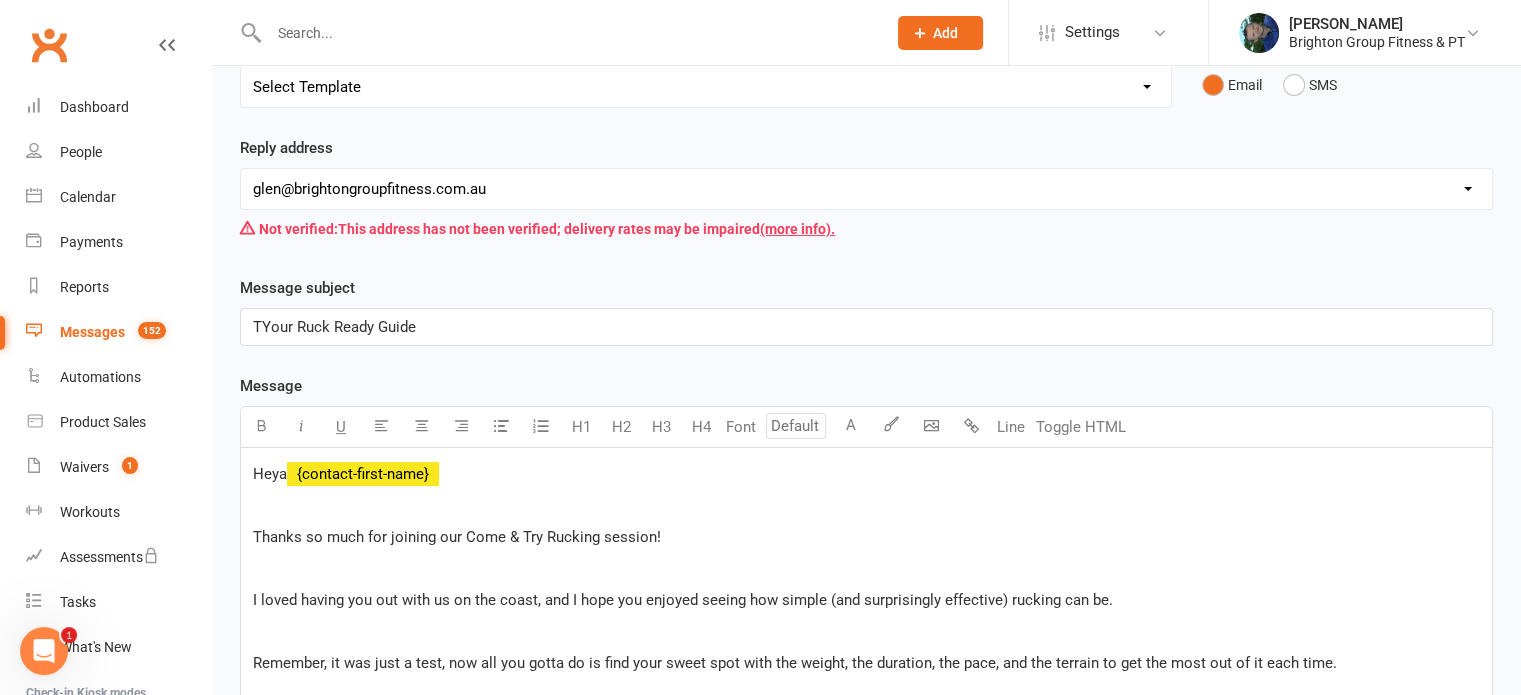 type 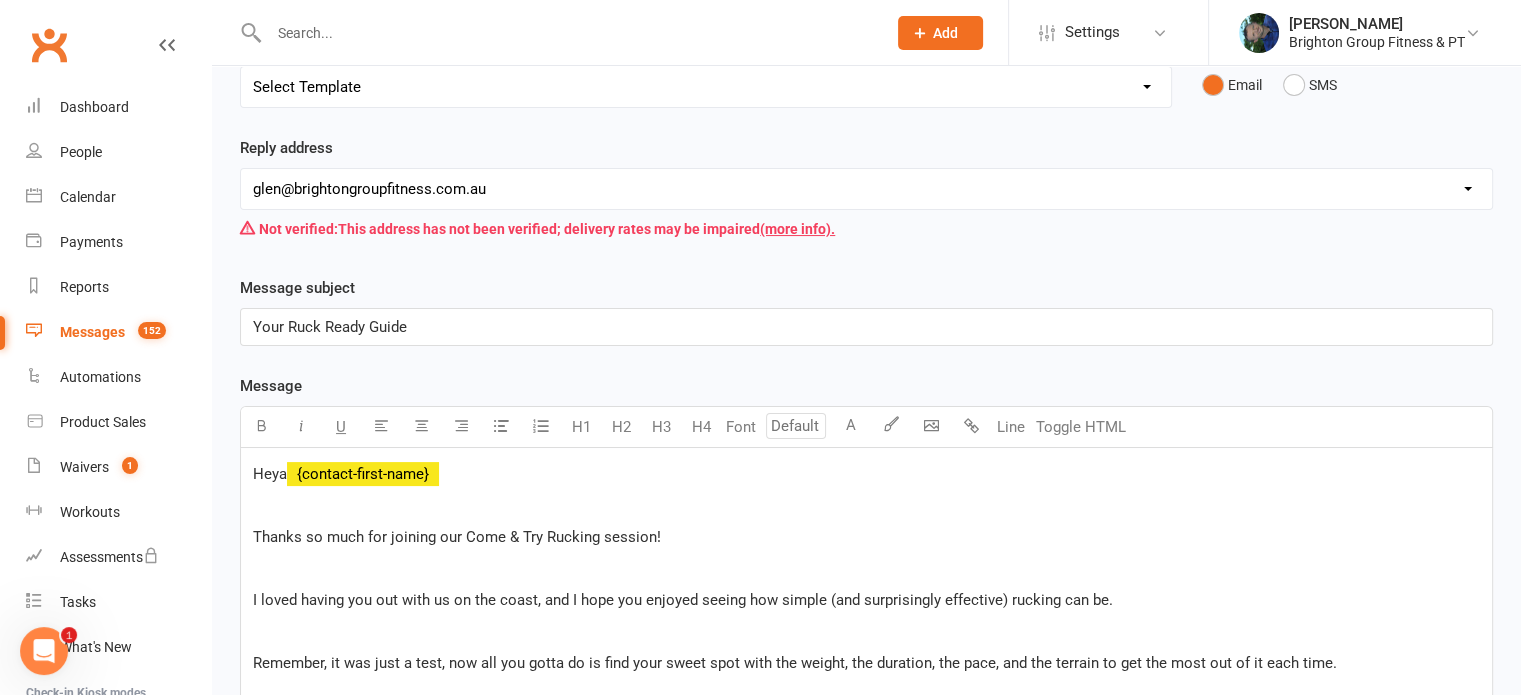 scroll, scrollTop: 1137, scrollLeft: 0, axis: vertical 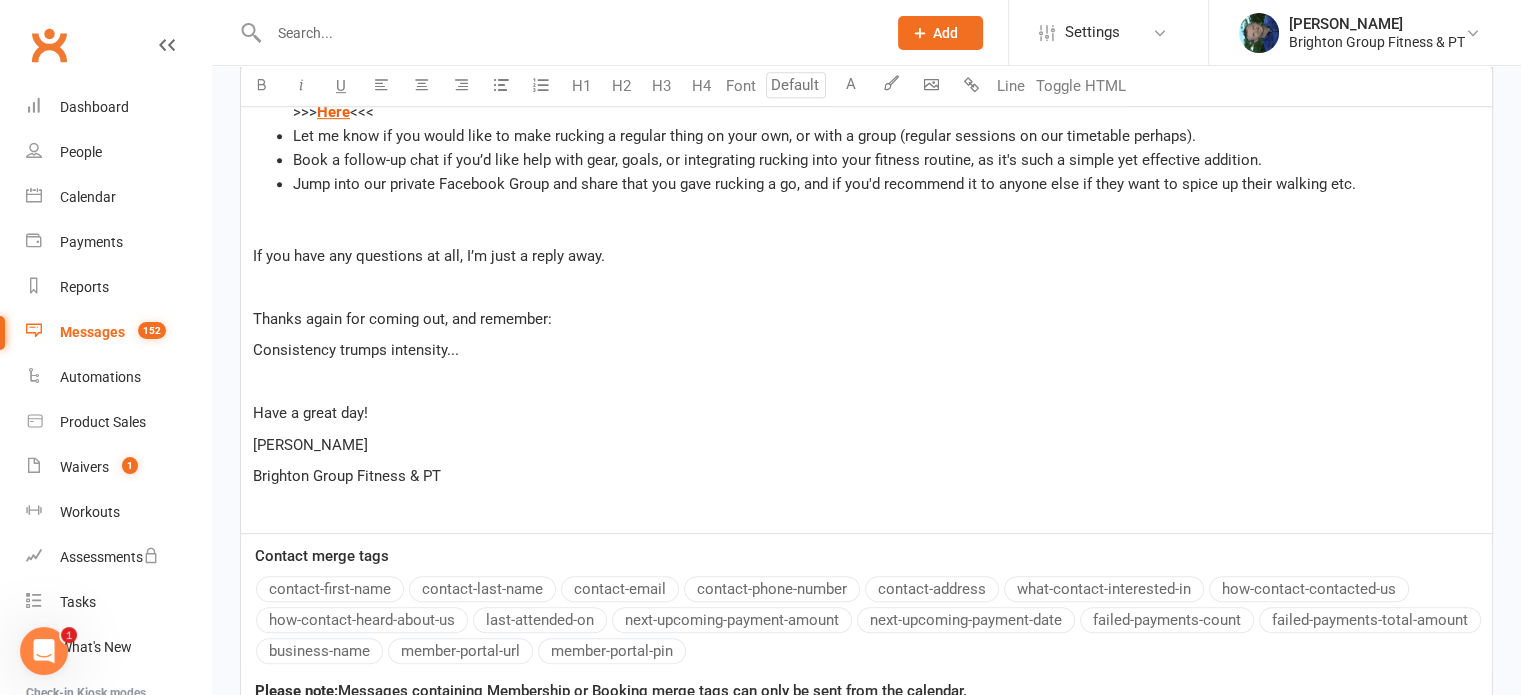 click on "Message Text colour U H1 H2 H3 H4 Font A Line Toggle HTML Heya  ﻿ {contact-first-name}   ﻿ Thanks so much for joining our Come & Try Rucking session! ﻿ I loved having you out with us on the coast, and I hope you enjoyed seeing how simple (and surprisingly effective) rucking can be.  ﻿ Remember, it was just a test, now all you gotta do is find your sweet spot with the weight, the duration, the pace, and the terrain to get the most out of it each time.  ﻿ In the meantime... As promised, here’s your FREE copy of my Ruck Ready: Beginner’s Quick Start Guide: 👉  $   [URL][DOMAIN_NAME] $   ﻿ ﻿ It’s full of helpful tips, a simple 2-week starter plan, and insights on how rucking builds real strength, resilience, and energy, especially for anyone who is 40, 50, and 60+. ﻿ ✅ Want to Keep Going? If you loved the experience and want to keep the momentum going and spice up your regular walks, here are a few easy ways: ﻿ $   $" at bounding box center (866, 215) 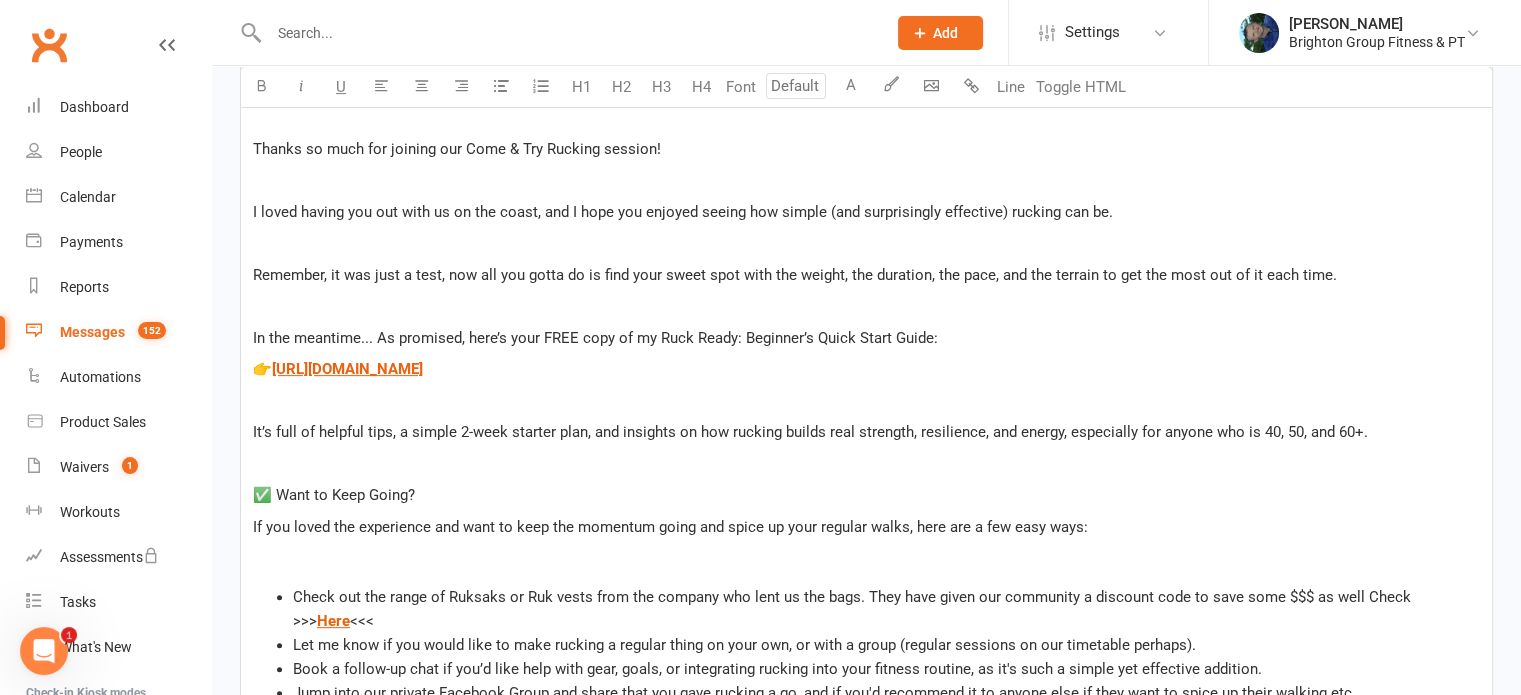 scroll, scrollTop: 629, scrollLeft: 0, axis: vertical 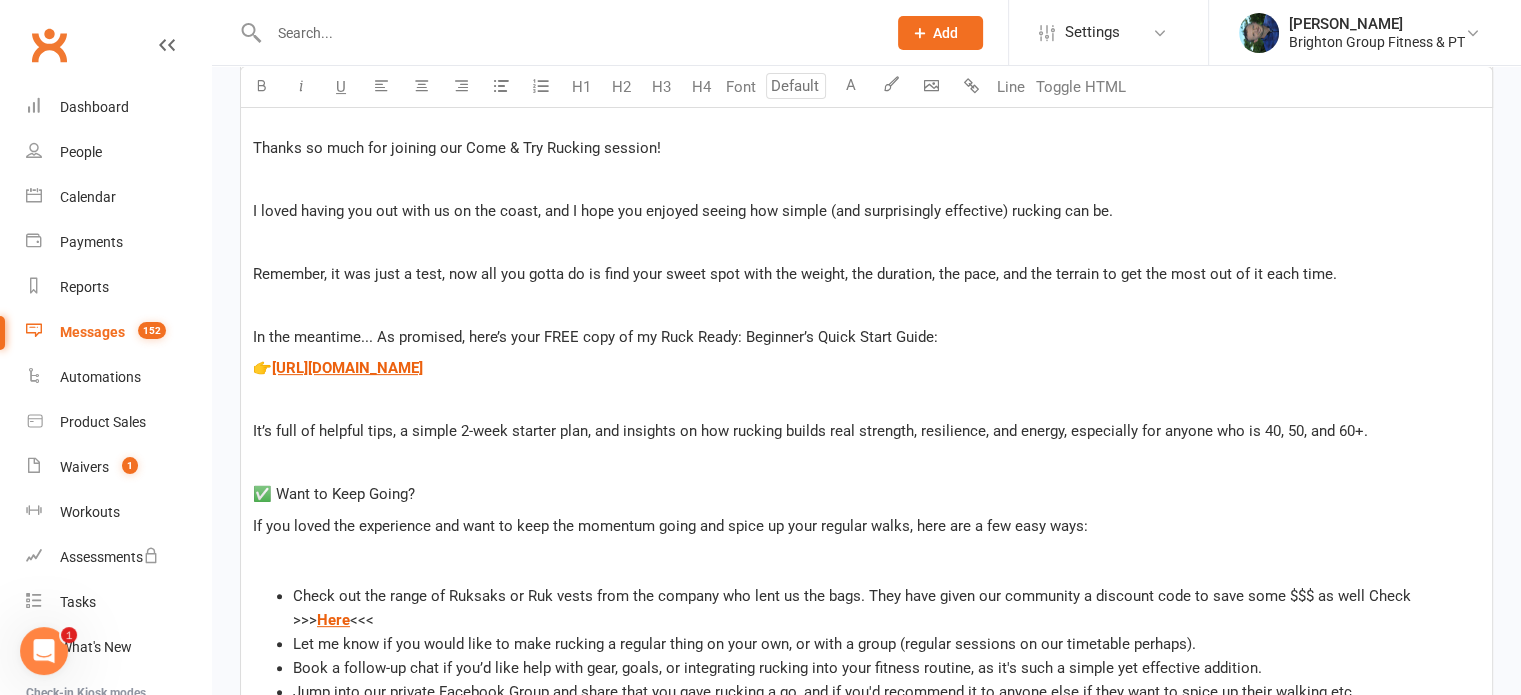 click on "Thanks so much for joining our Come & Try Rucking session!" at bounding box center (457, 148) 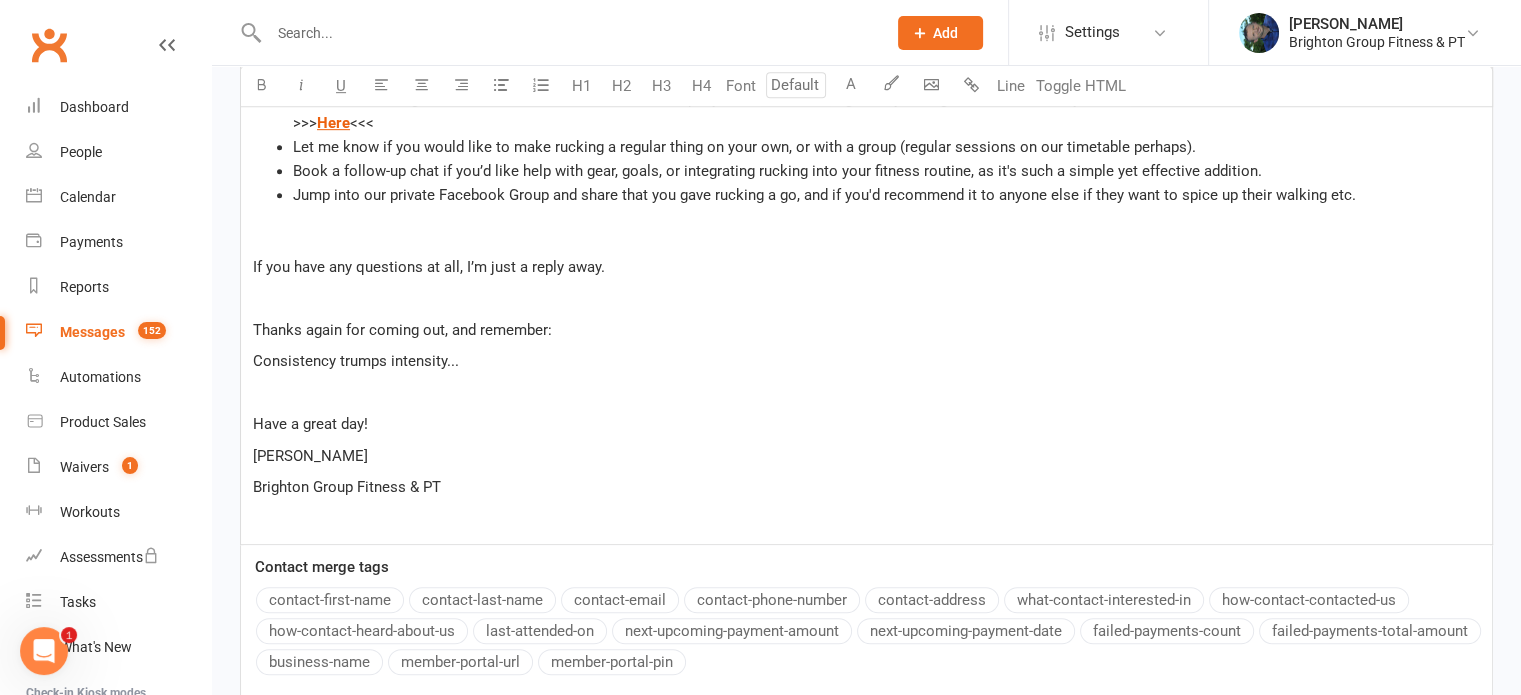 scroll, scrollTop: 1127, scrollLeft: 0, axis: vertical 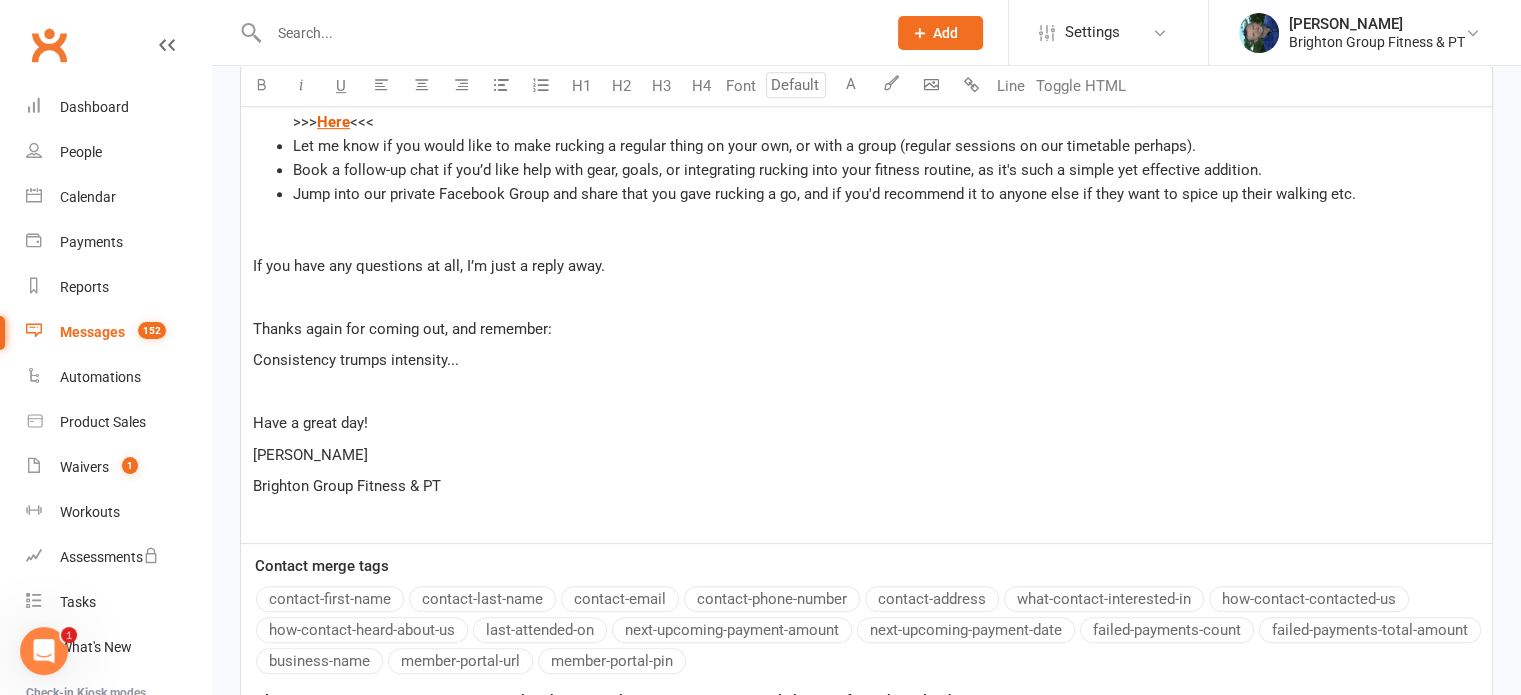 click on "If you have any questions at all, I’m just a reply away." at bounding box center (866, 266) 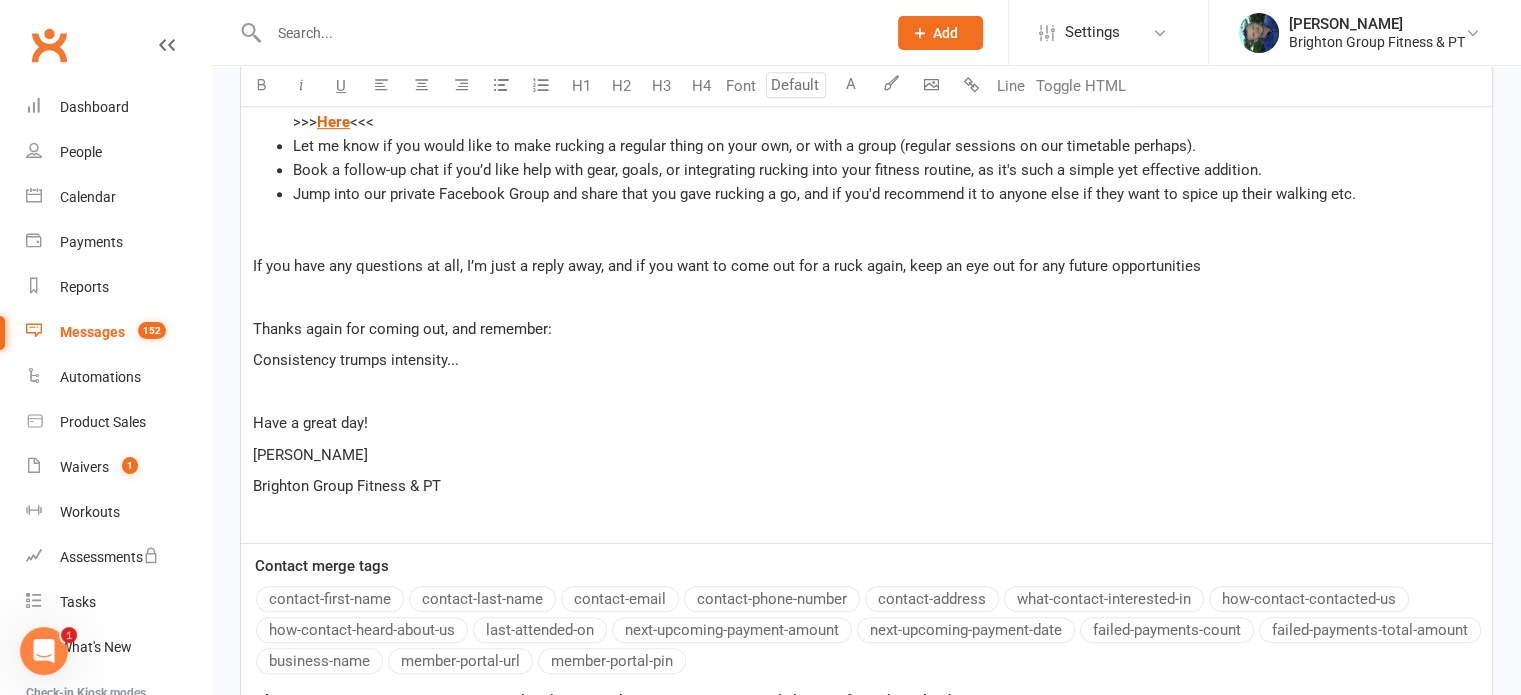 click on "If you have any questions at all, I’m just a reply away, and if you want to come out for a ruck again, keep an eye out for any future opportunities" at bounding box center [866, 266] 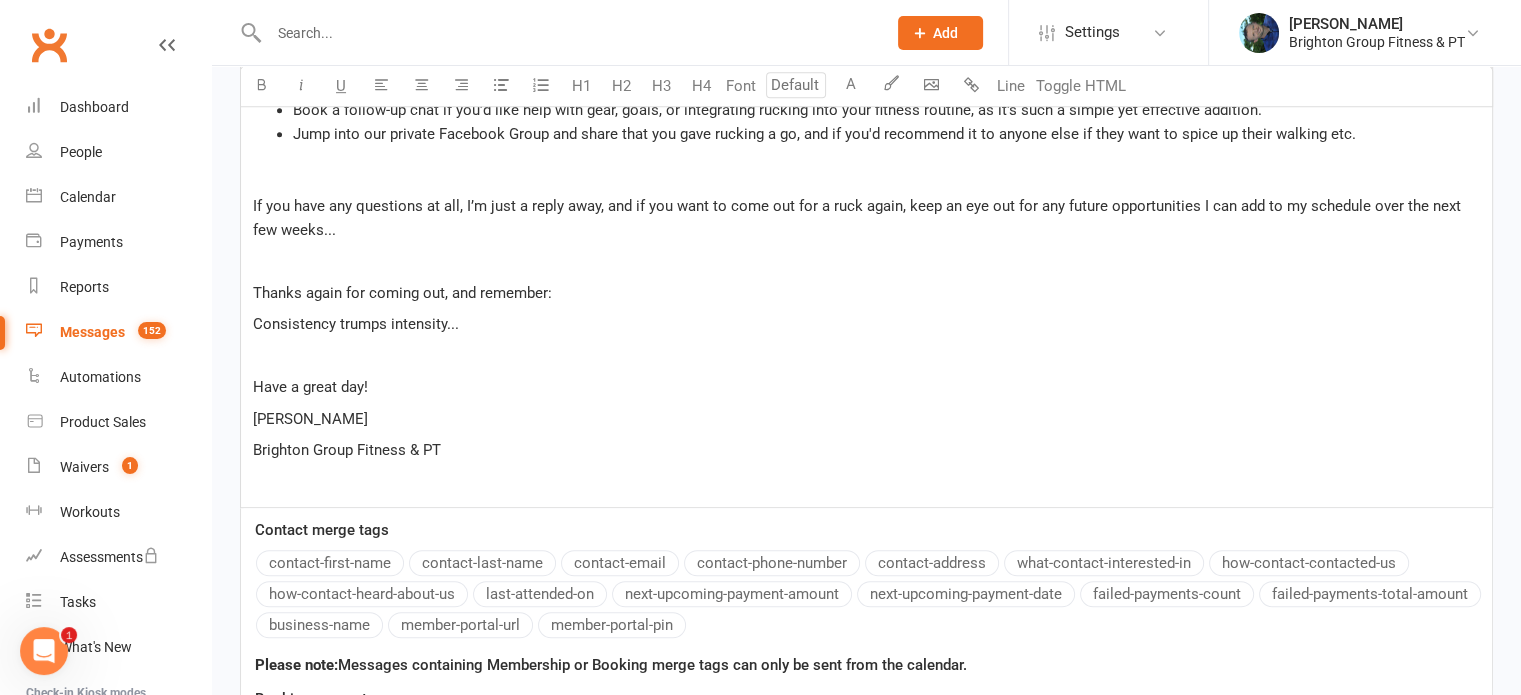 scroll, scrollTop: 1592, scrollLeft: 0, axis: vertical 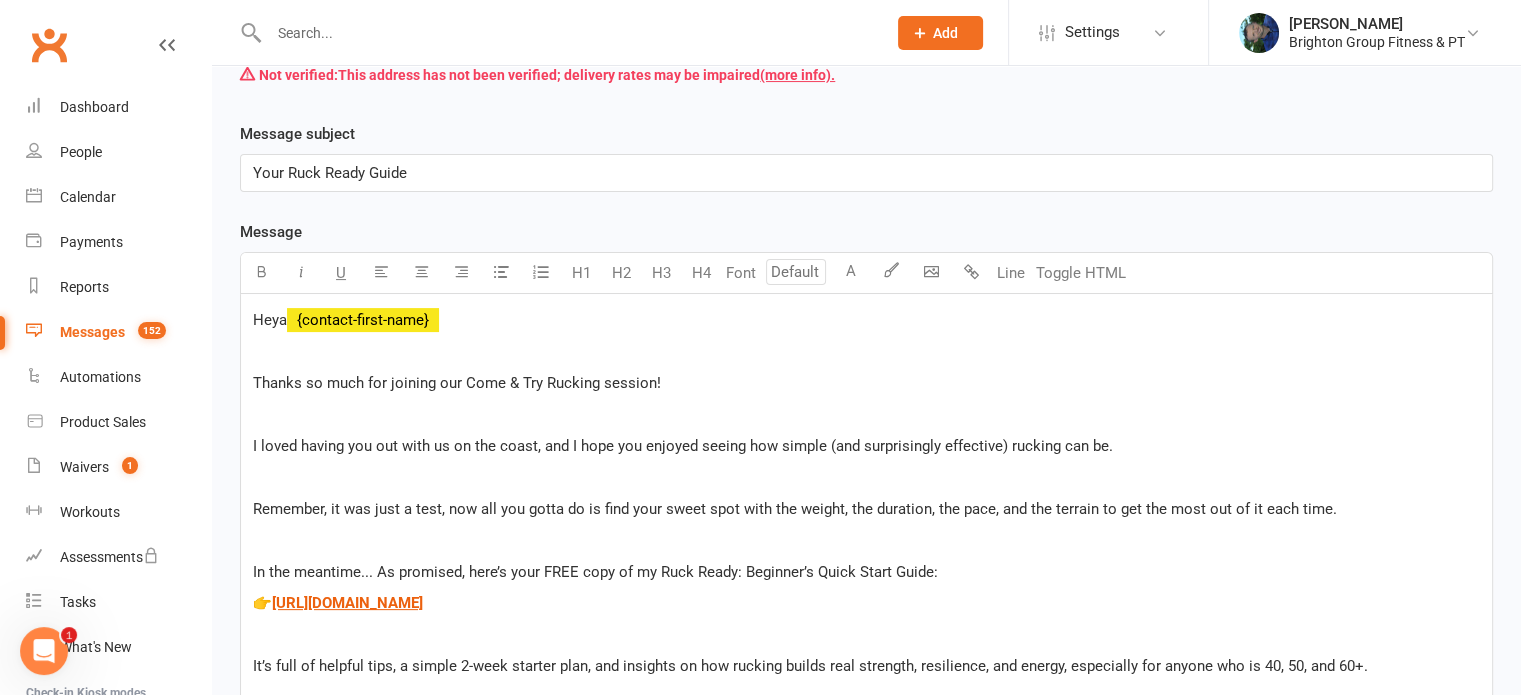 click on "Thanks so much for joining our Come & Try Rucking session!" at bounding box center (457, 383) 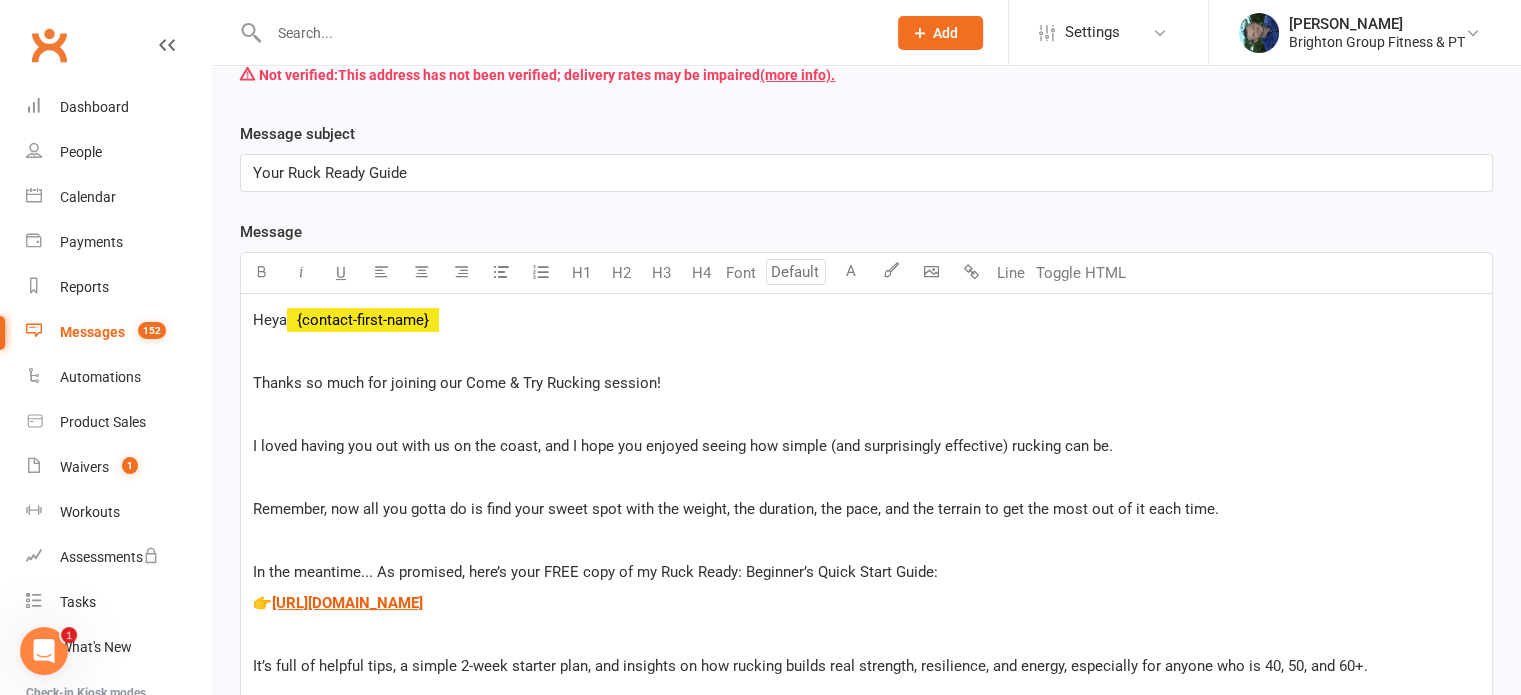 click on "Remember, now all you gotta do is find your sweet spot with the weight, the duration, the pace, and the terrain to get the most out of it each time." at bounding box center [736, 509] 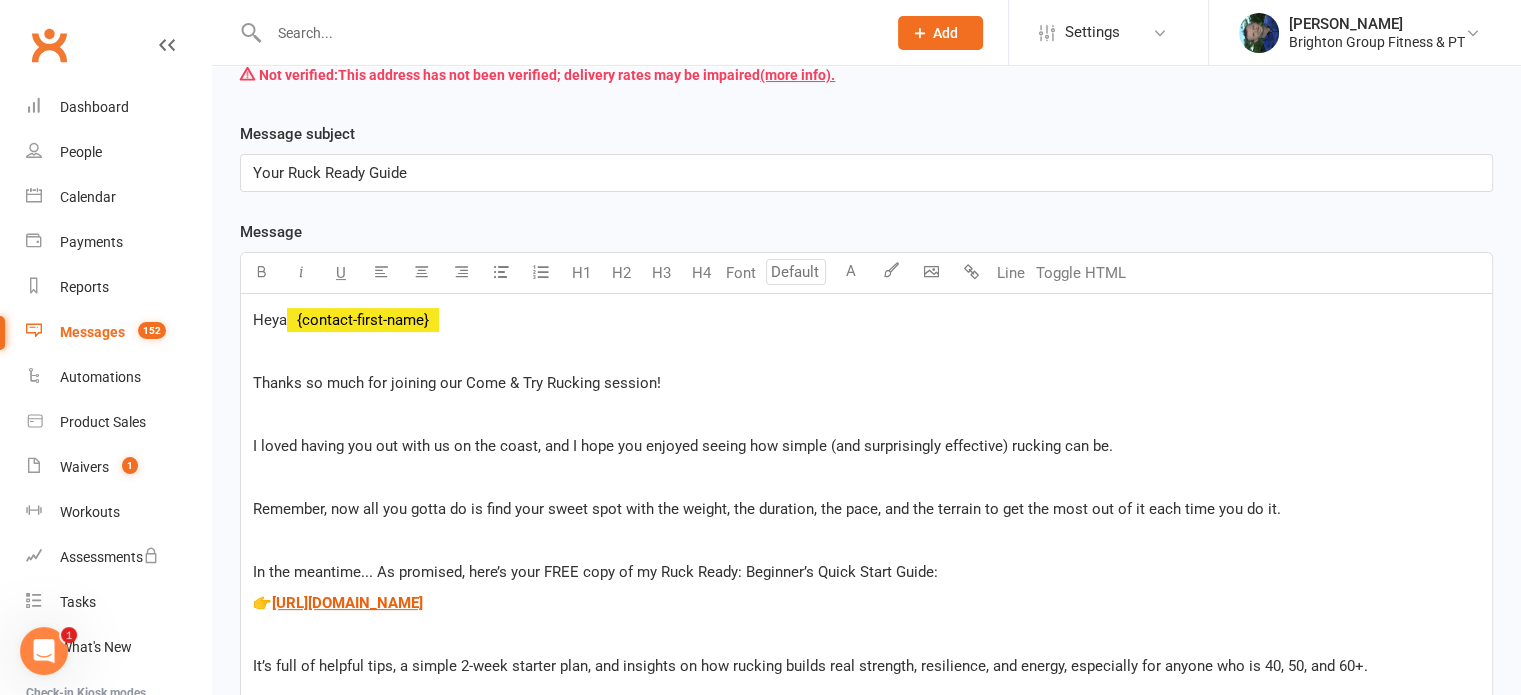 click on "Remember, now all you gotta do is find your sweet spot with the weight, the duration, the pace, and the terrain to get the most out of it each time you do it." at bounding box center (866, 509) 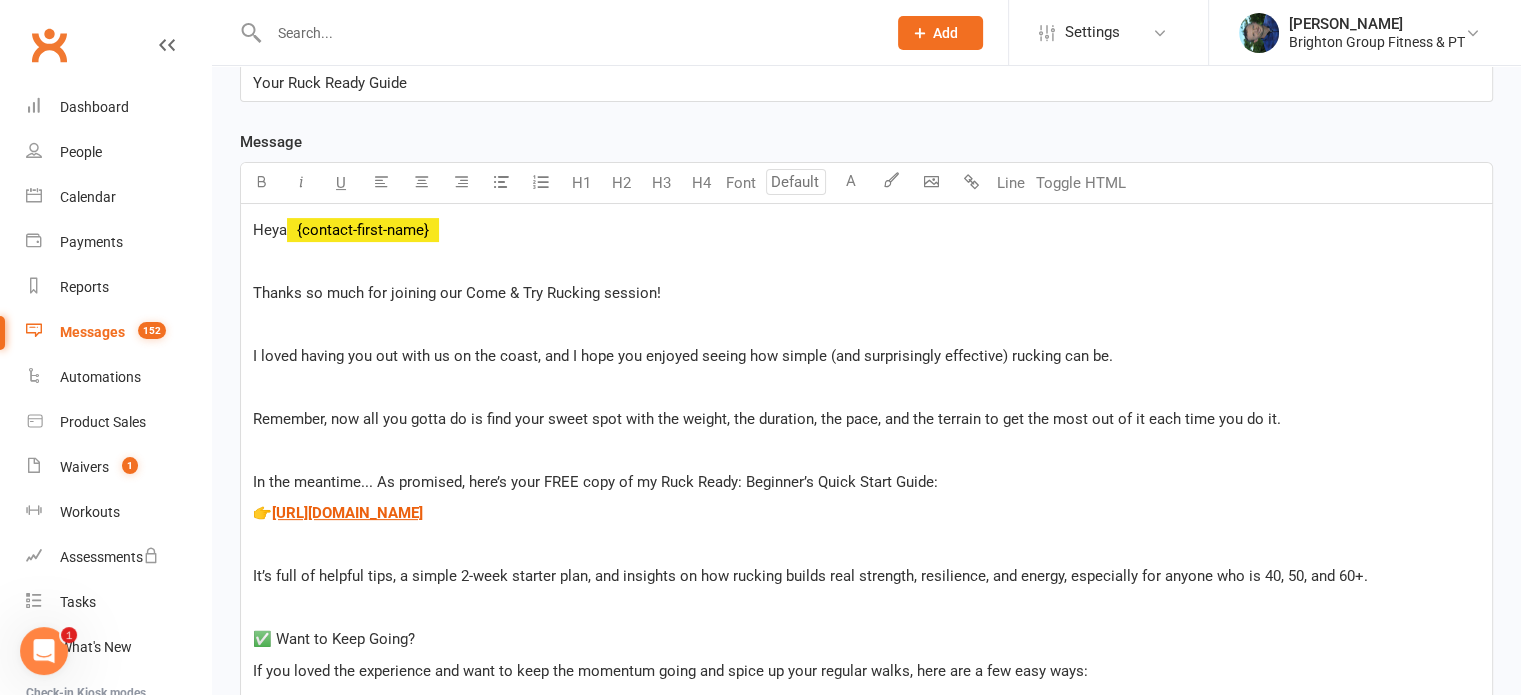 click on "In the meantime... As promised, here’s your FREE copy of my Ruck Ready: Beginner’s Quick Start Guide:" at bounding box center (595, 482) 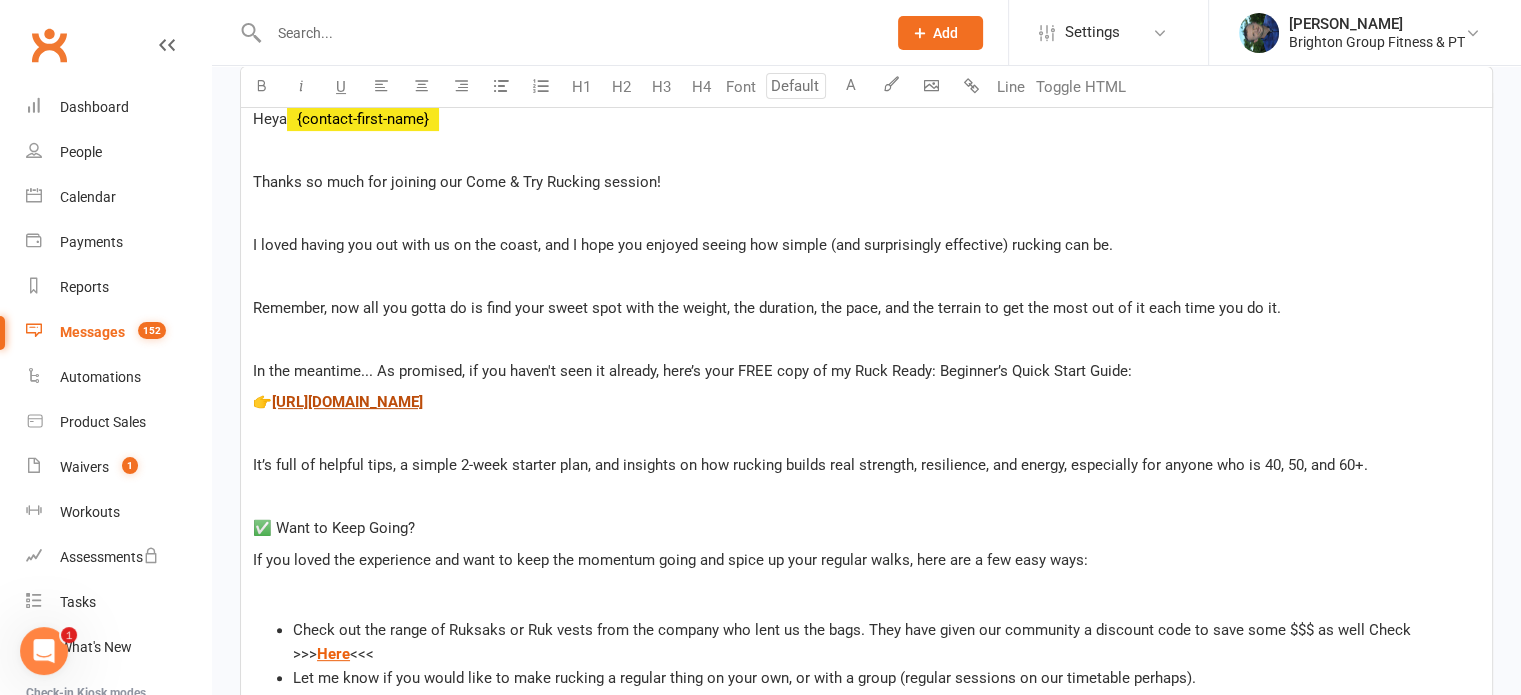 scroll, scrollTop: 596, scrollLeft: 0, axis: vertical 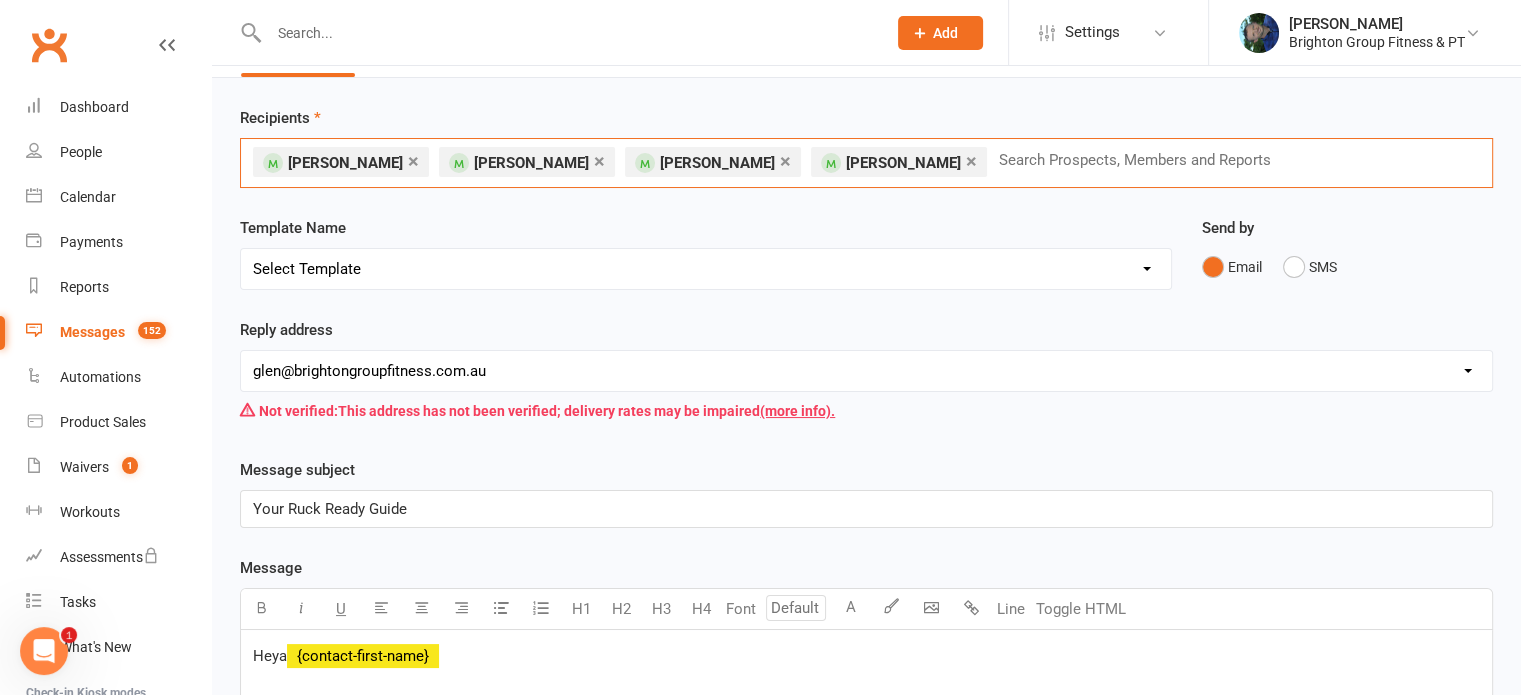 click at bounding box center (1143, 160) 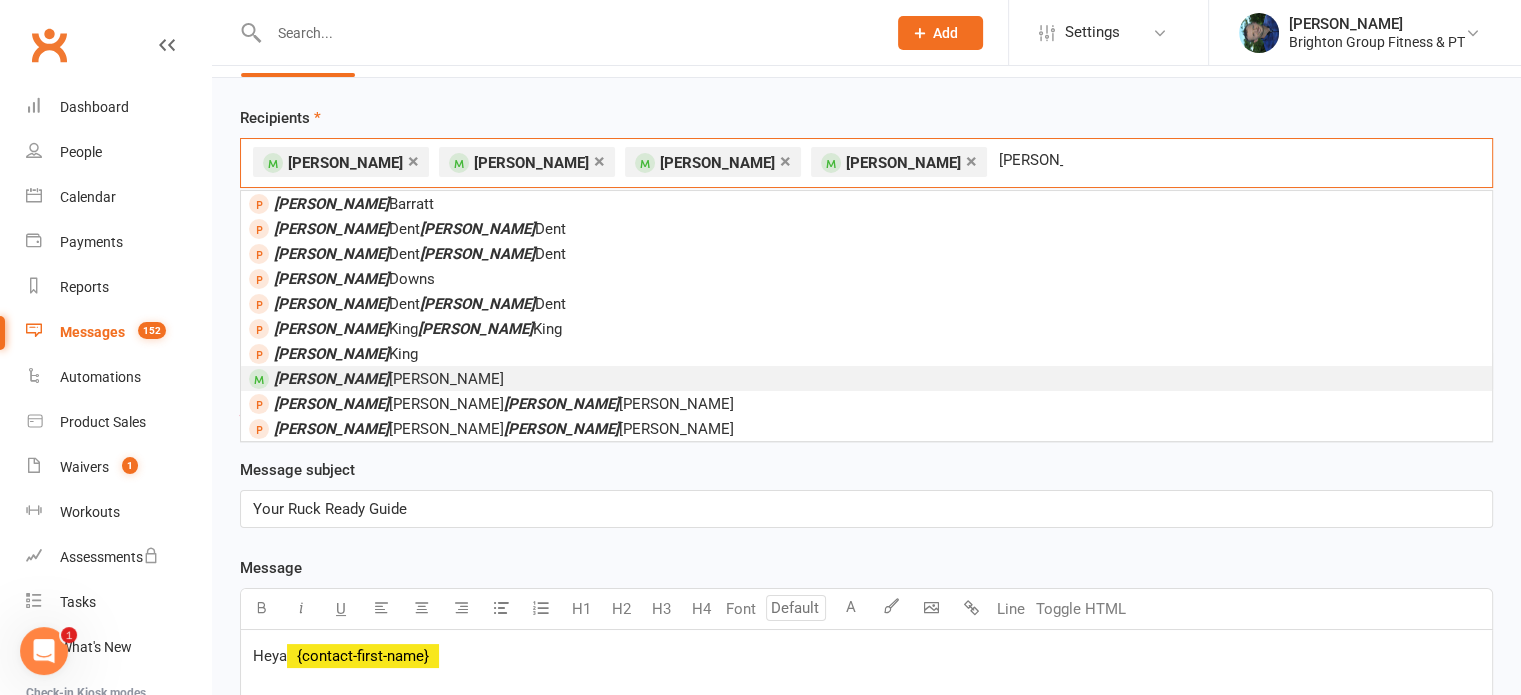 type on "[PERSON_NAME]" 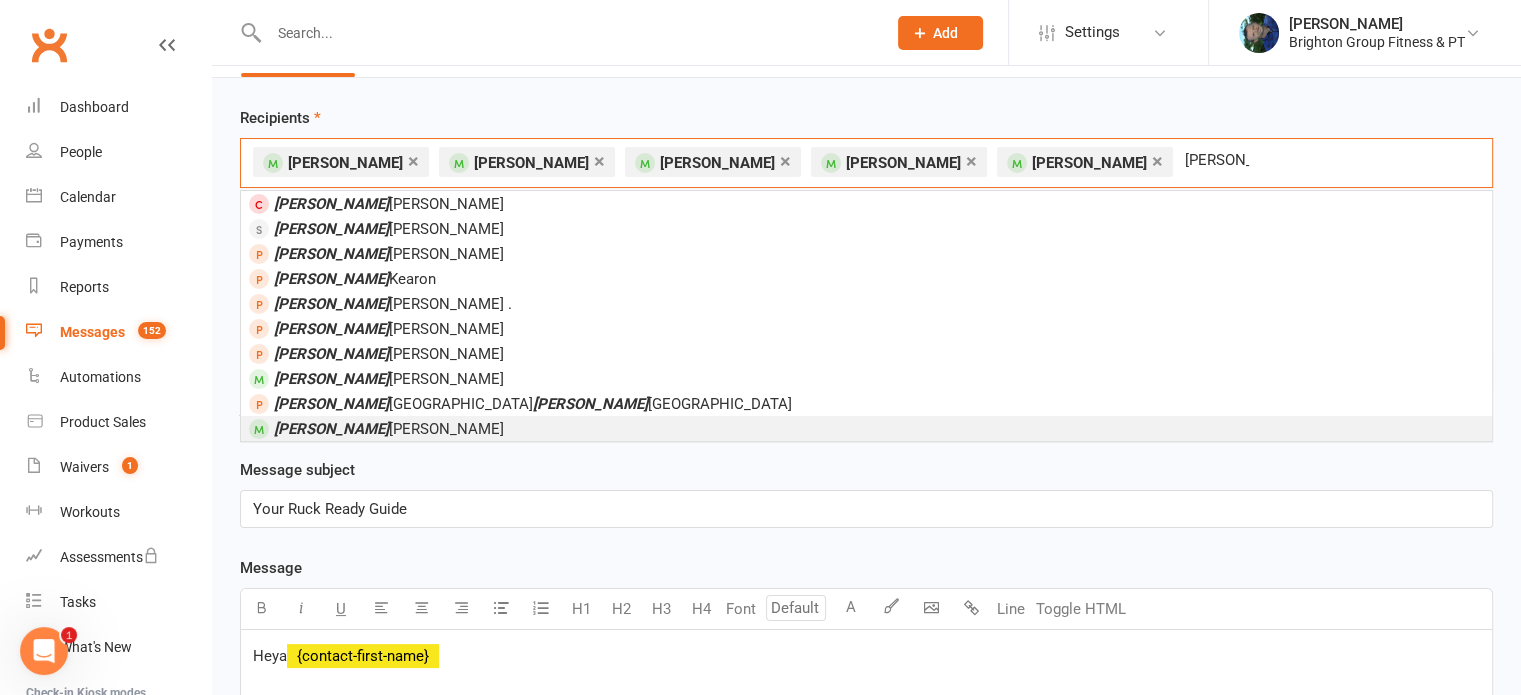 type on "[PERSON_NAME]" 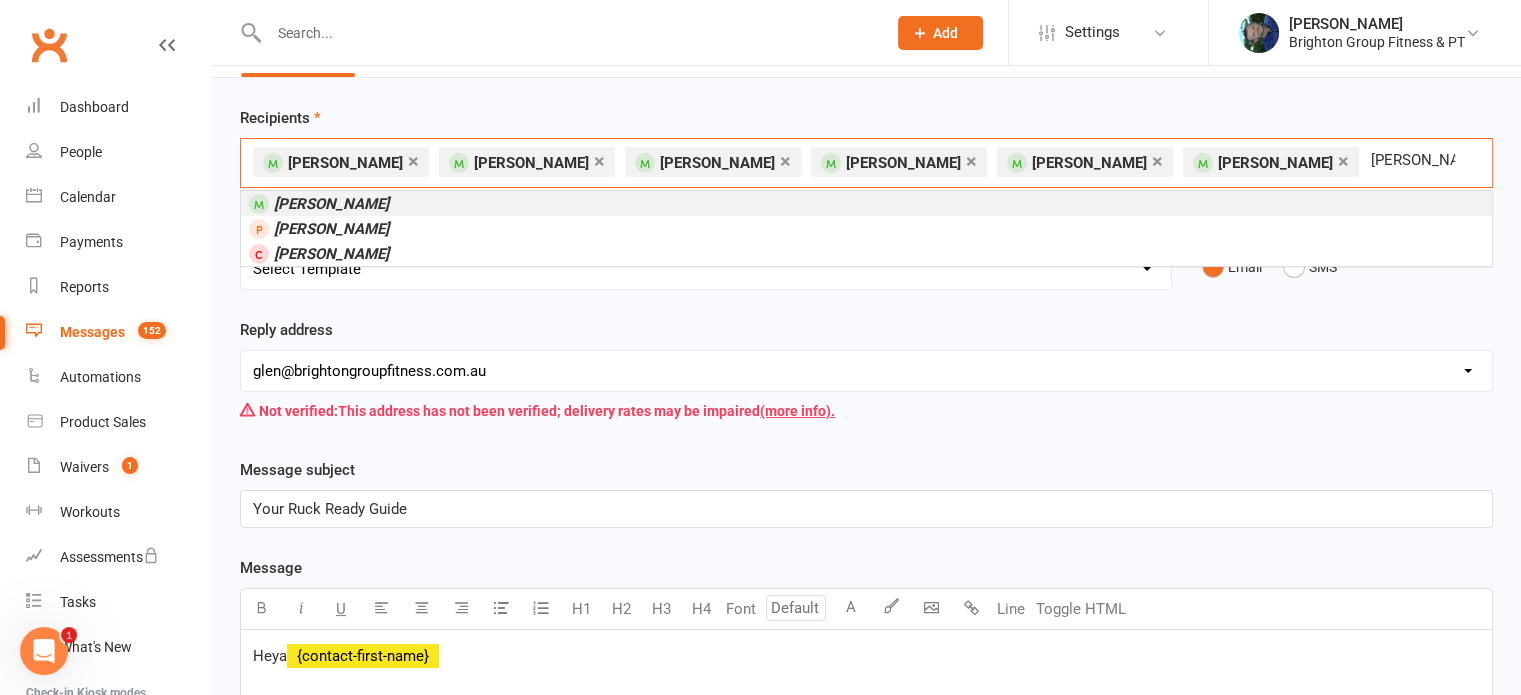 type on "[PERSON_NAME]" 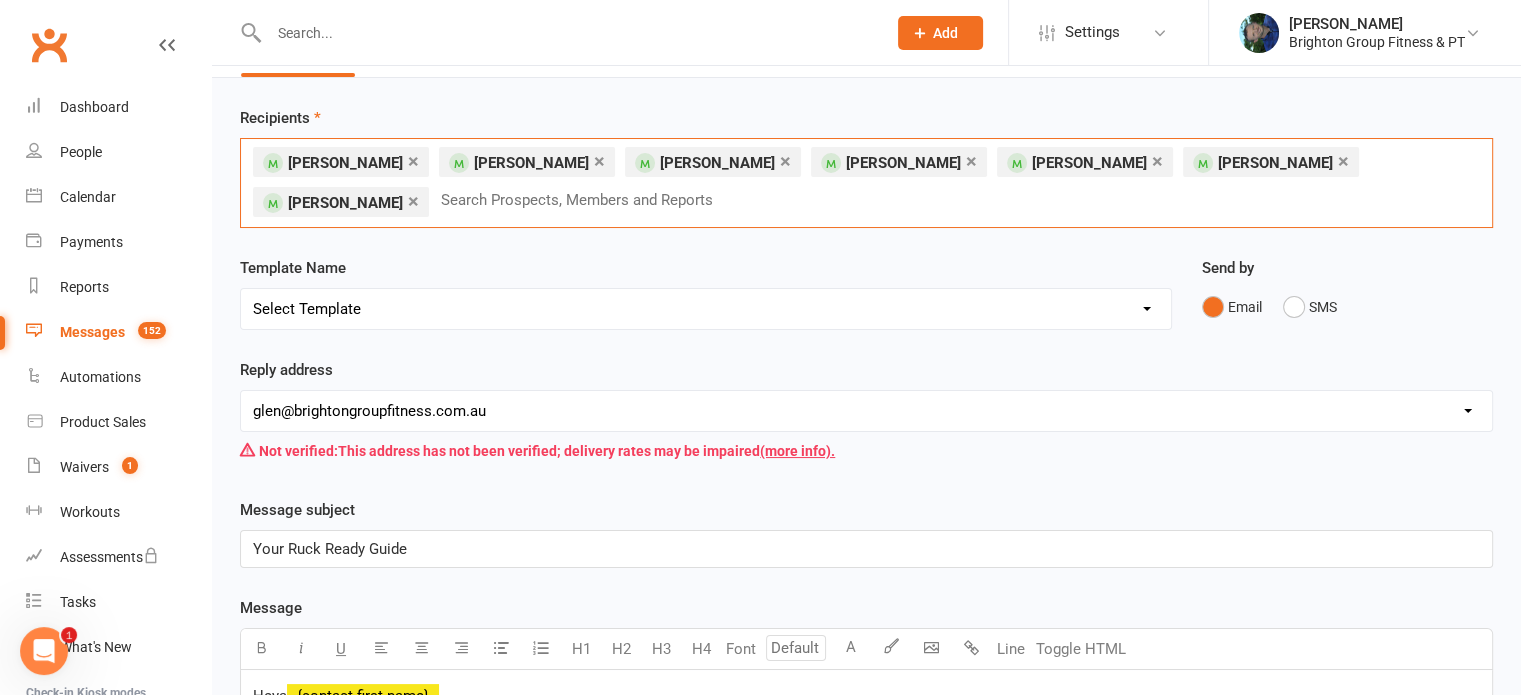 click at bounding box center (585, 200) 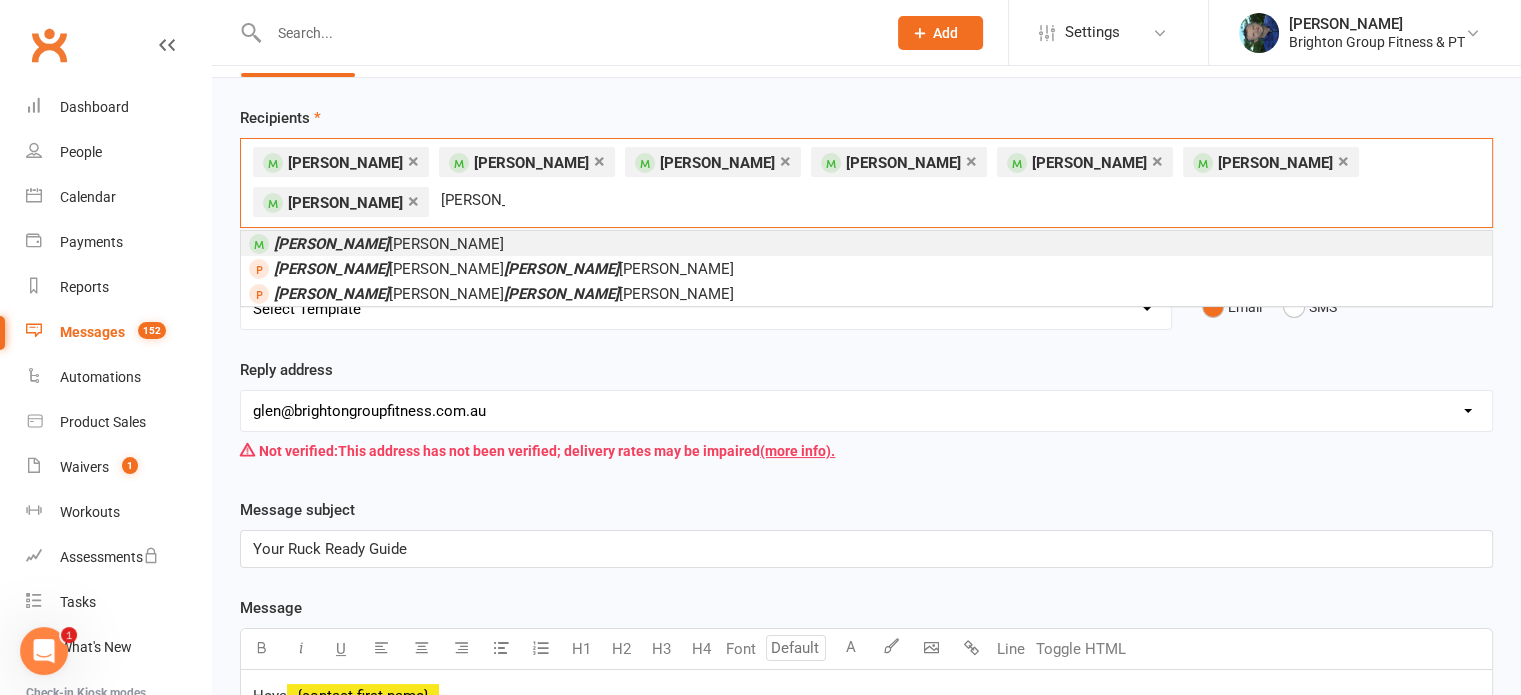 type on "[PERSON_NAME]" 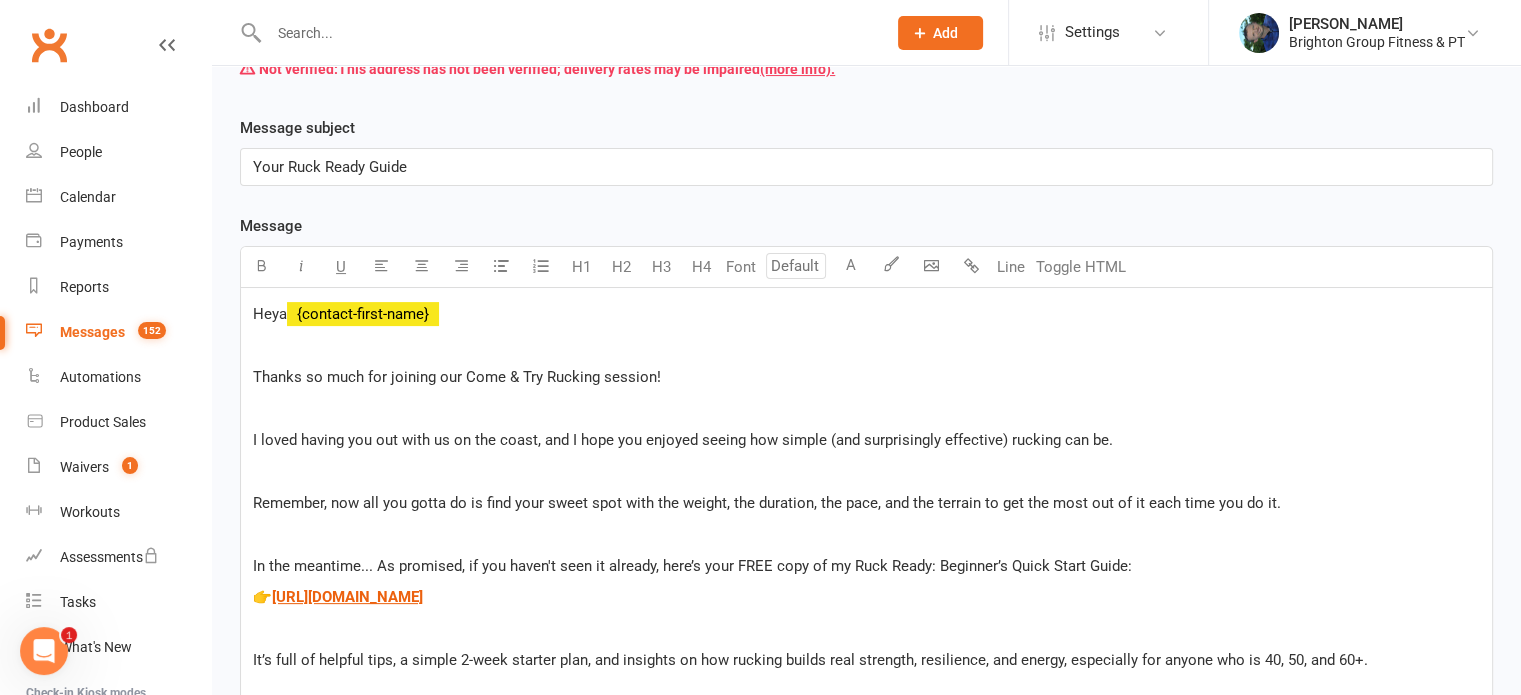 scroll, scrollTop: 492, scrollLeft: 0, axis: vertical 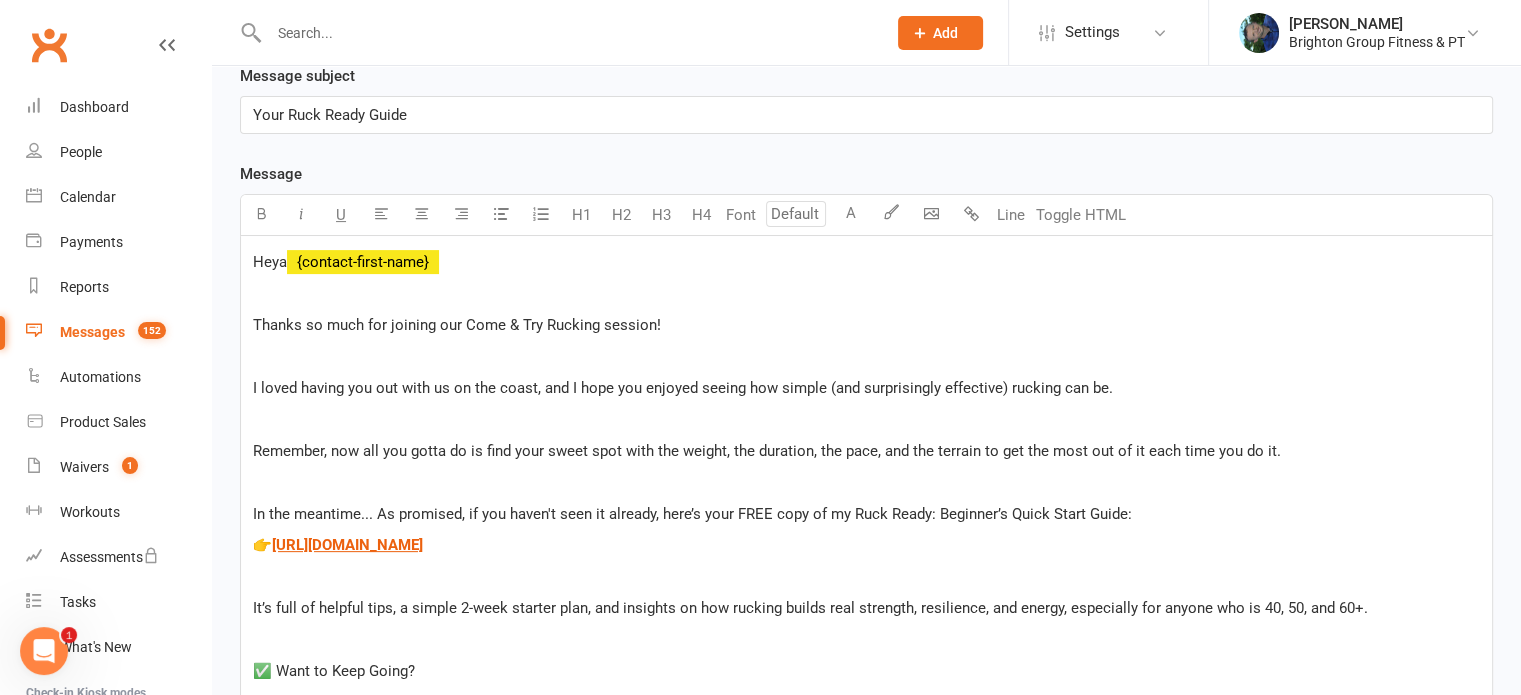 click on "Thanks so much for joining our Come & Try Rucking session!" at bounding box center (457, 325) 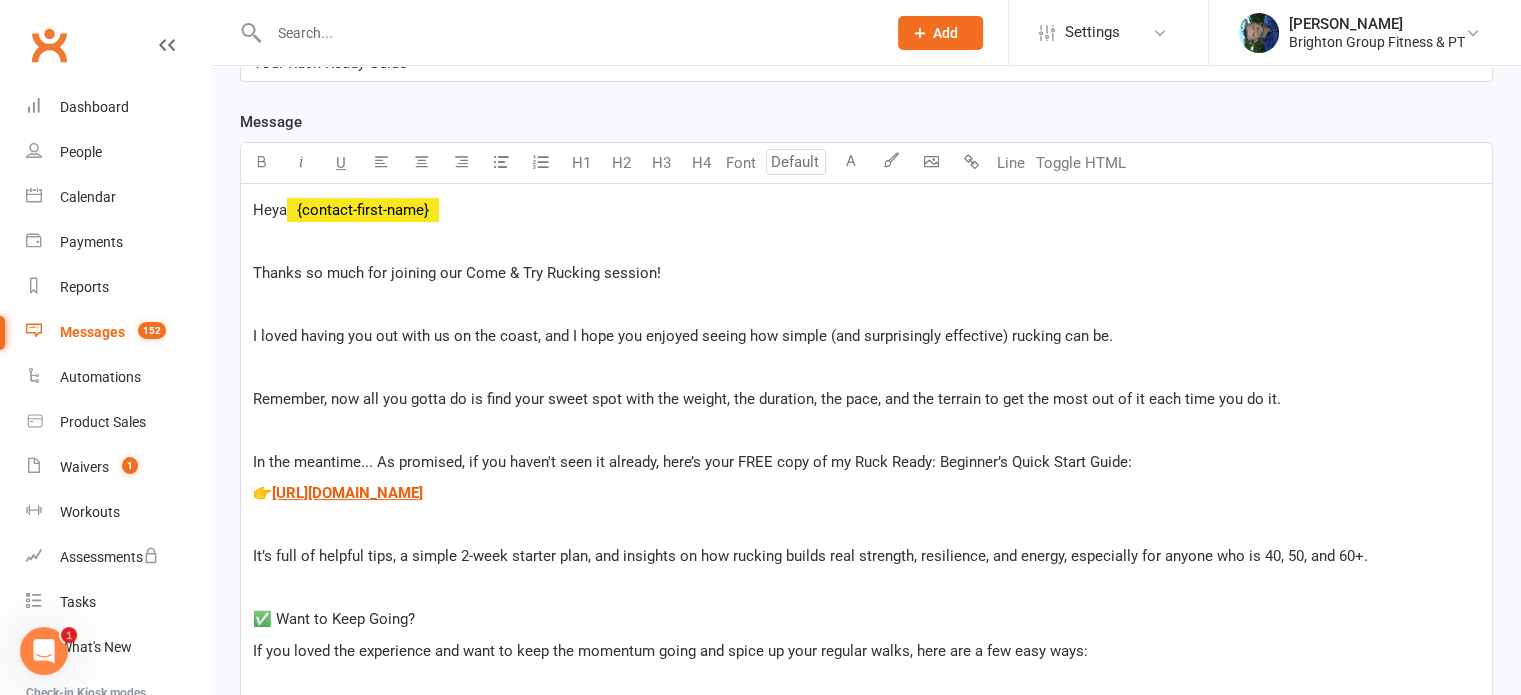 scroll, scrollTop: 544, scrollLeft: 0, axis: vertical 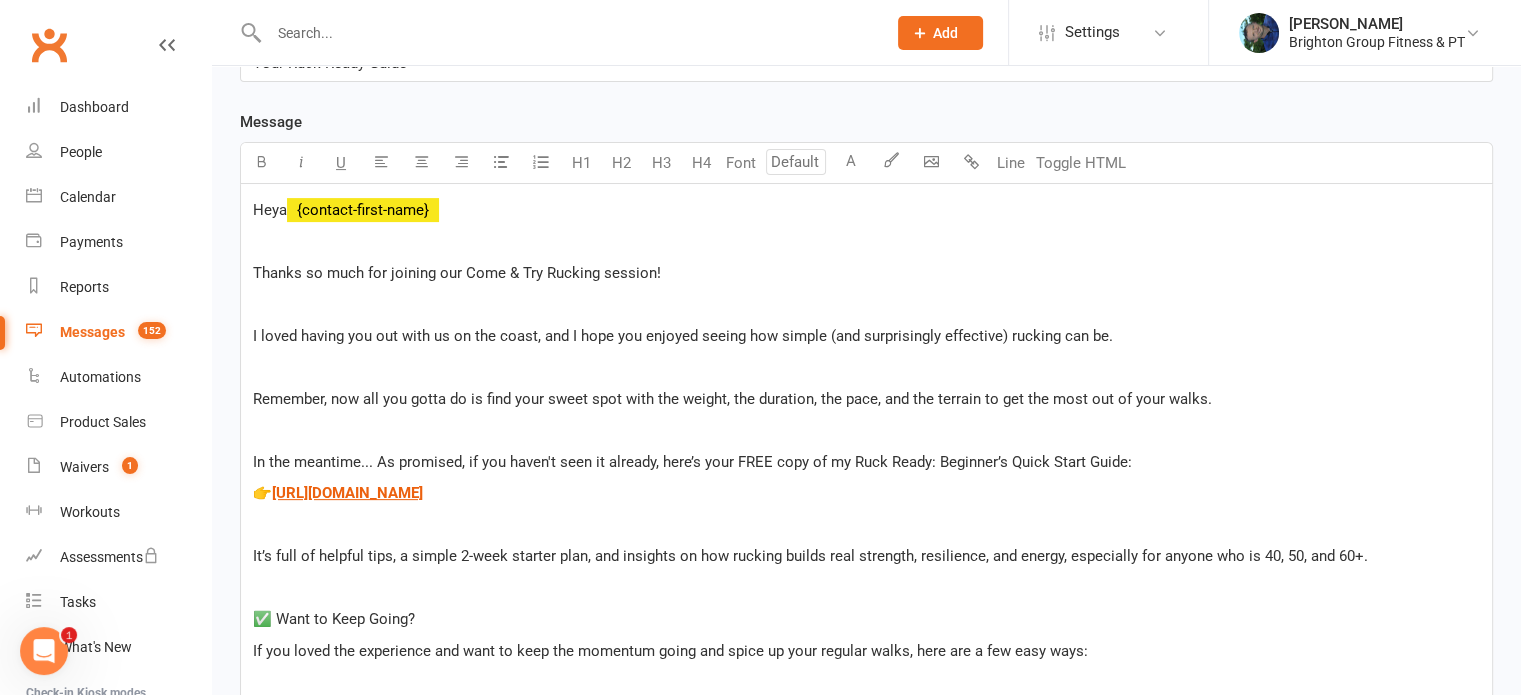 click on "Remember, now all you gotta do is find your sweet spot with the weight, the duration, the pace, and the terrain to get the most out of your walks." at bounding box center (866, 399) 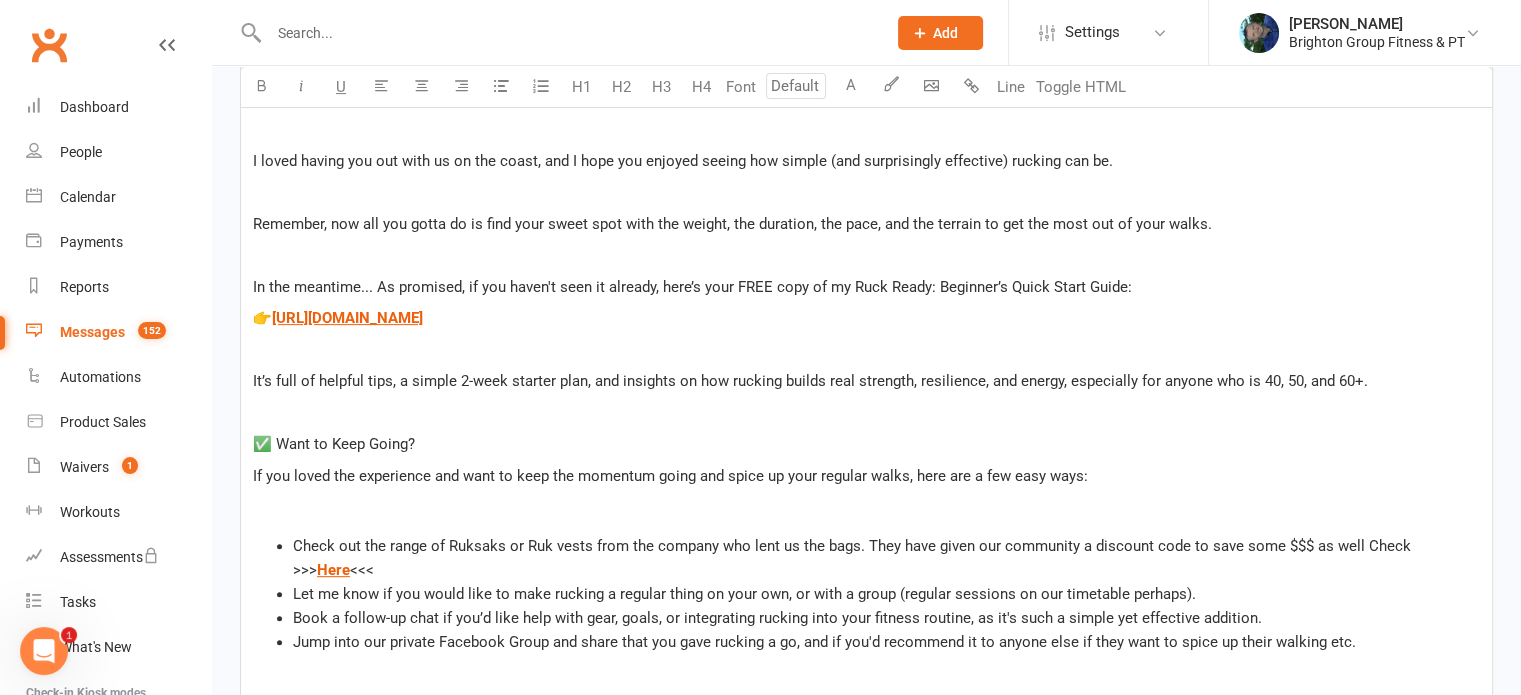 scroll, scrollTop: 720, scrollLeft: 0, axis: vertical 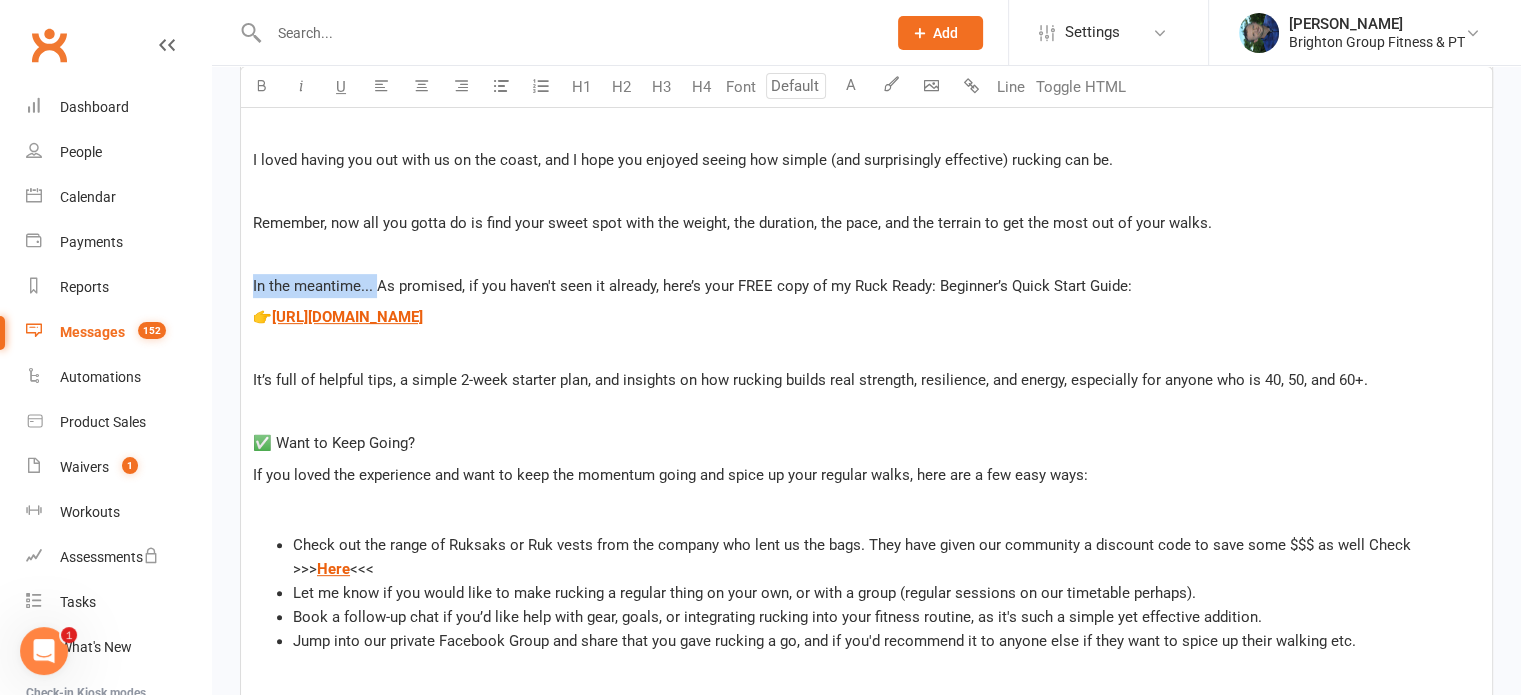 drag, startPoint x: 378, startPoint y: 283, endPoint x: 246, endPoint y: 281, distance: 132.01515 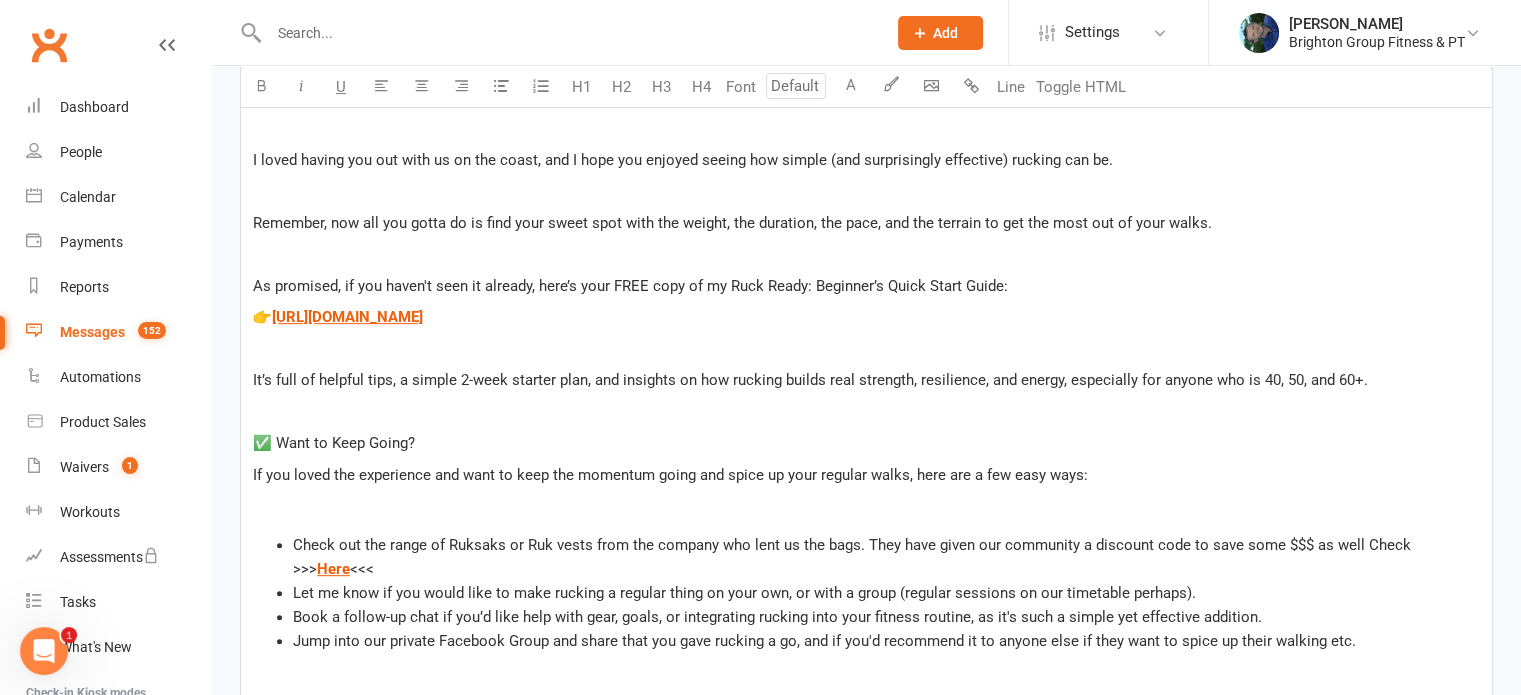 click on "As promised, if you haven't seen it already, here’s your FREE copy of my Ruck Ready: Beginner’s Quick Start Guide:" at bounding box center [630, 286] 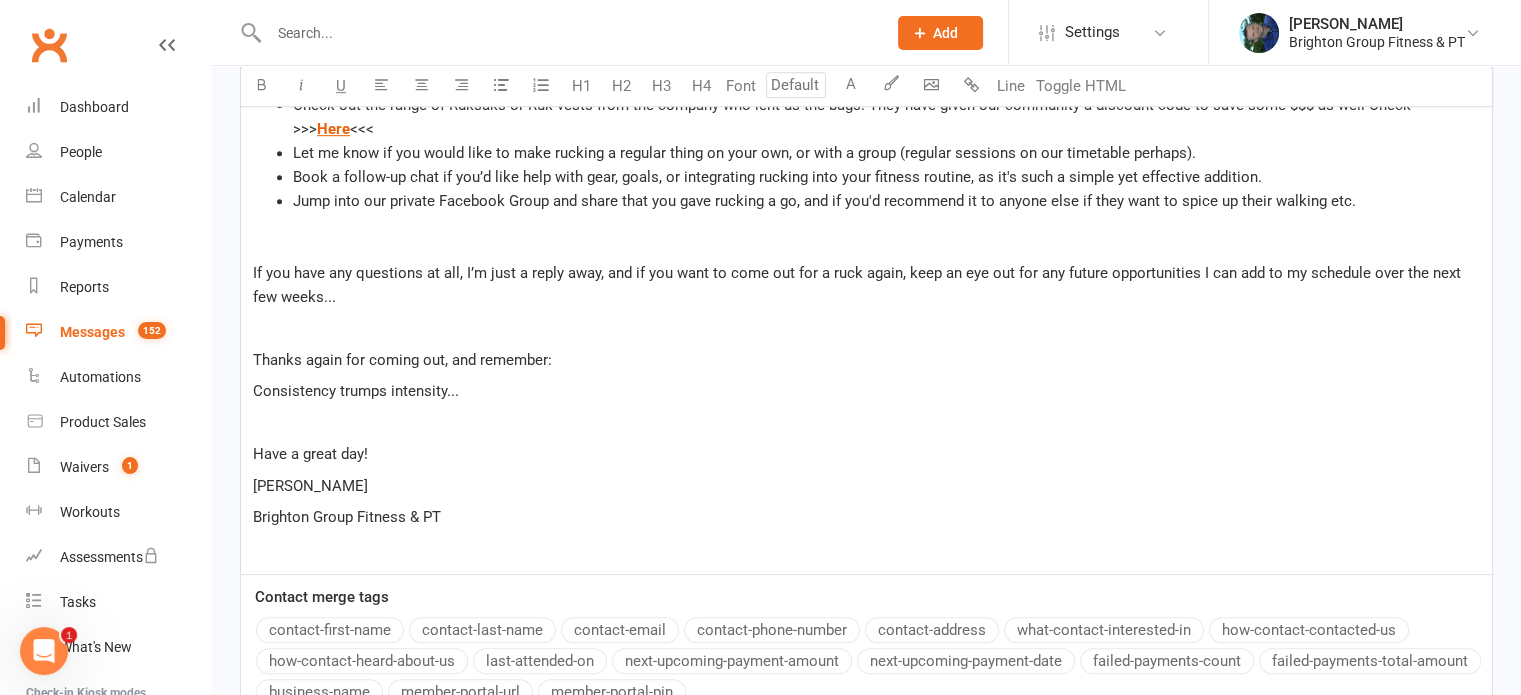 scroll, scrollTop: 1632, scrollLeft: 0, axis: vertical 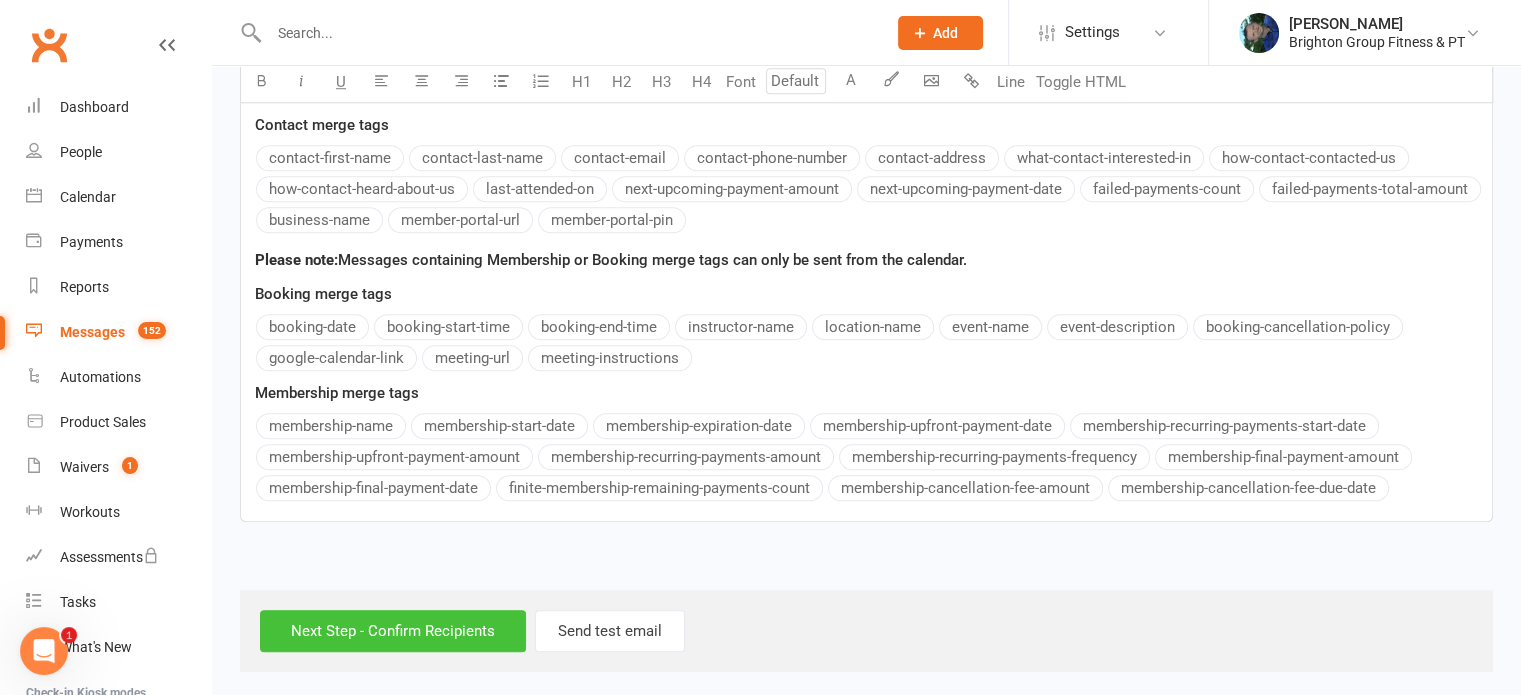 click on "Next Step - Confirm Recipients" at bounding box center [393, 631] 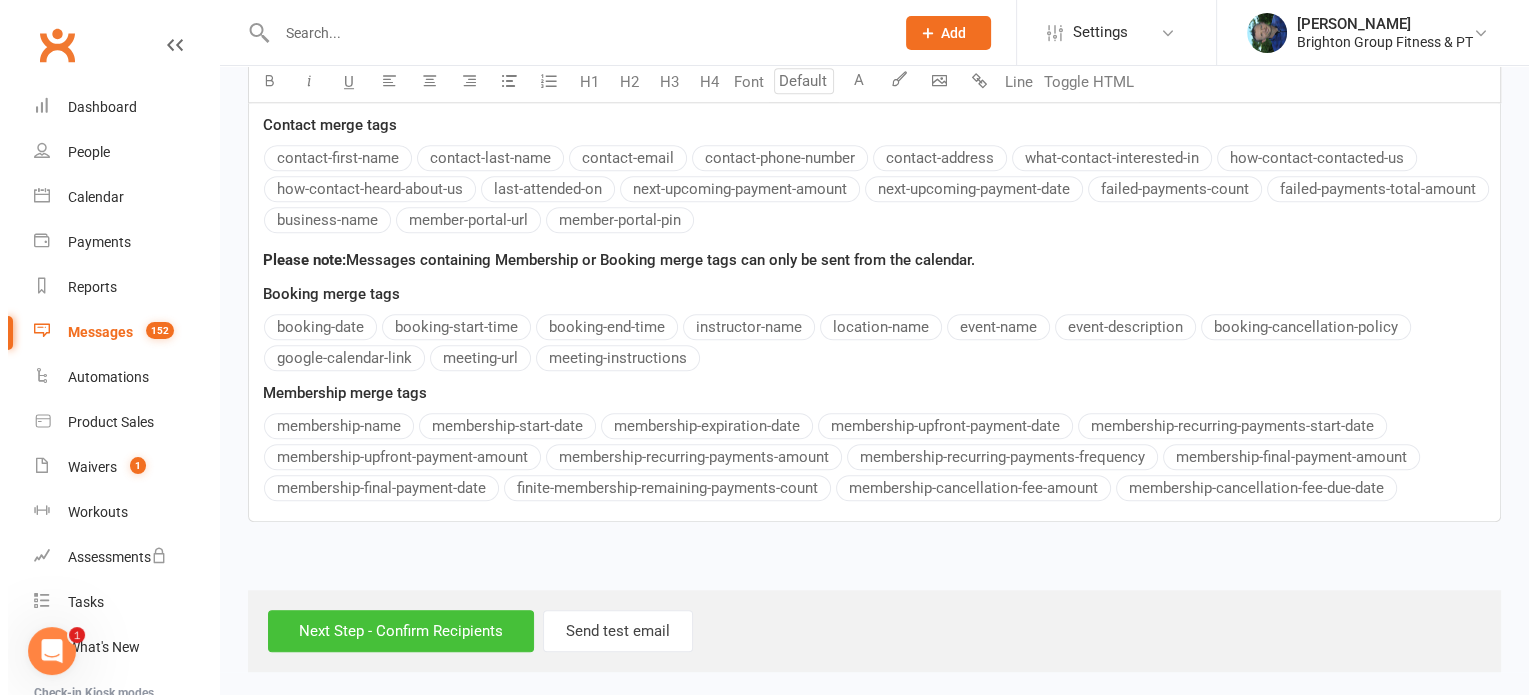 scroll, scrollTop: 1608, scrollLeft: 0, axis: vertical 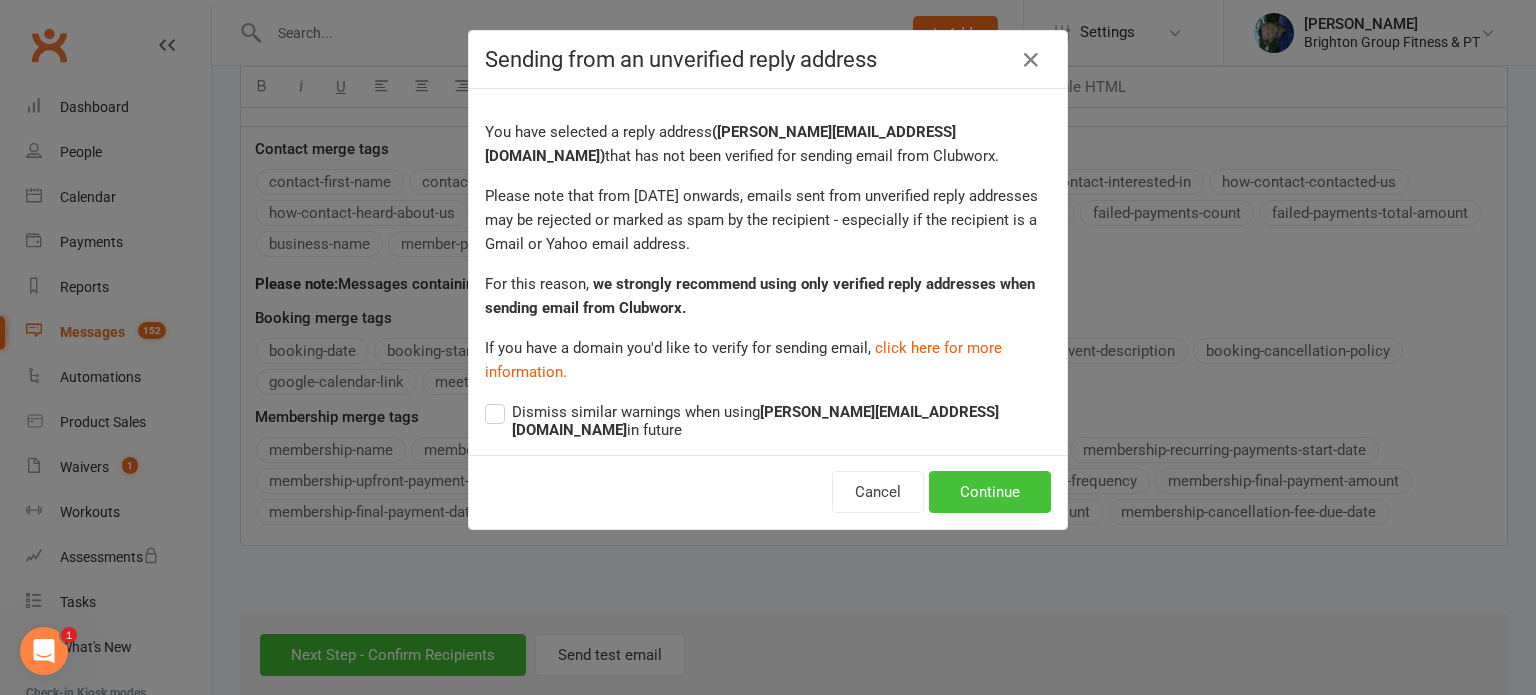 click on "Continue" at bounding box center (990, 492) 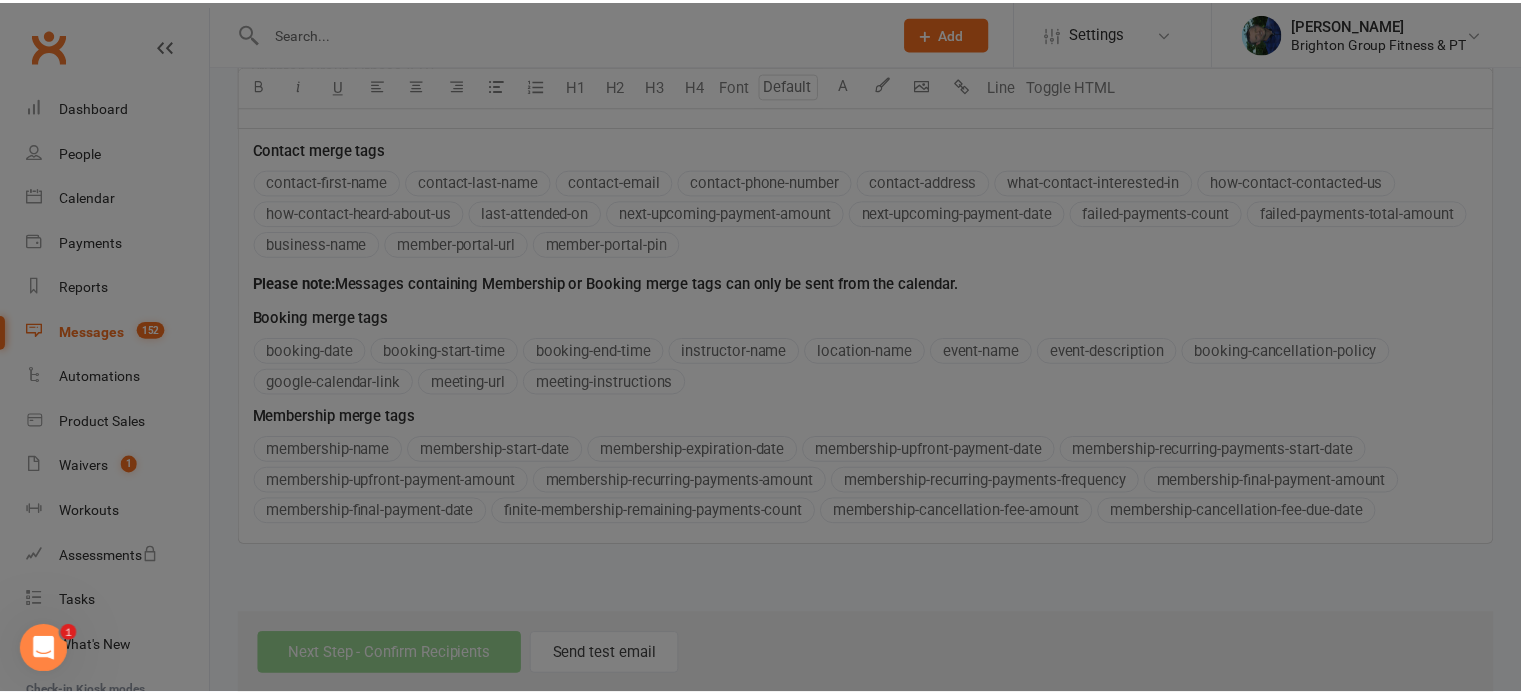 scroll, scrollTop: 1632, scrollLeft: 0, axis: vertical 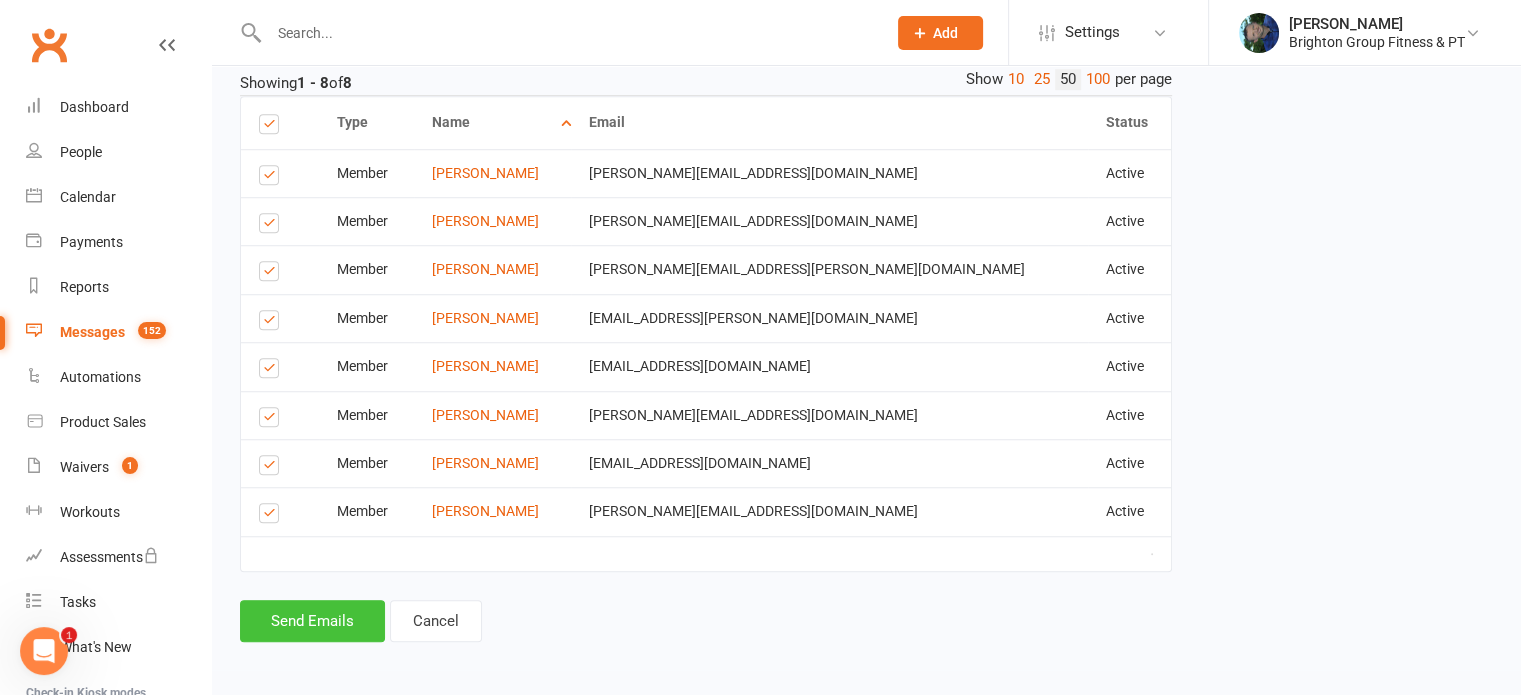 click on "Send Emails" at bounding box center [312, 621] 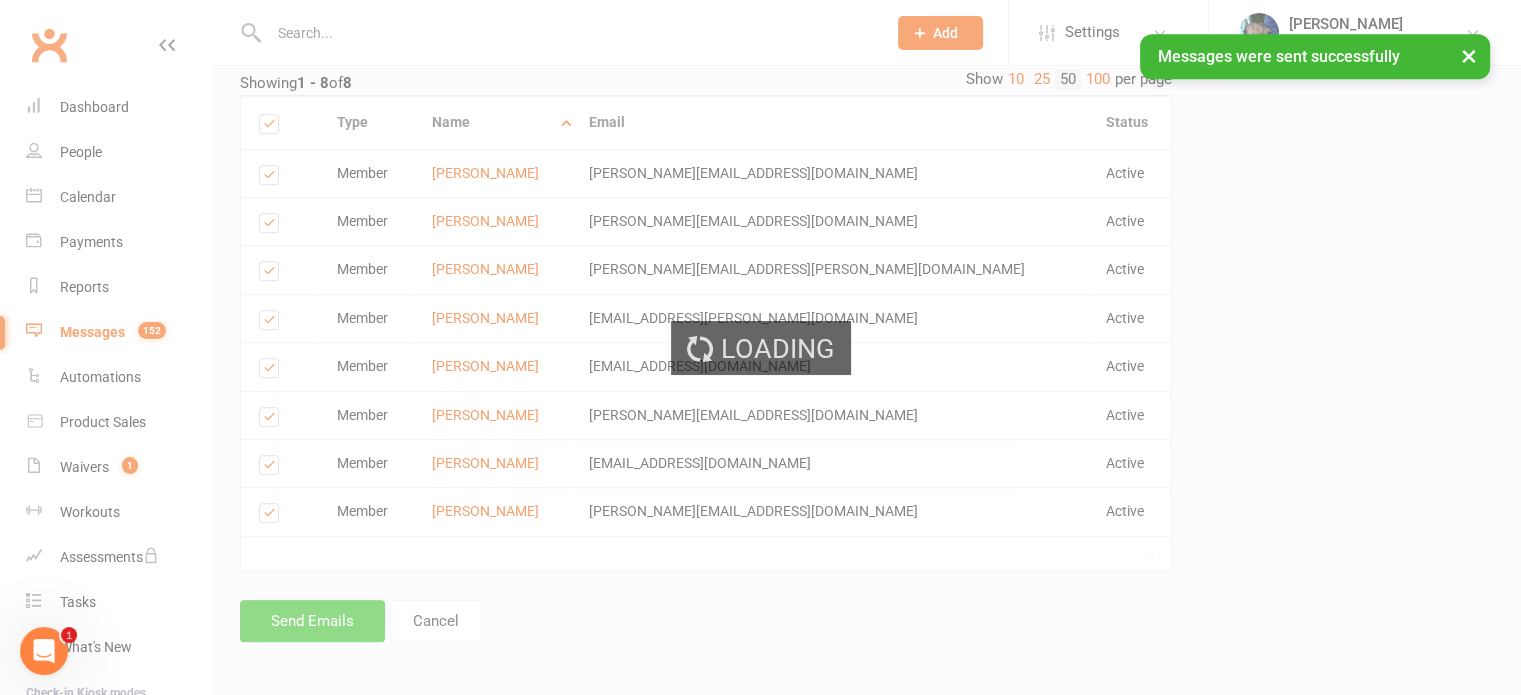 scroll, scrollTop: 0, scrollLeft: 0, axis: both 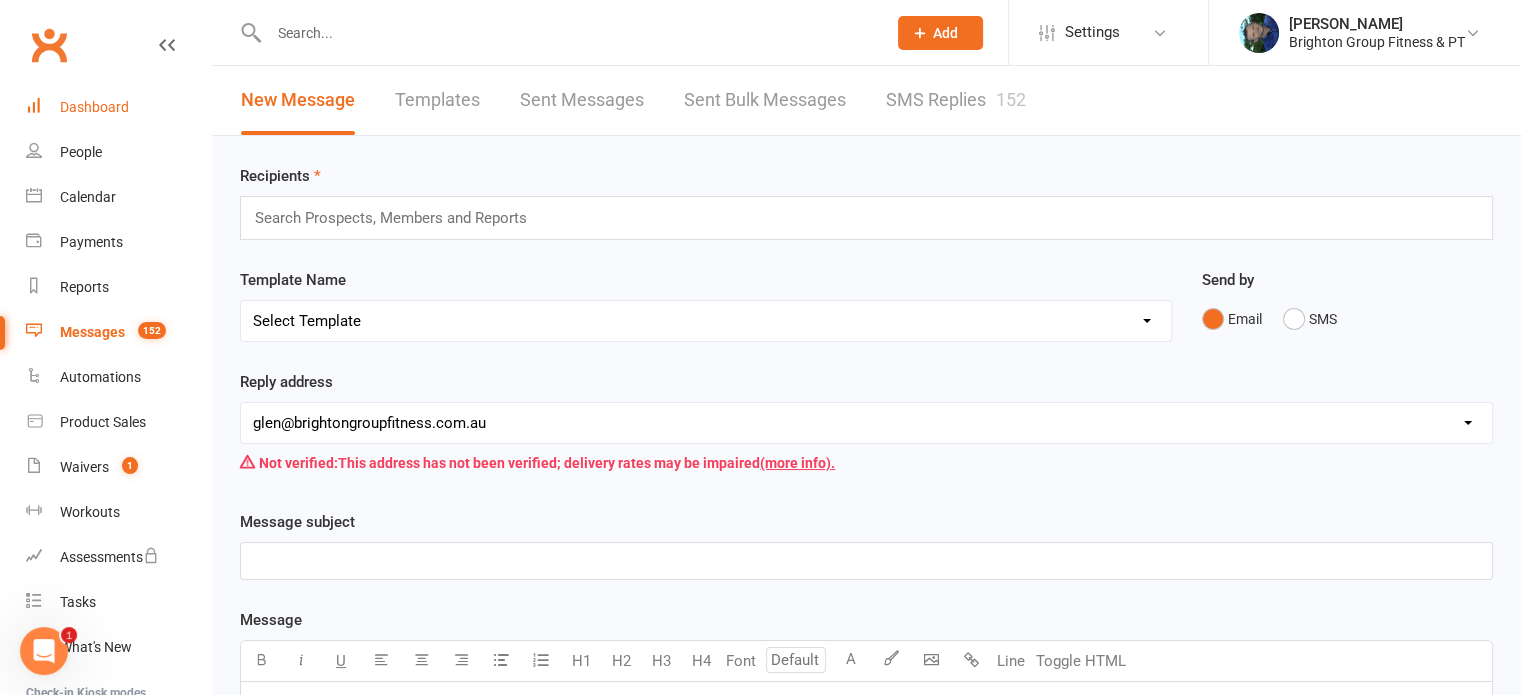 click on "Dashboard" at bounding box center (94, 107) 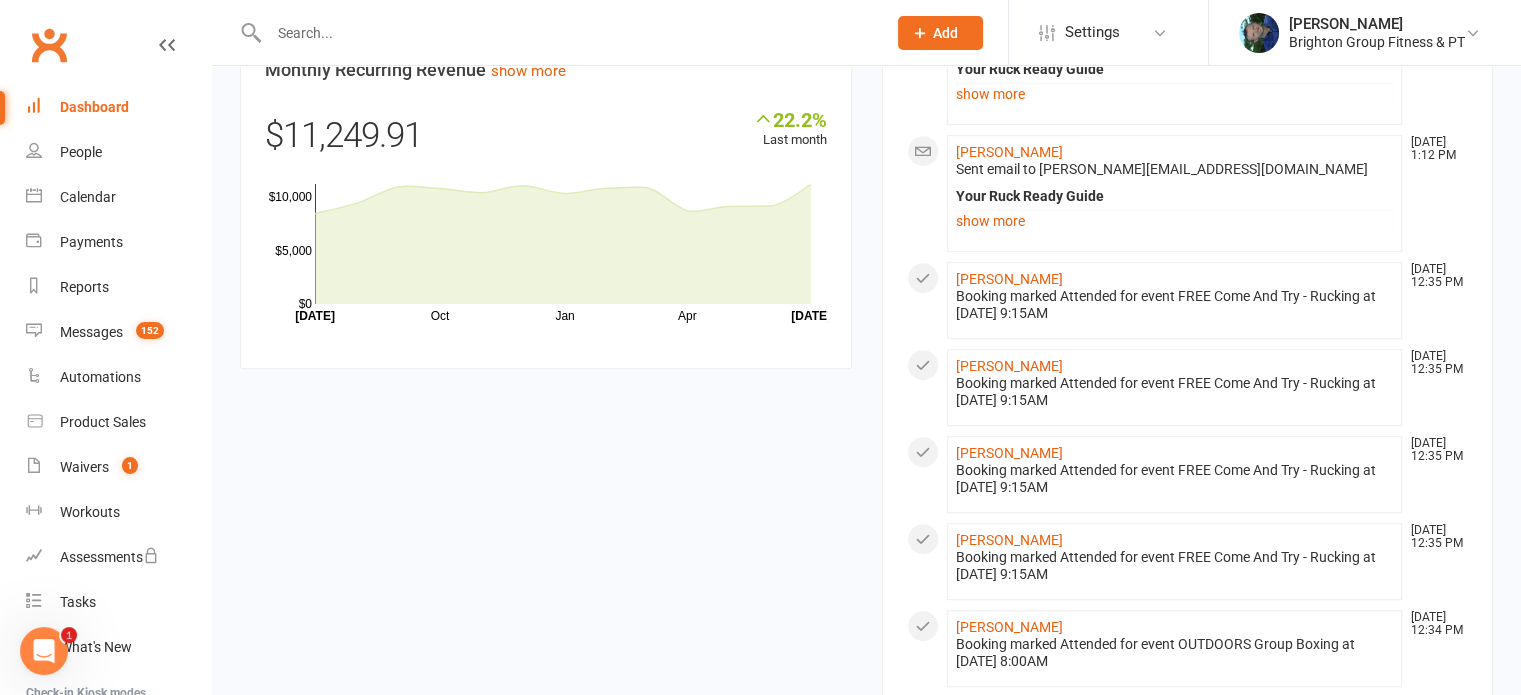 scroll, scrollTop: 1240, scrollLeft: 0, axis: vertical 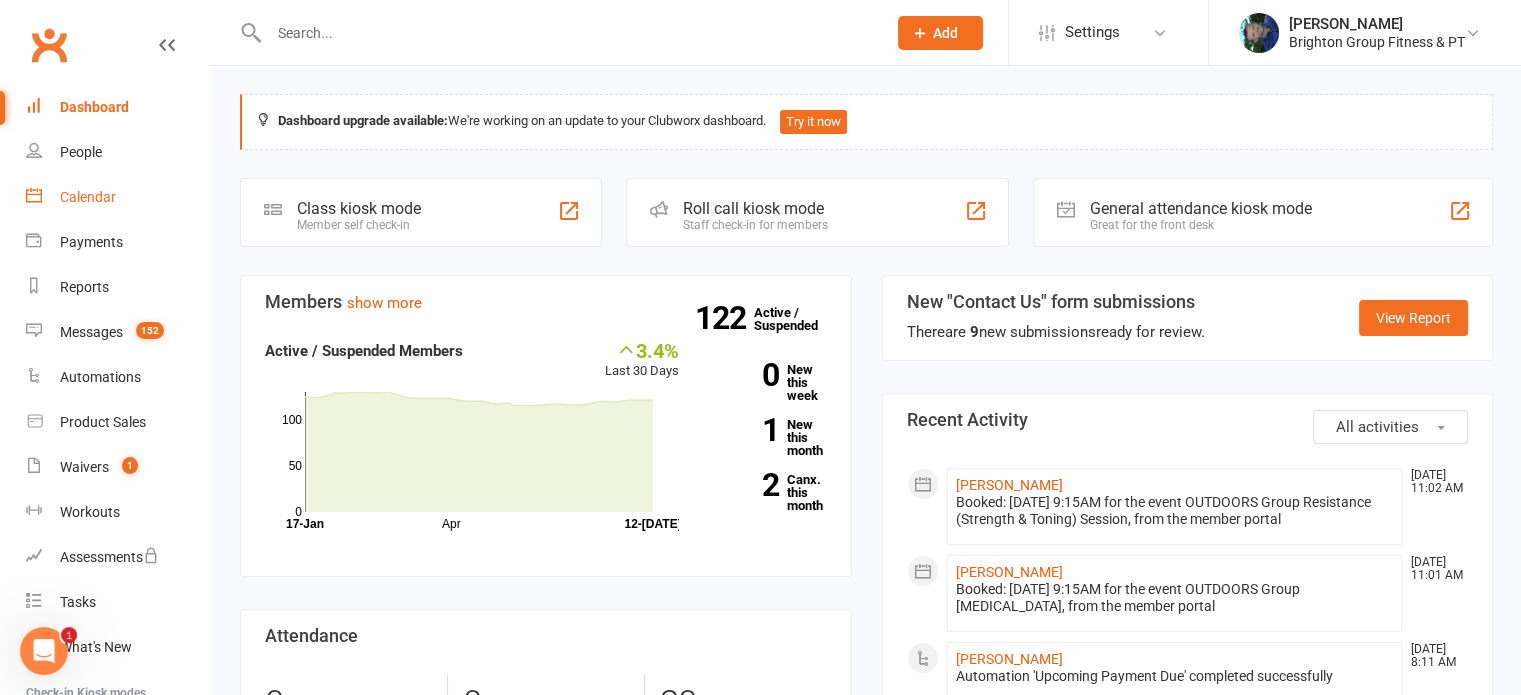 click on "Calendar" at bounding box center [88, 197] 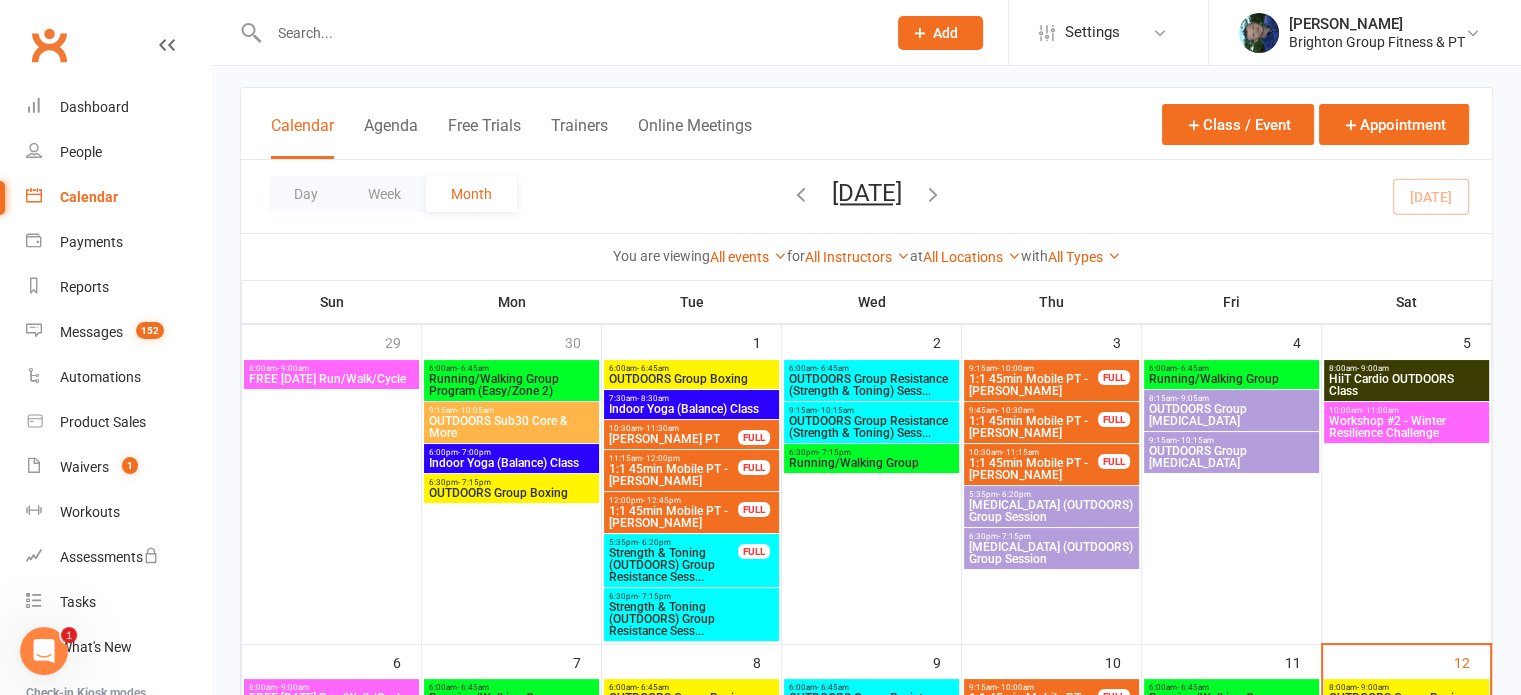 scroll, scrollTop: 0, scrollLeft: 0, axis: both 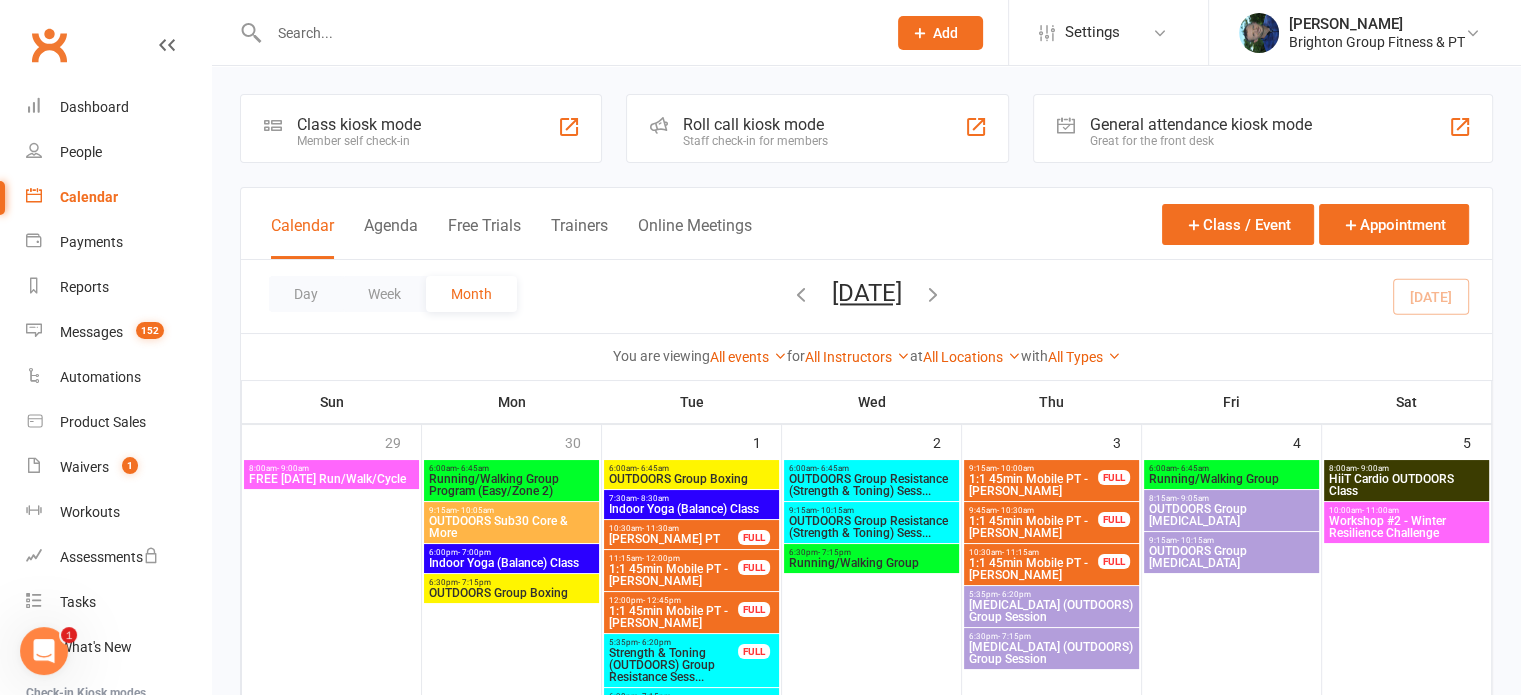 click at bounding box center (801, 294) 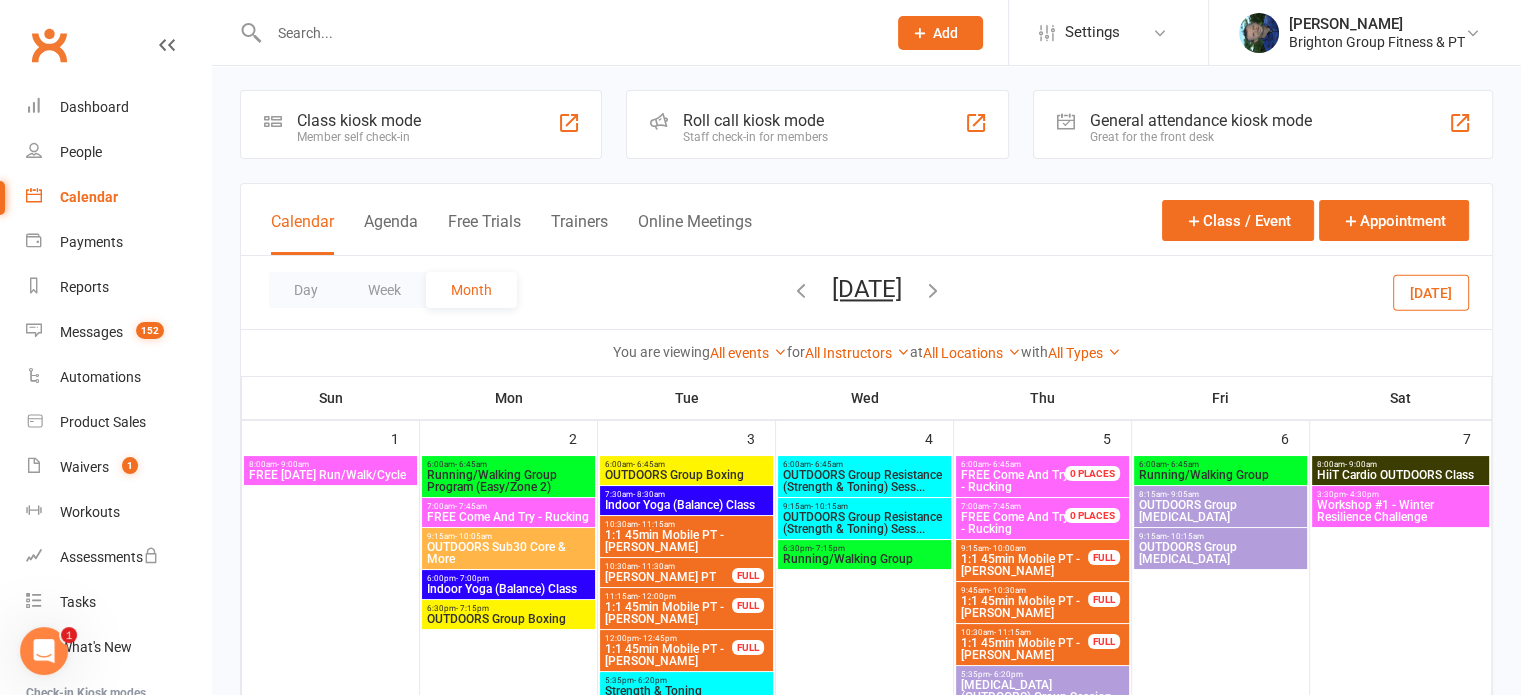 scroll, scrollTop: 4, scrollLeft: 0, axis: vertical 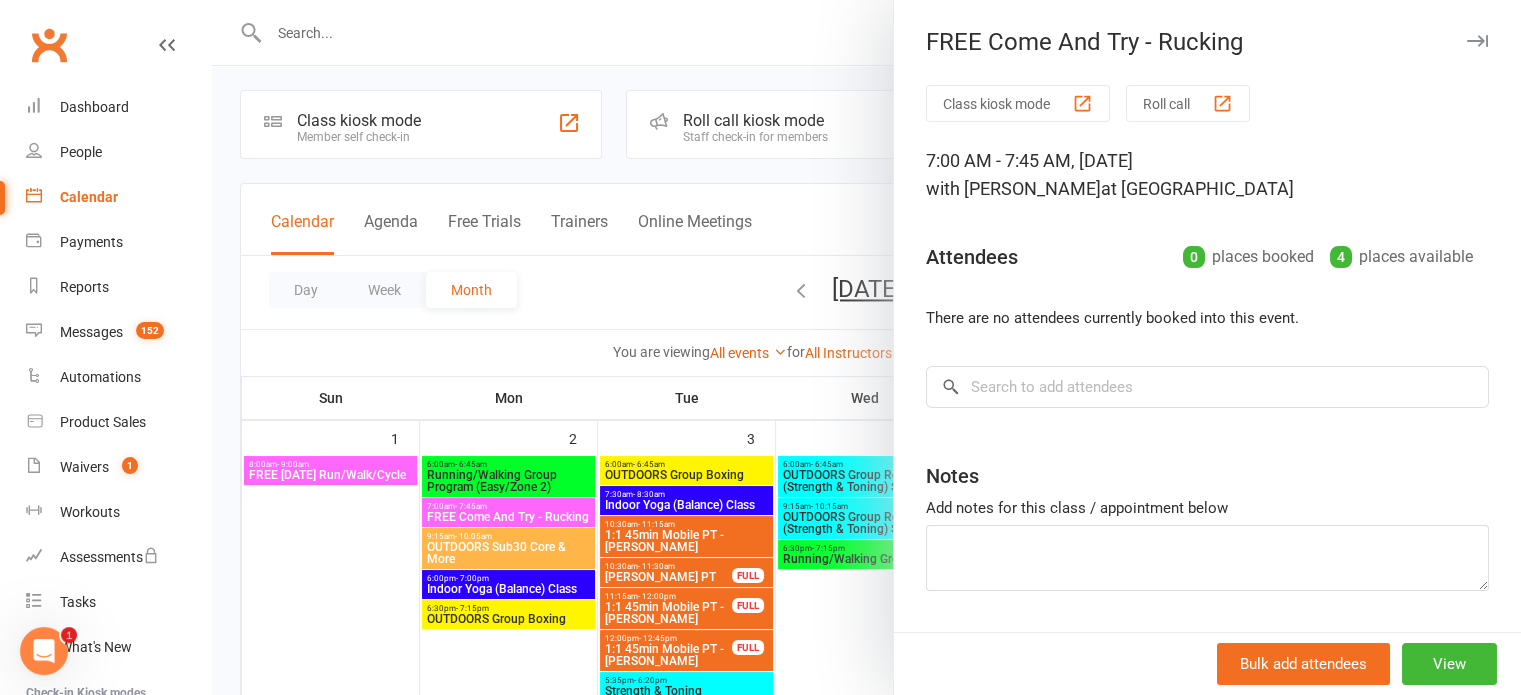 click at bounding box center (866, 347) 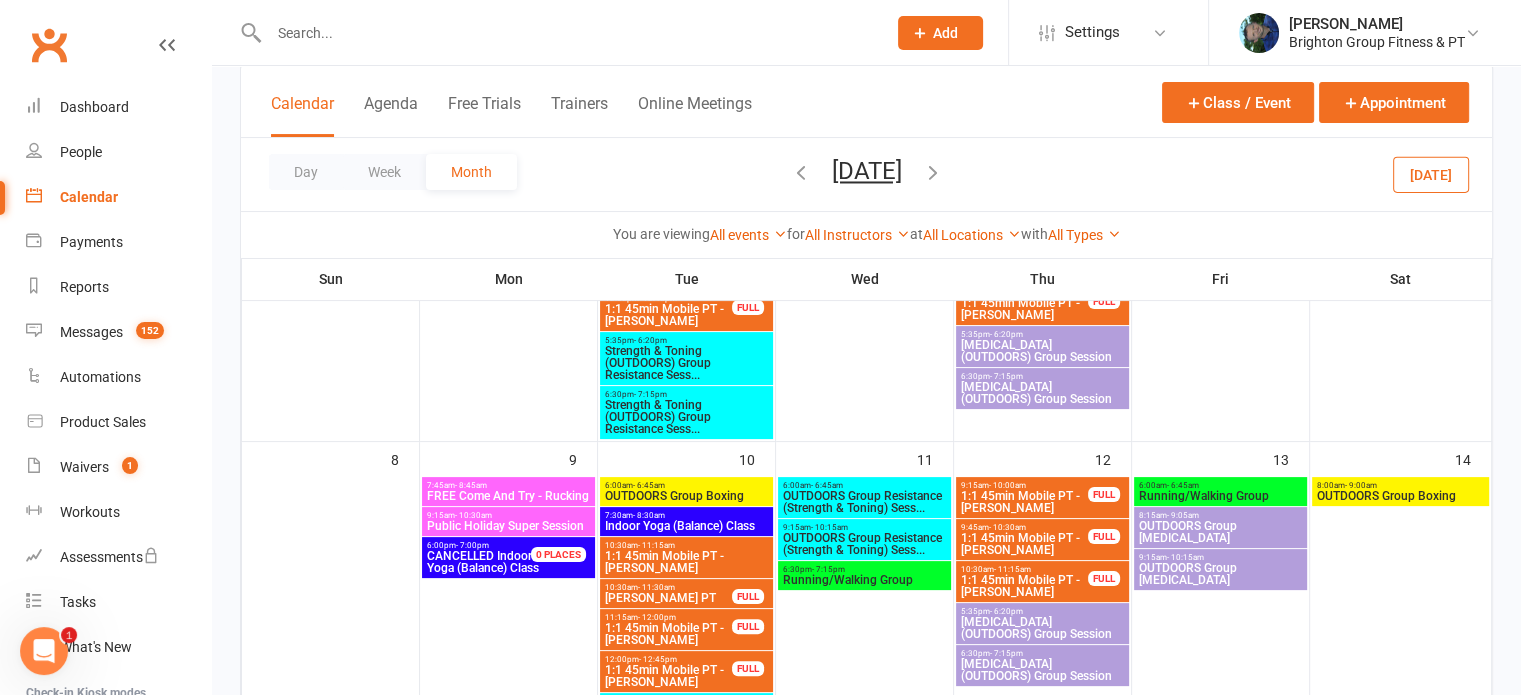 scroll, scrollTop: 347, scrollLeft: 0, axis: vertical 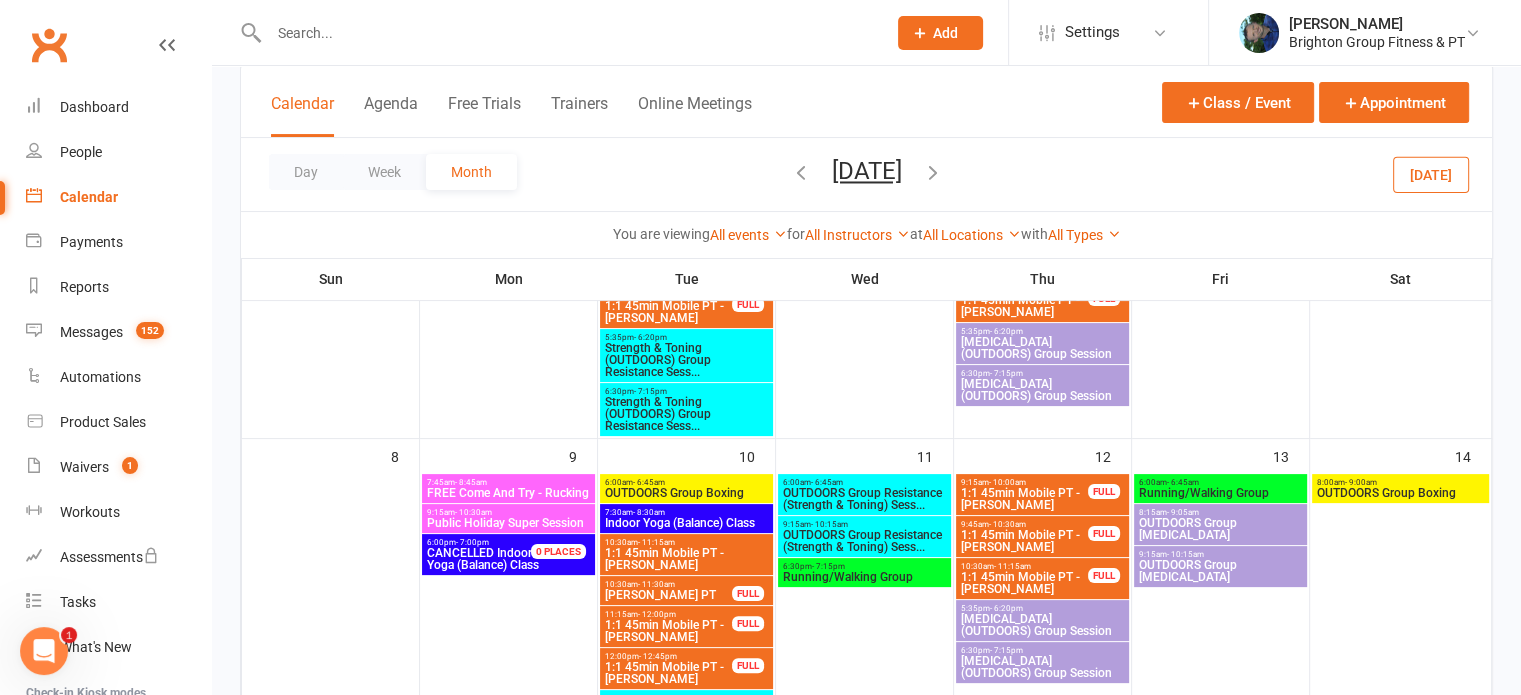 click on "7:45am  - 8:45am" at bounding box center (508, 482) 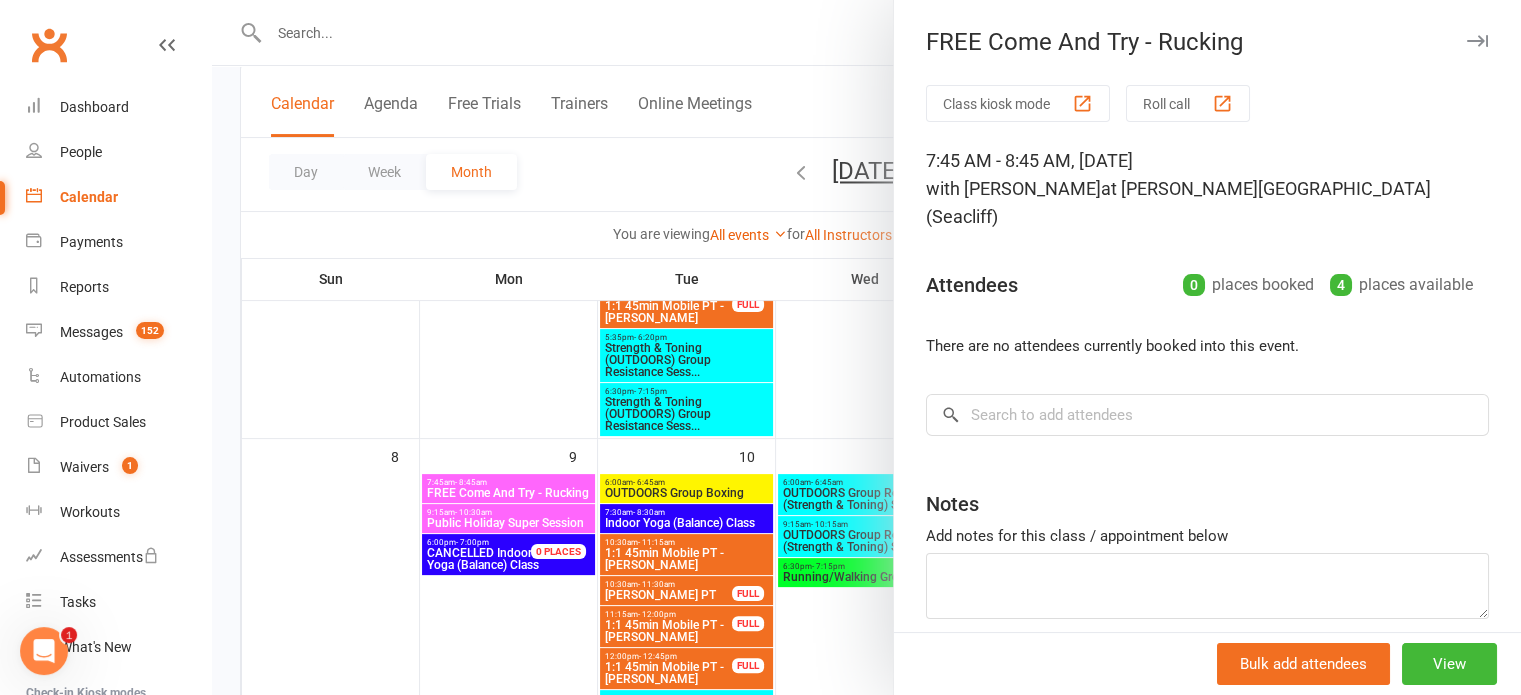 click at bounding box center [866, 347] 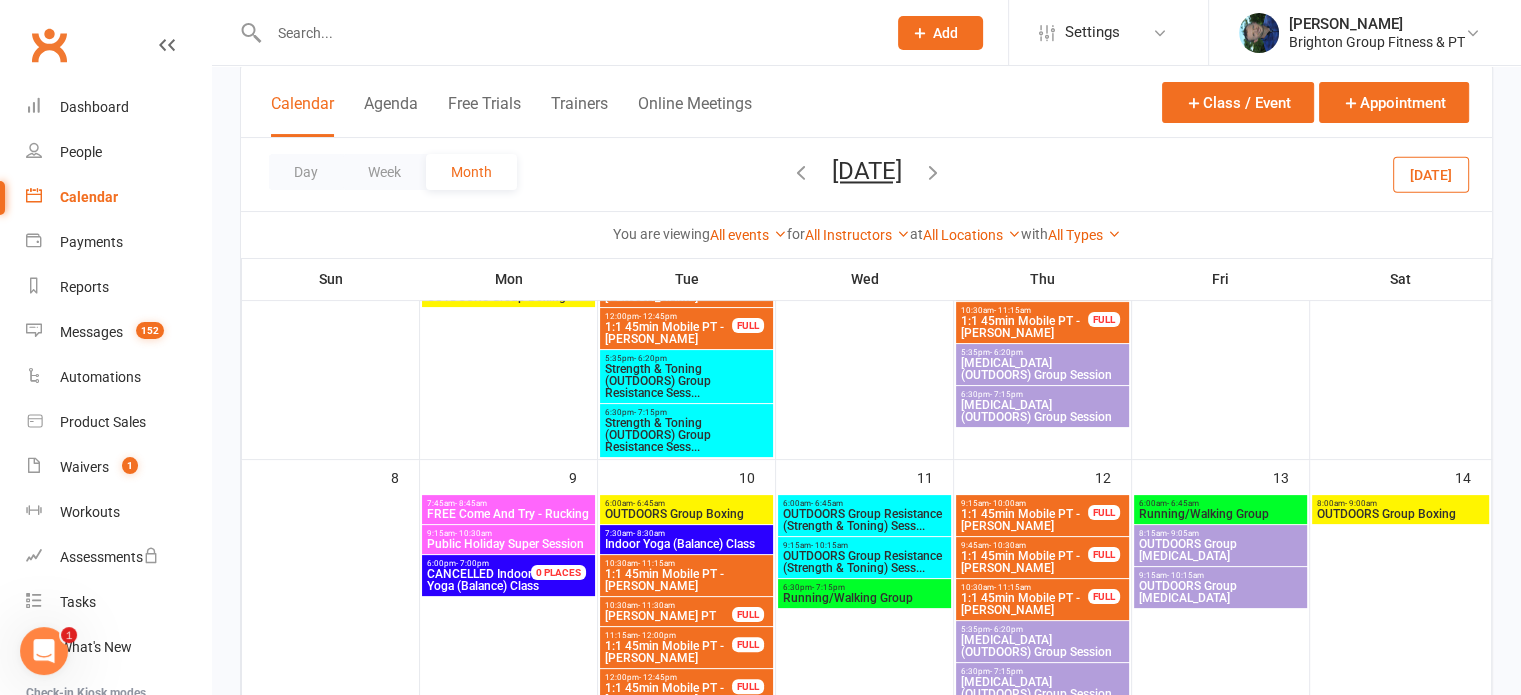 scroll, scrollTop: 0, scrollLeft: 0, axis: both 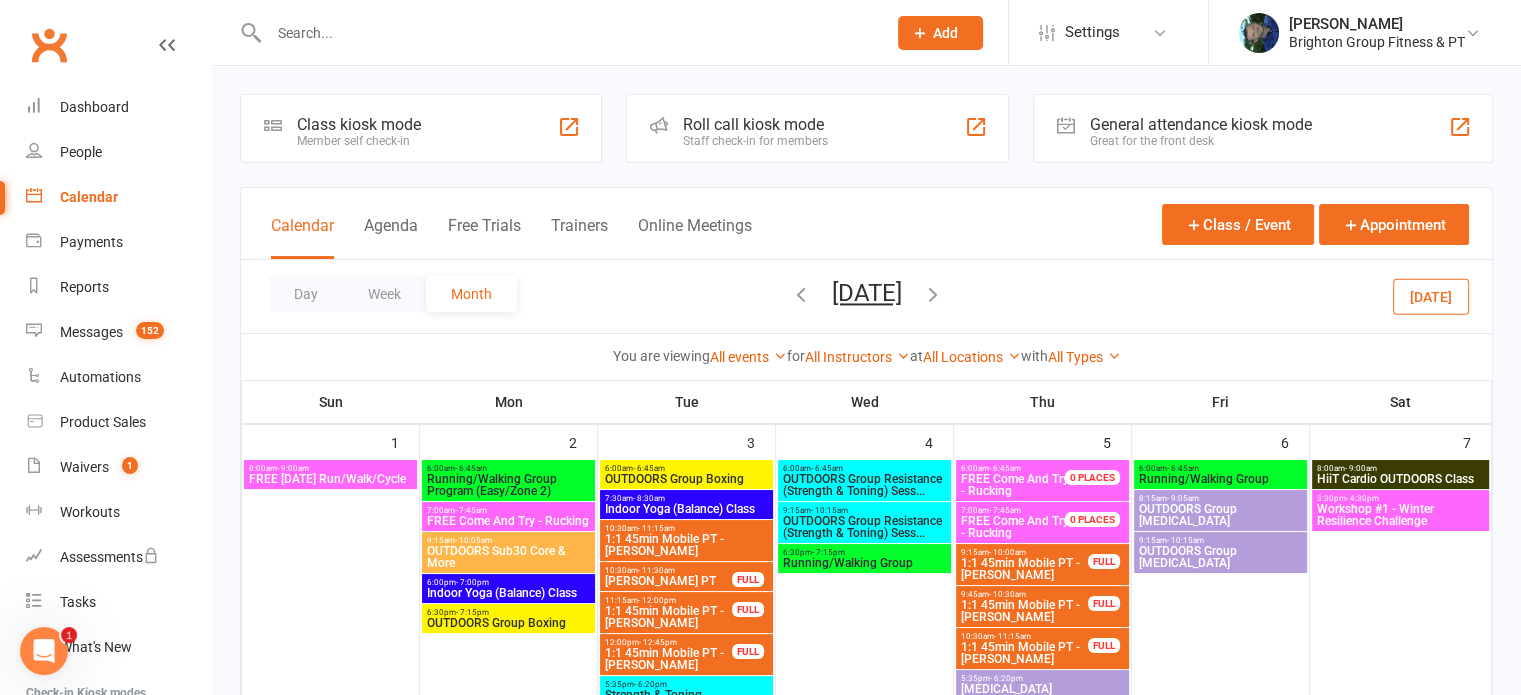 click at bounding box center (801, 294) 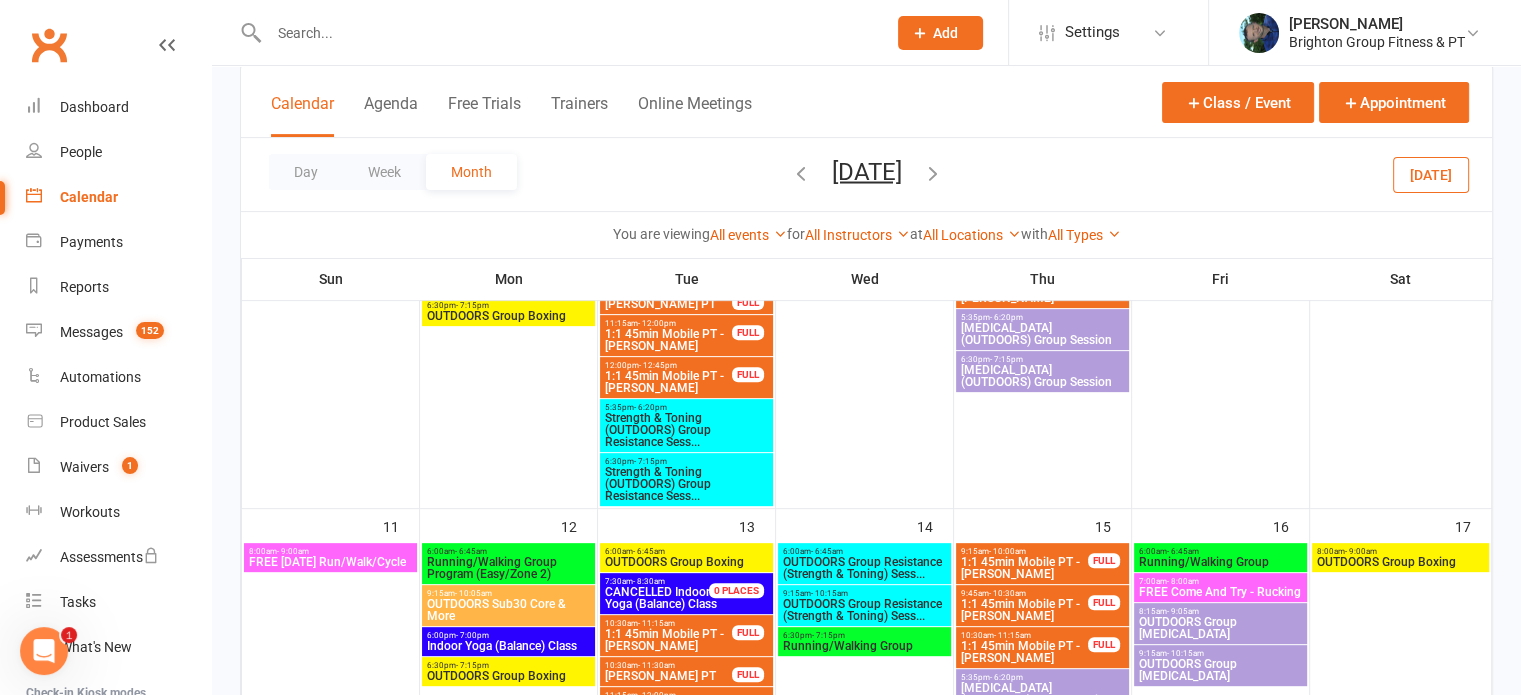 scroll, scrollTop: 640, scrollLeft: 0, axis: vertical 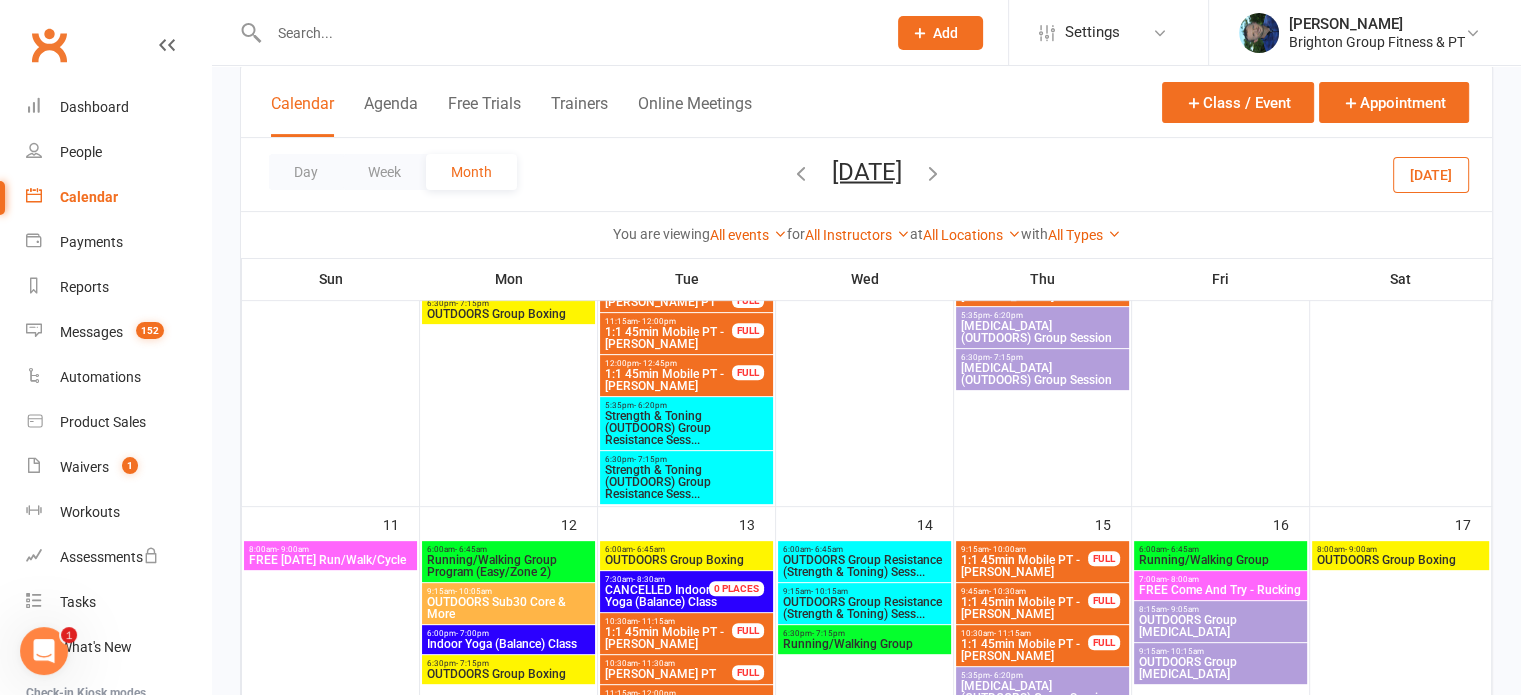 click on "7:00am  - 8:00am" at bounding box center [1220, 579] 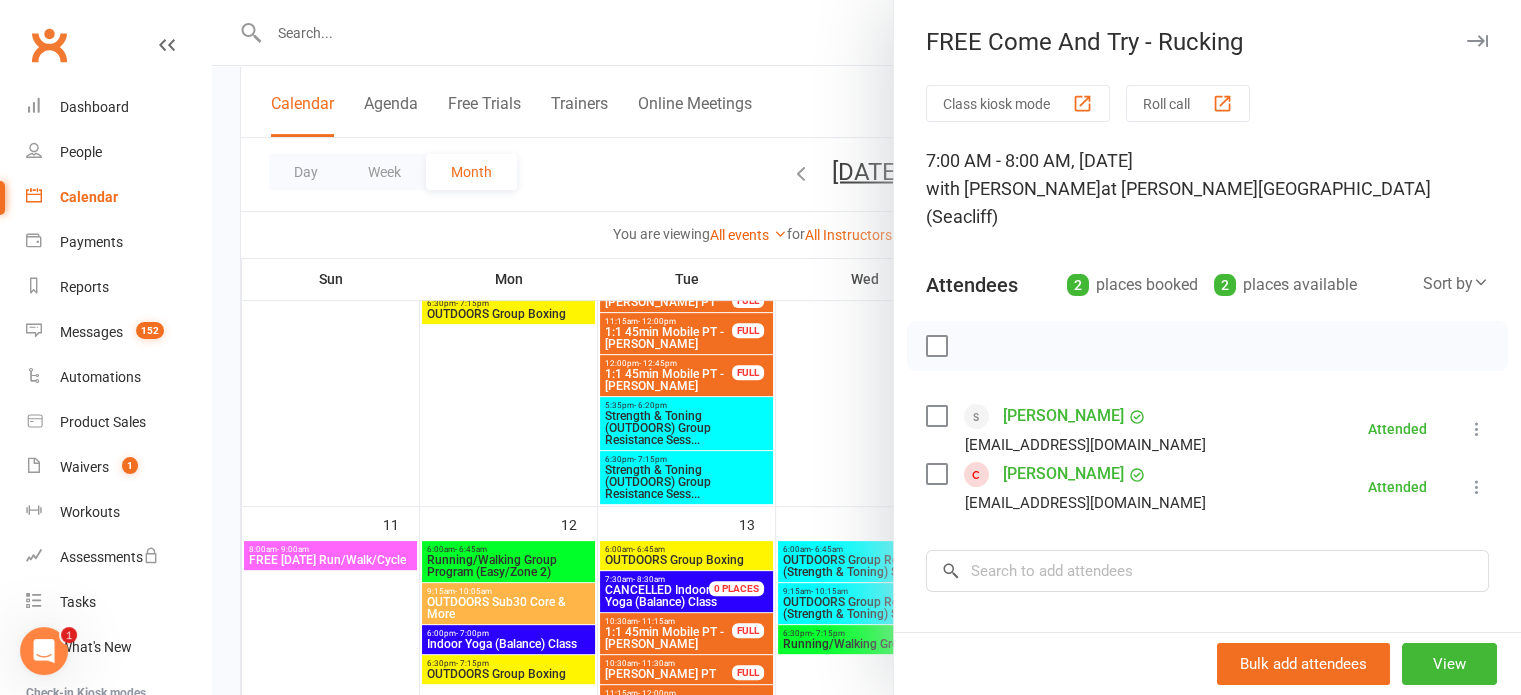 click at bounding box center (866, 347) 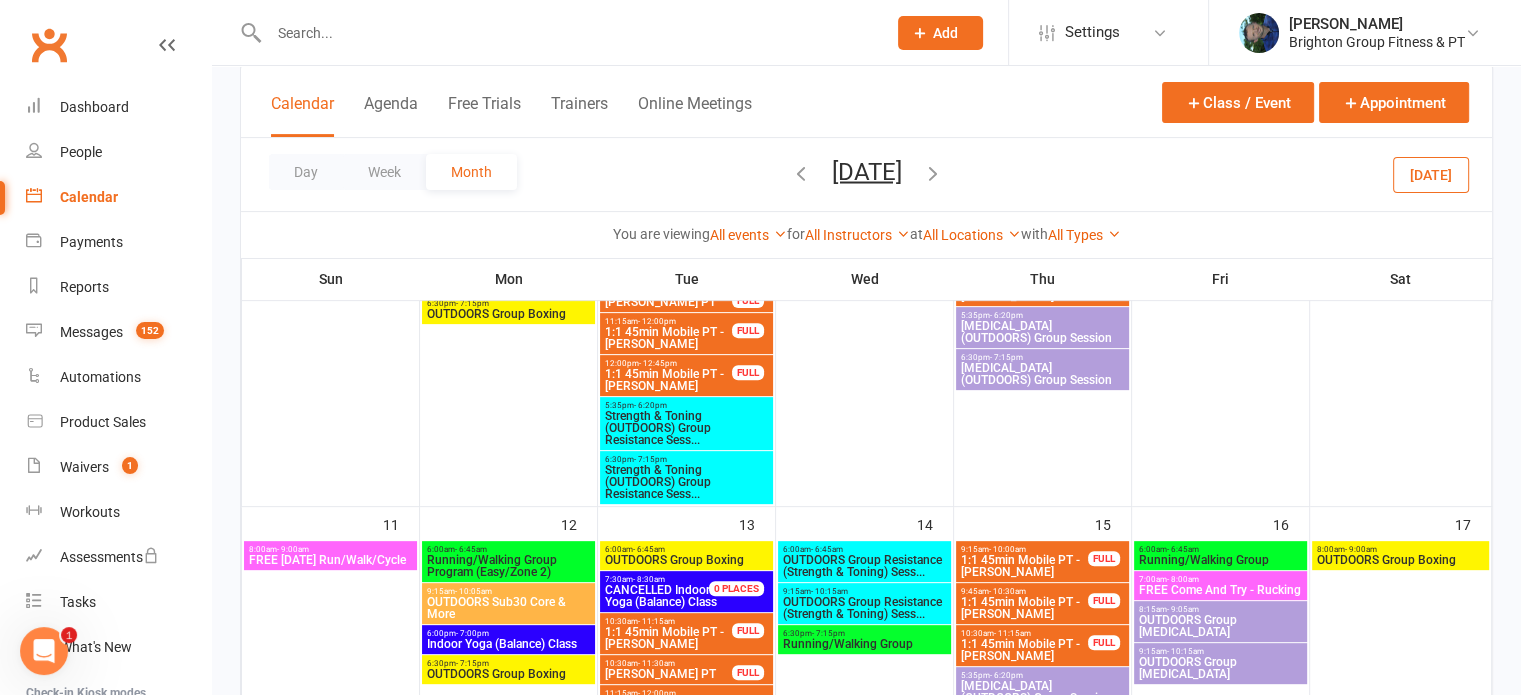 click on "FREE Come And Try - Rucking" at bounding box center [1220, 590] 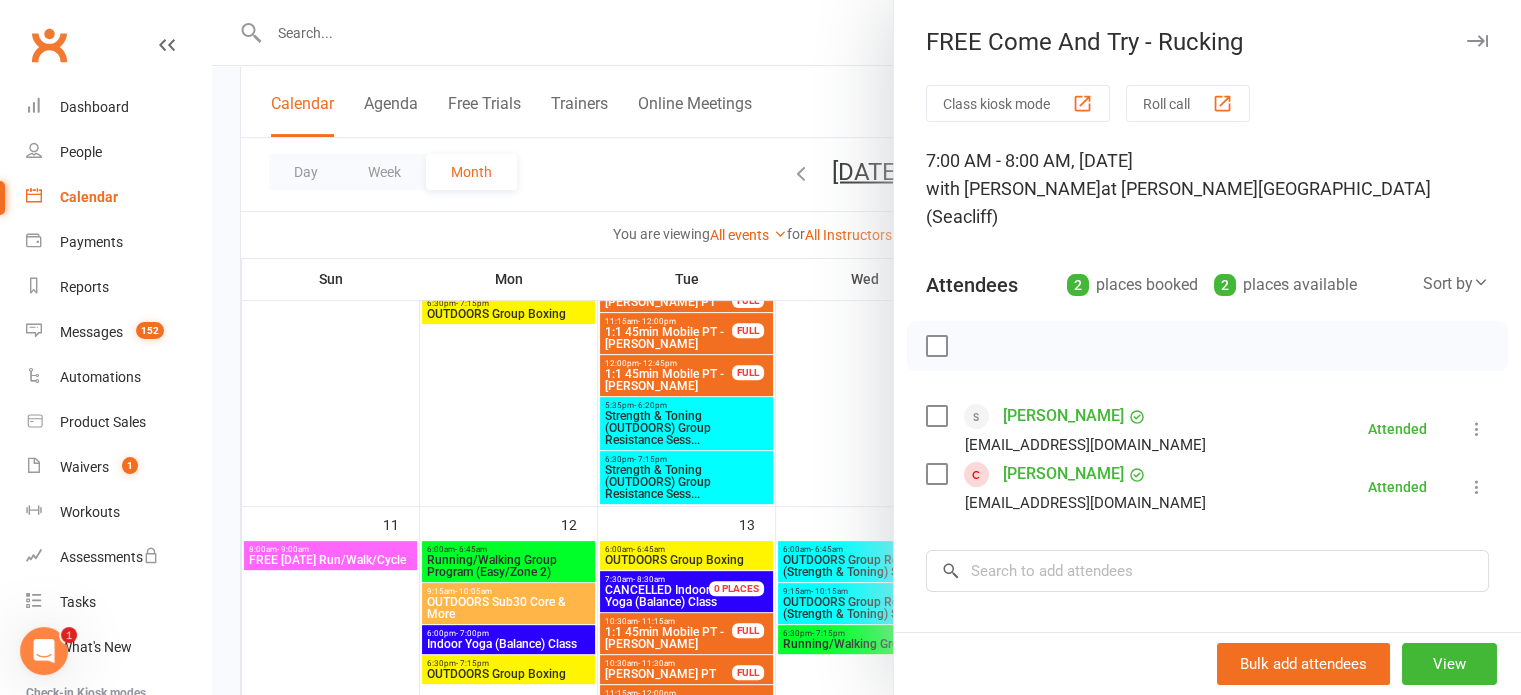 click at bounding box center [866, 347] 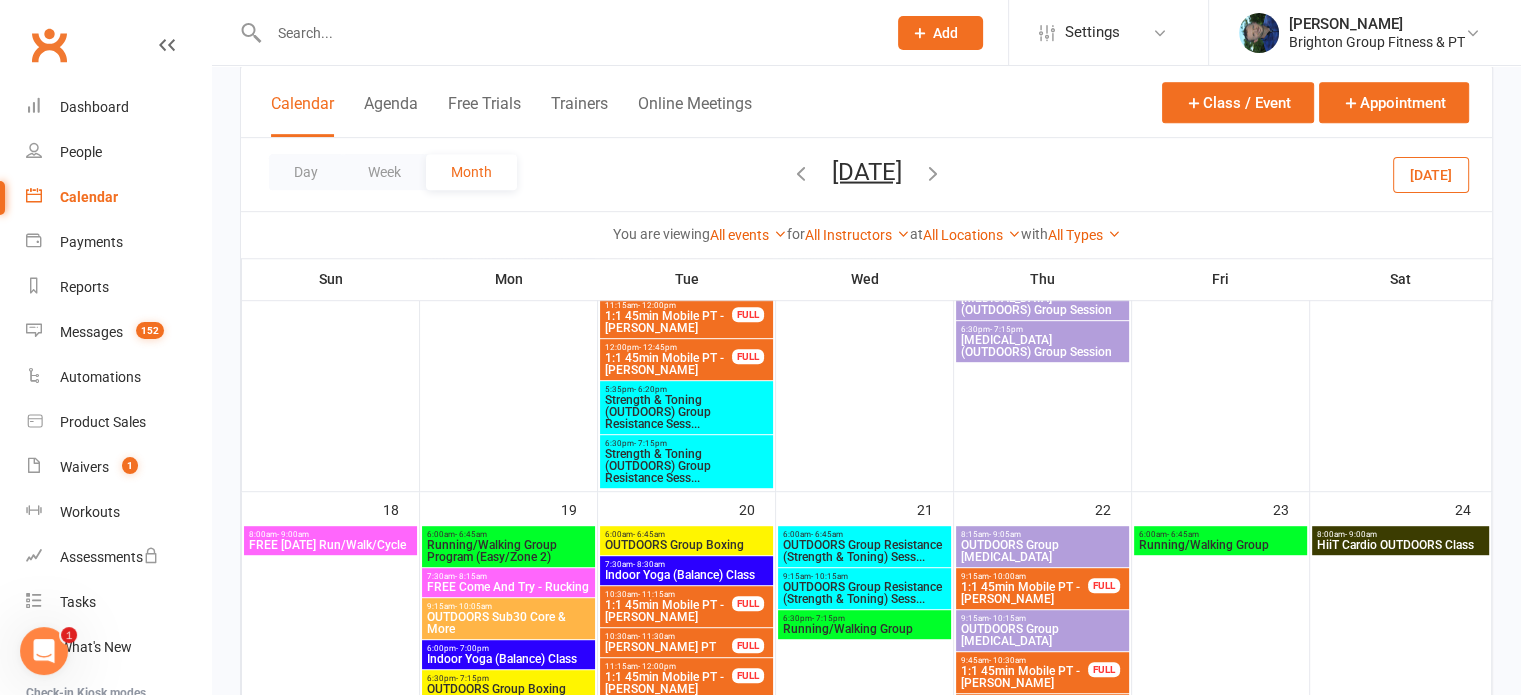 scroll, scrollTop: 1031, scrollLeft: 0, axis: vertical 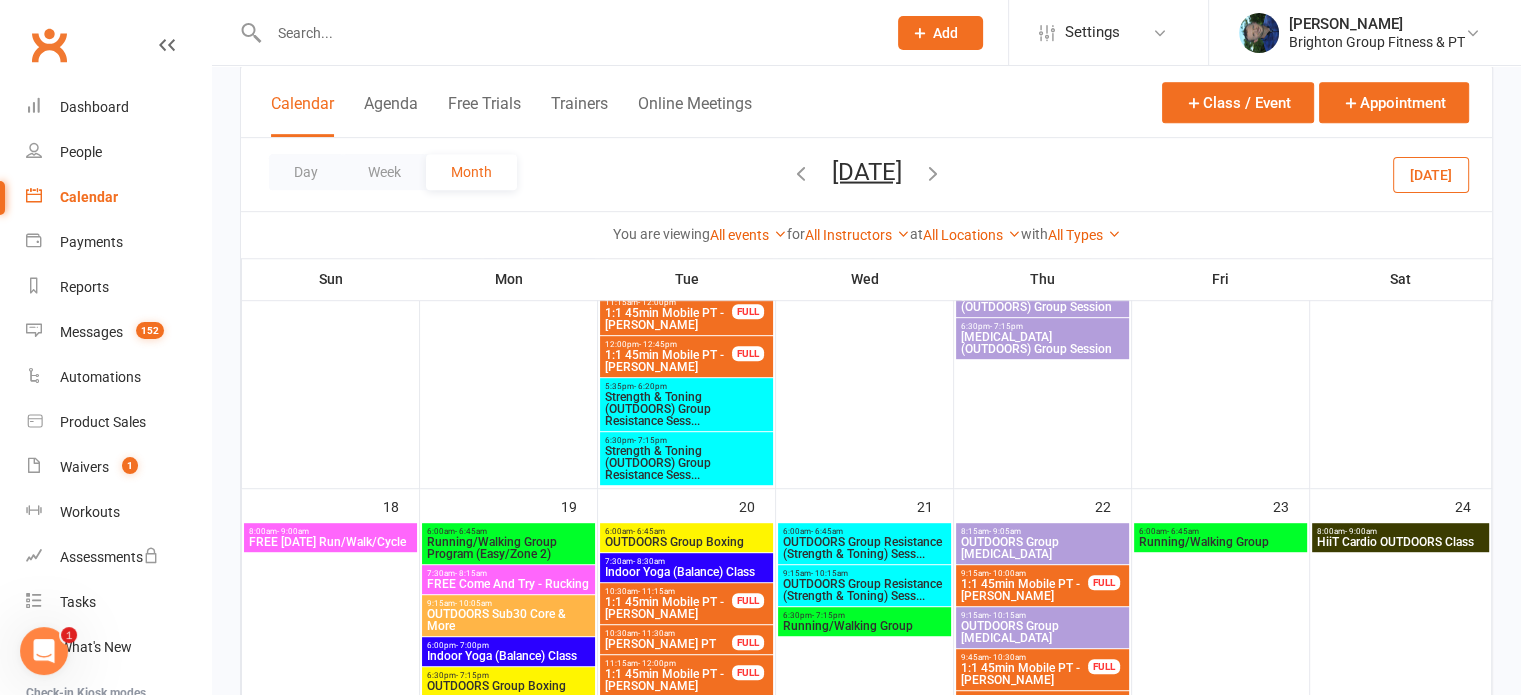 click on "FREE Come And Try - Rucking" at bounding box center [508, 584] 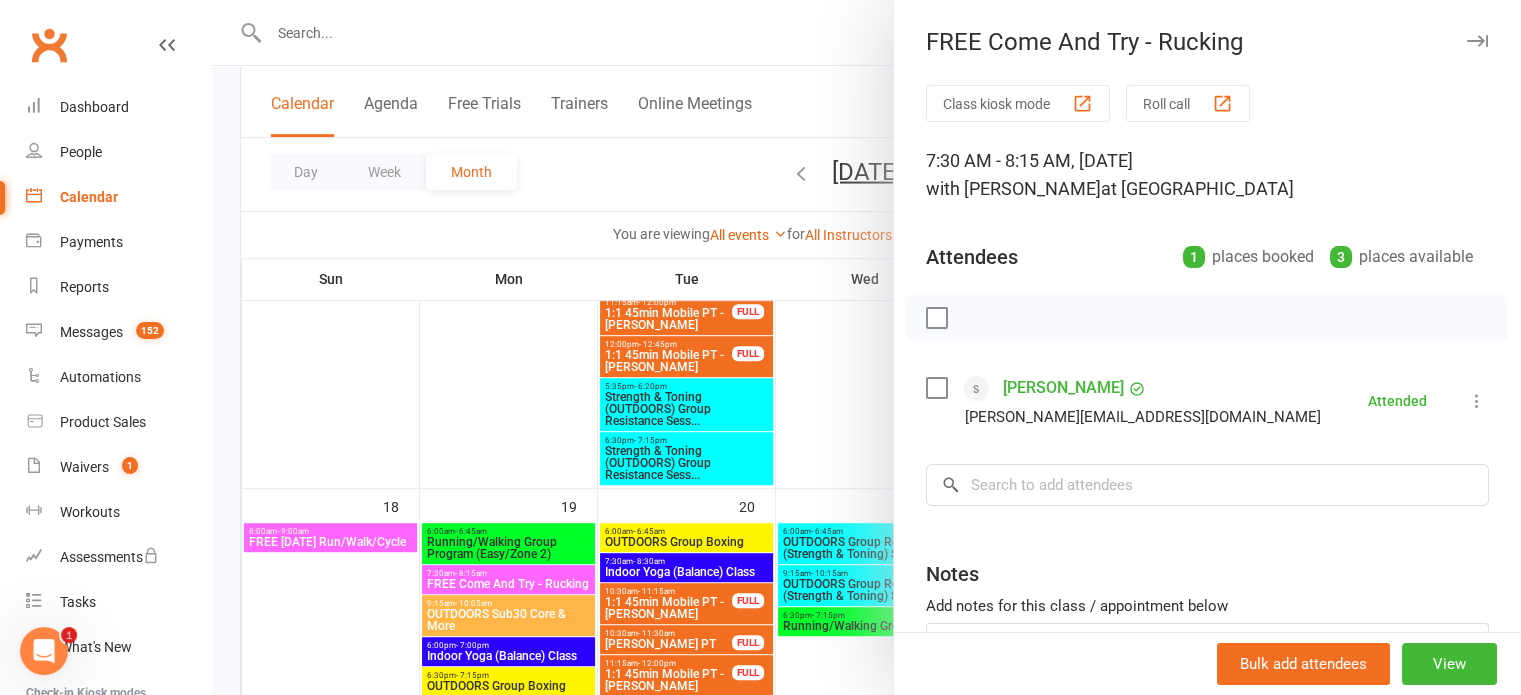 click at bounding box center [866, 347] 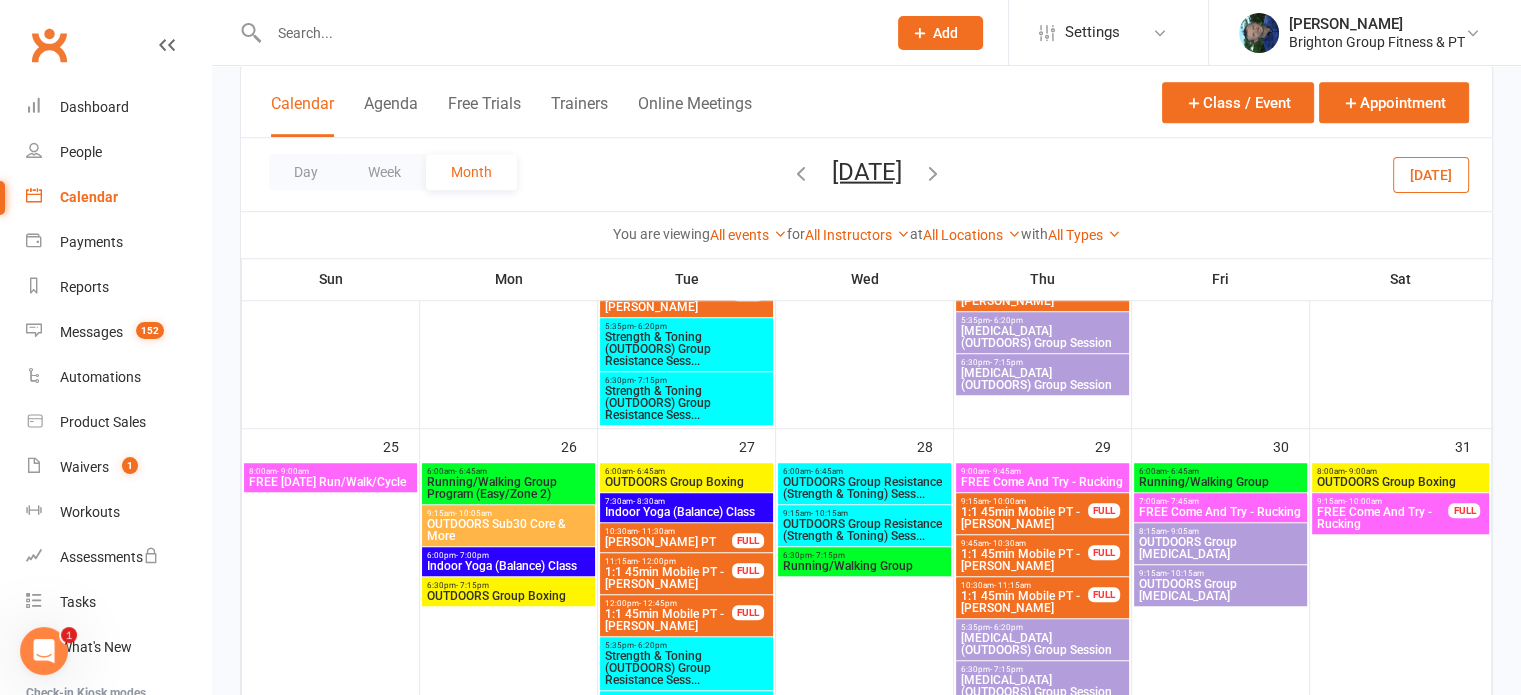 scroll, scrollTop: 1522, scrollLeft: 0, axis: vertical 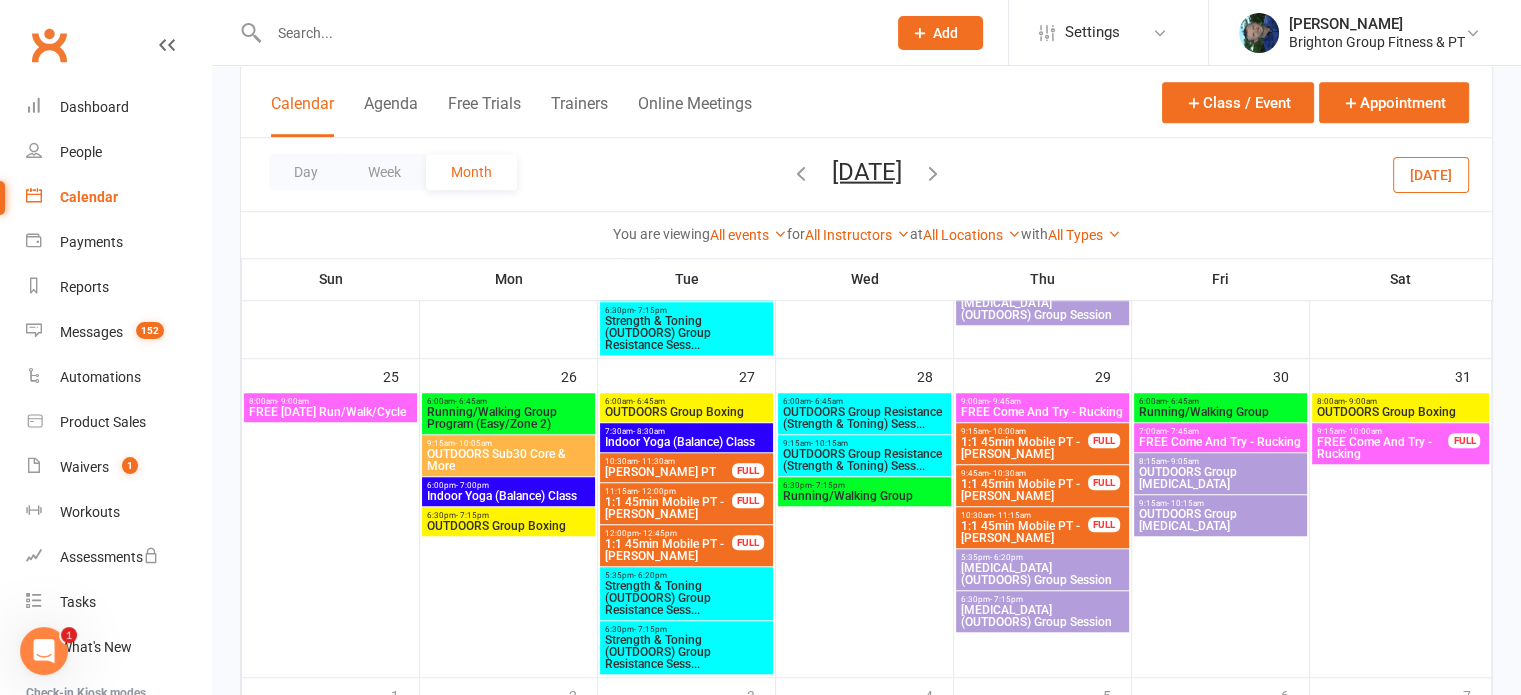 click on "- 9:45am" at bounding box center [1005, 401] 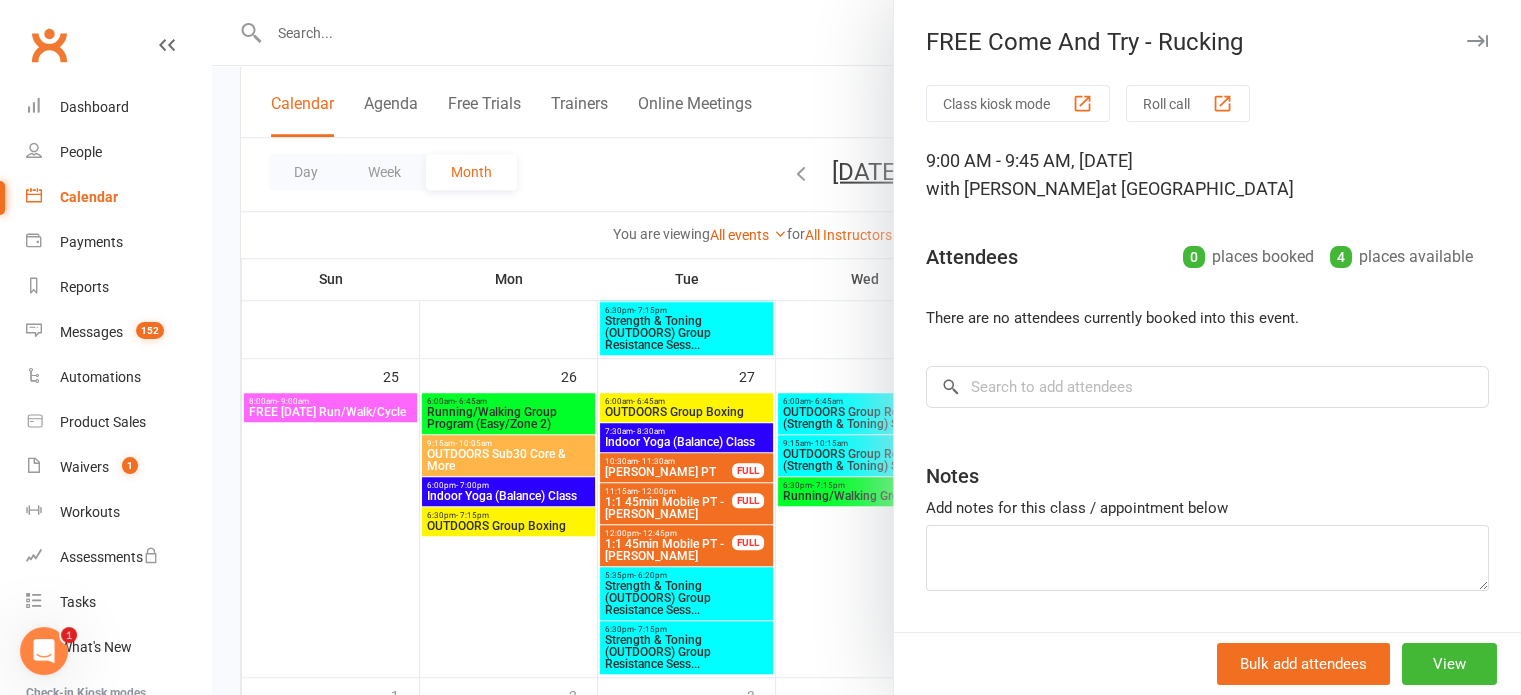 click at bounding box center (866, 347) 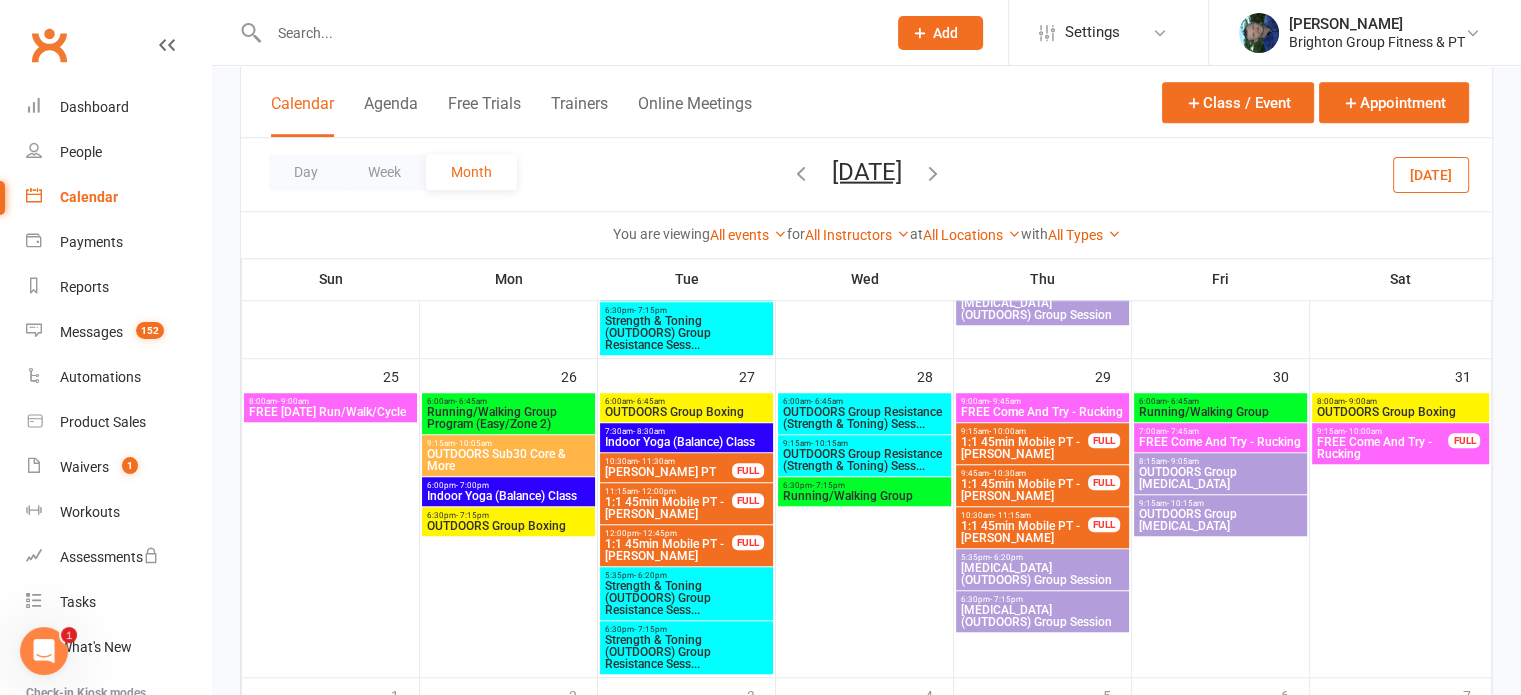 click on "FREE Come And Try - Rucking" at bounding box center [1220, 442] 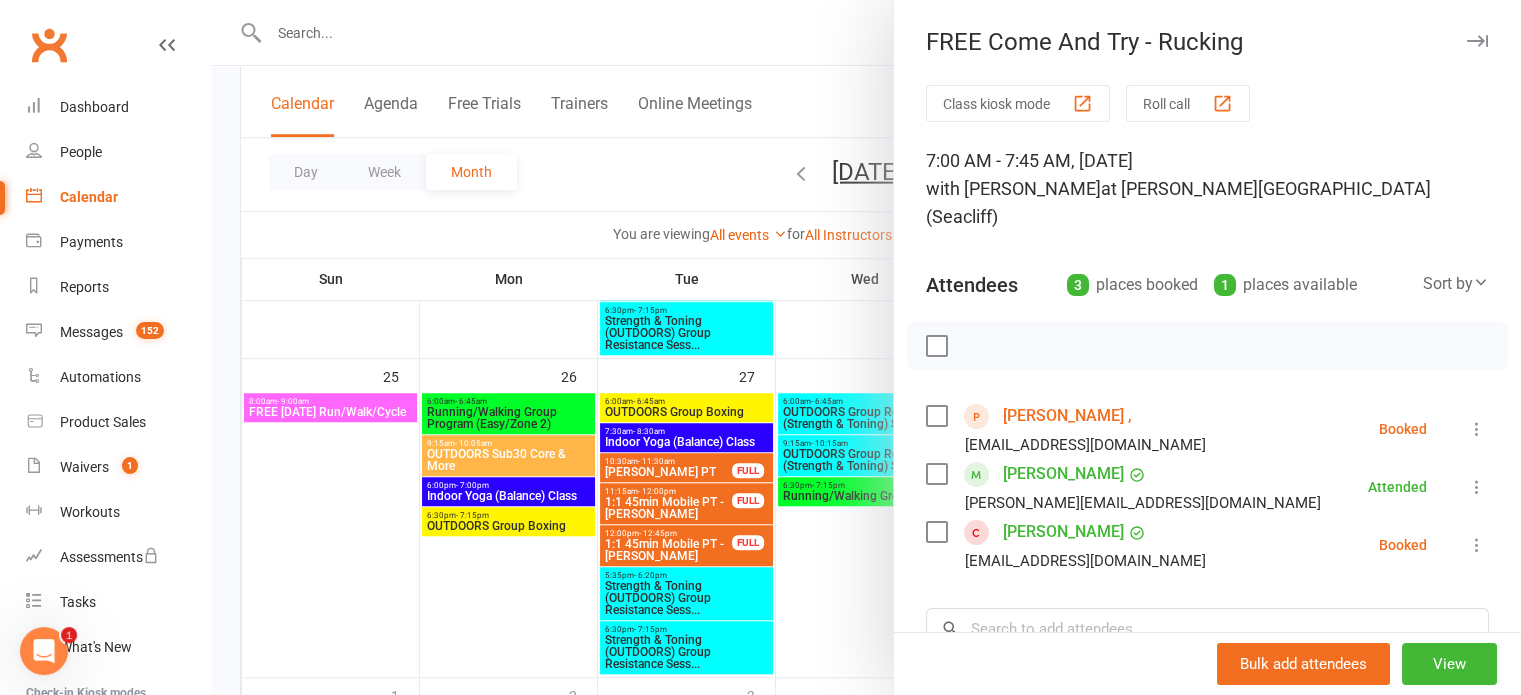 click at bounding box center [866, 347] 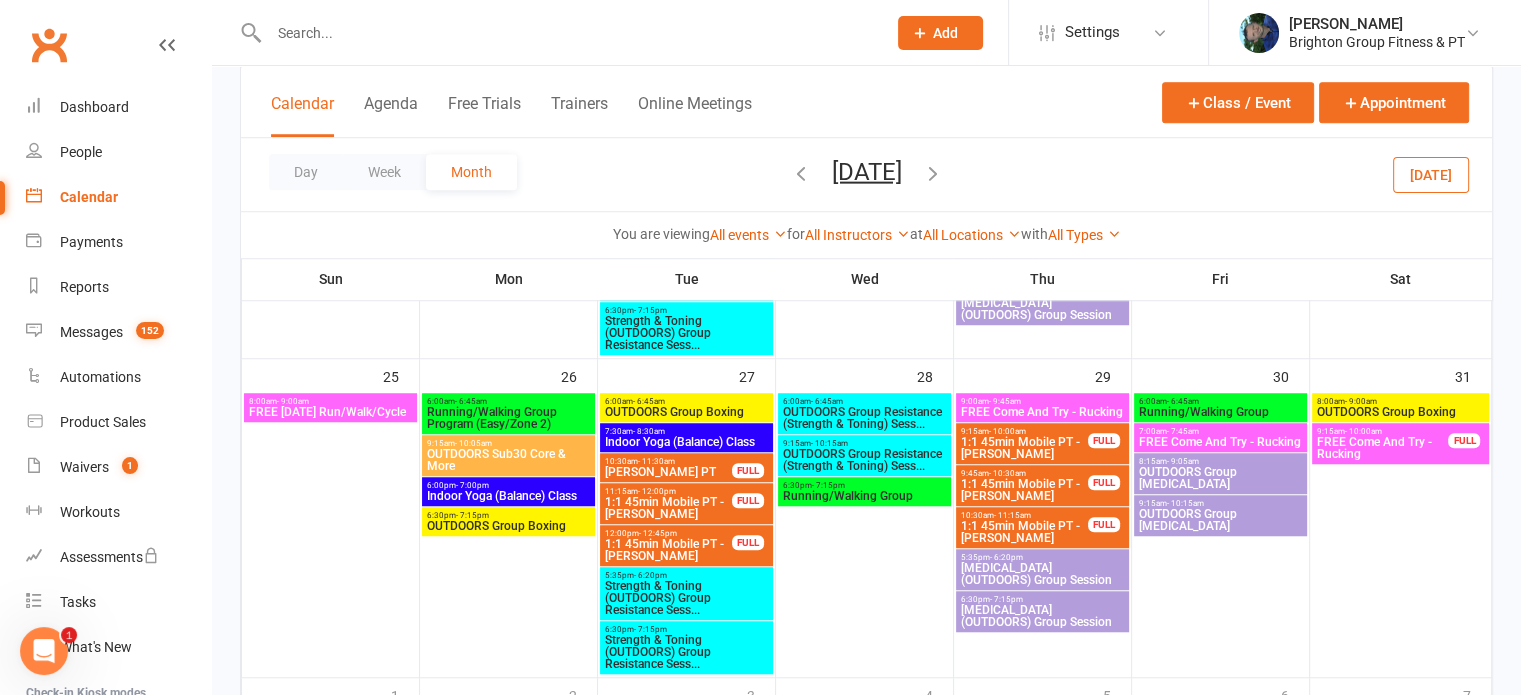 click on "FREE Come And Try - Rucking" at bounding box center [1383, 448] 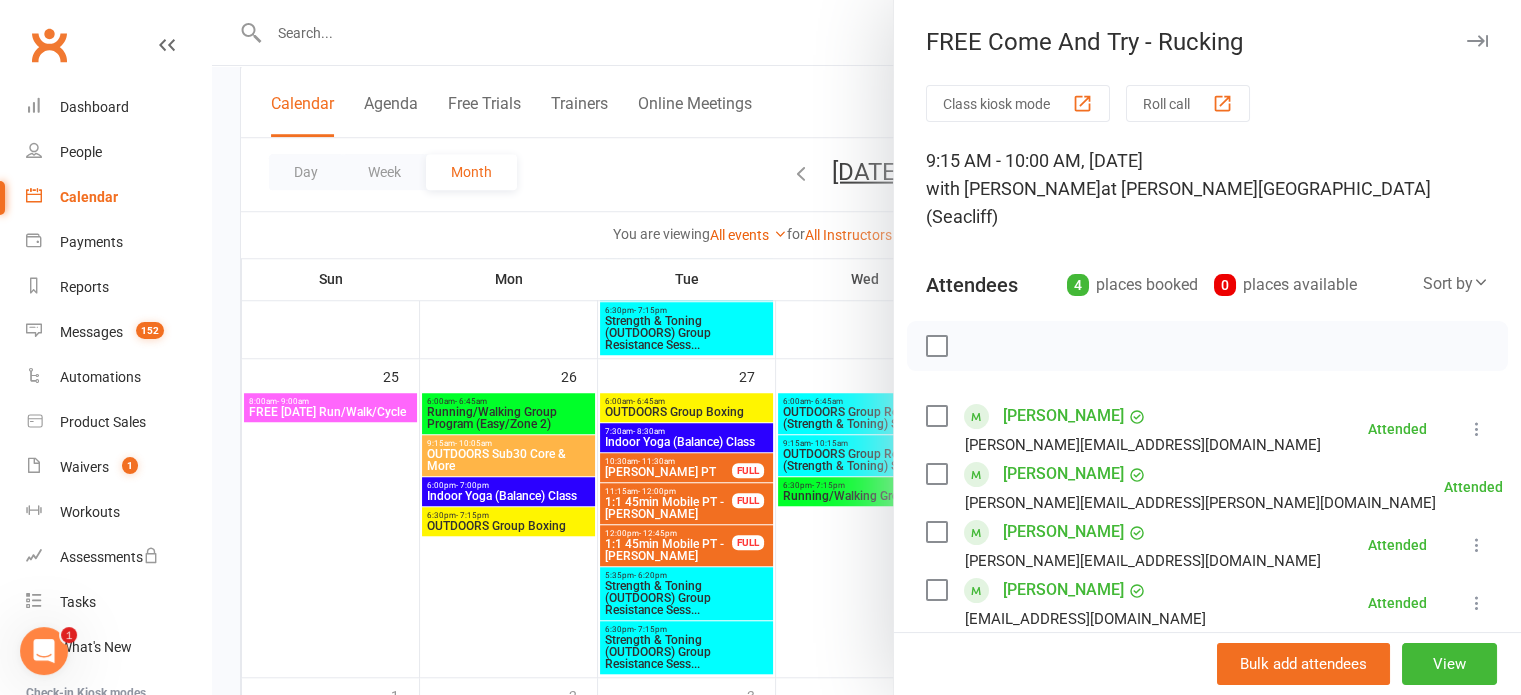 click at bounding box center [866, 347] 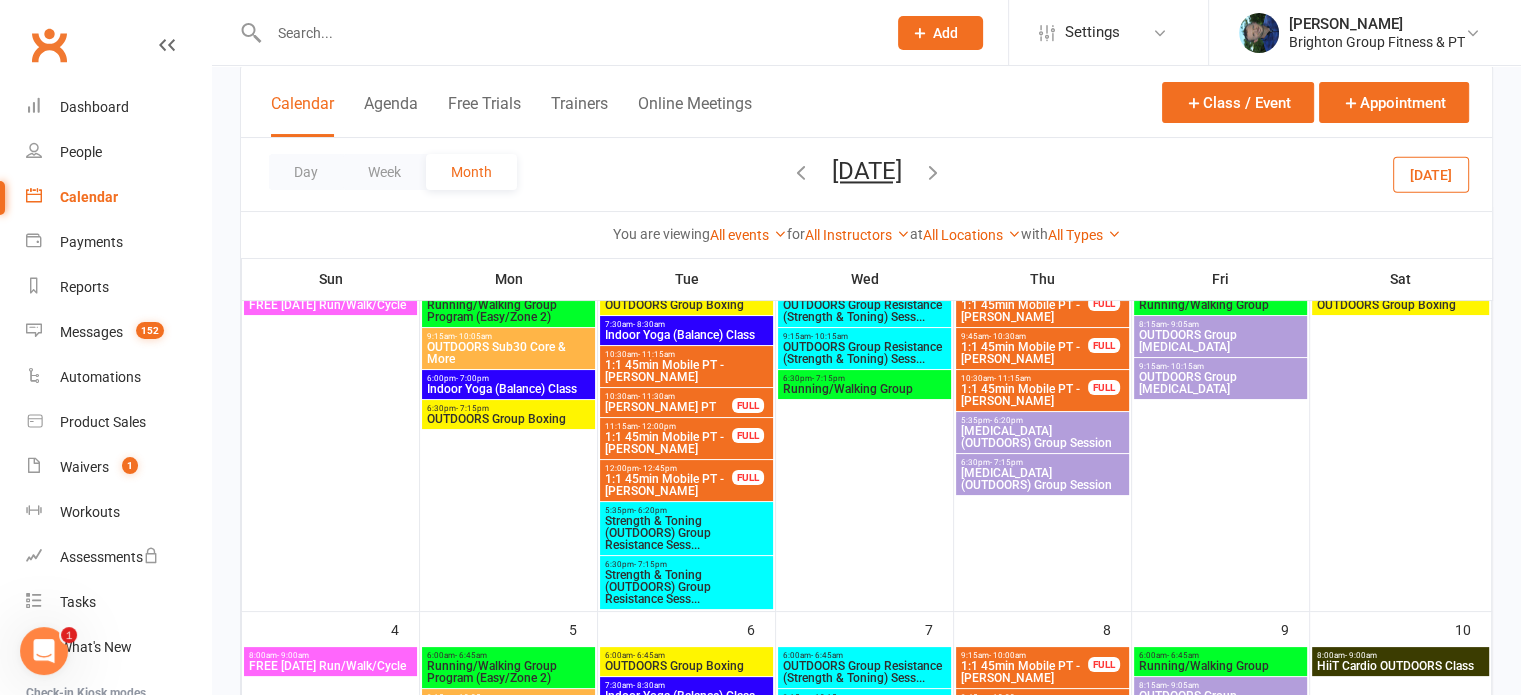 scroll, scrollTop: 0, scrollLeft: 0, axis: both 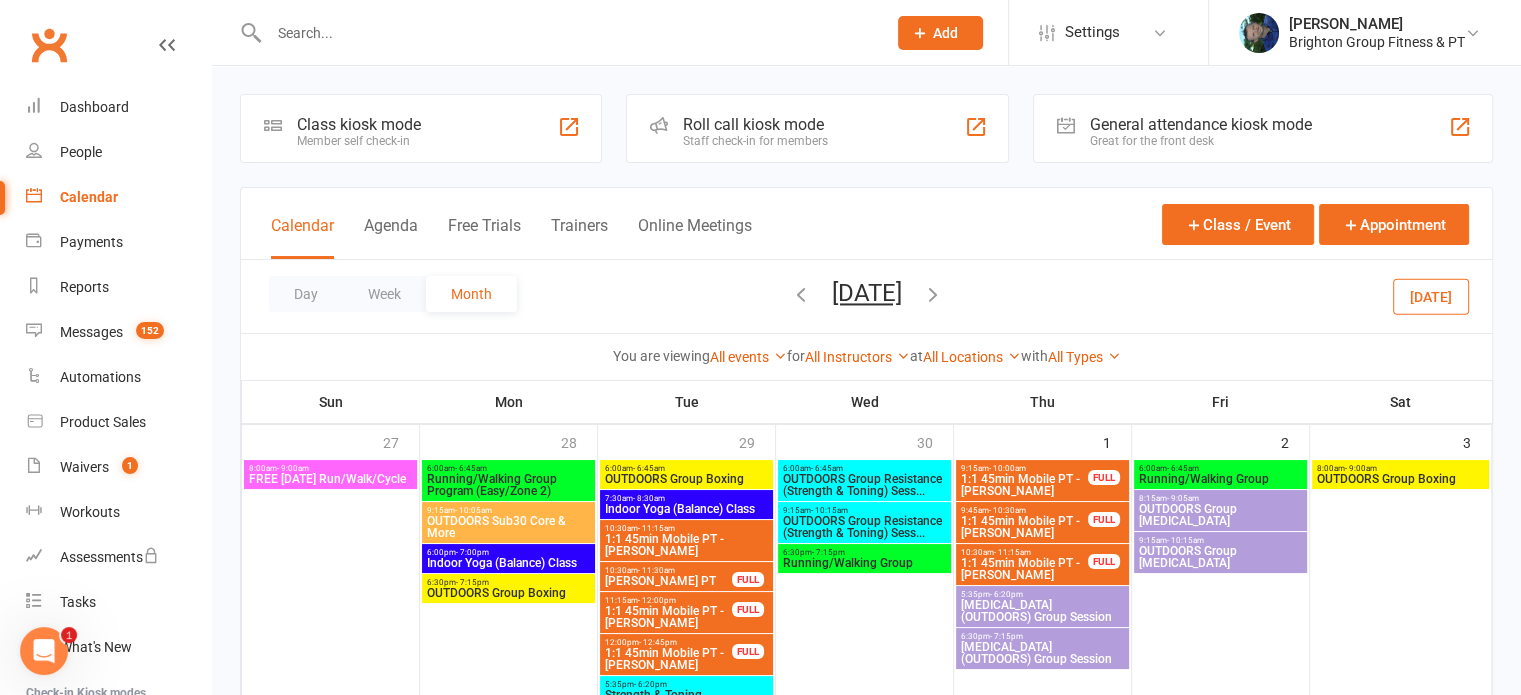click at bounding box center (801, 294) 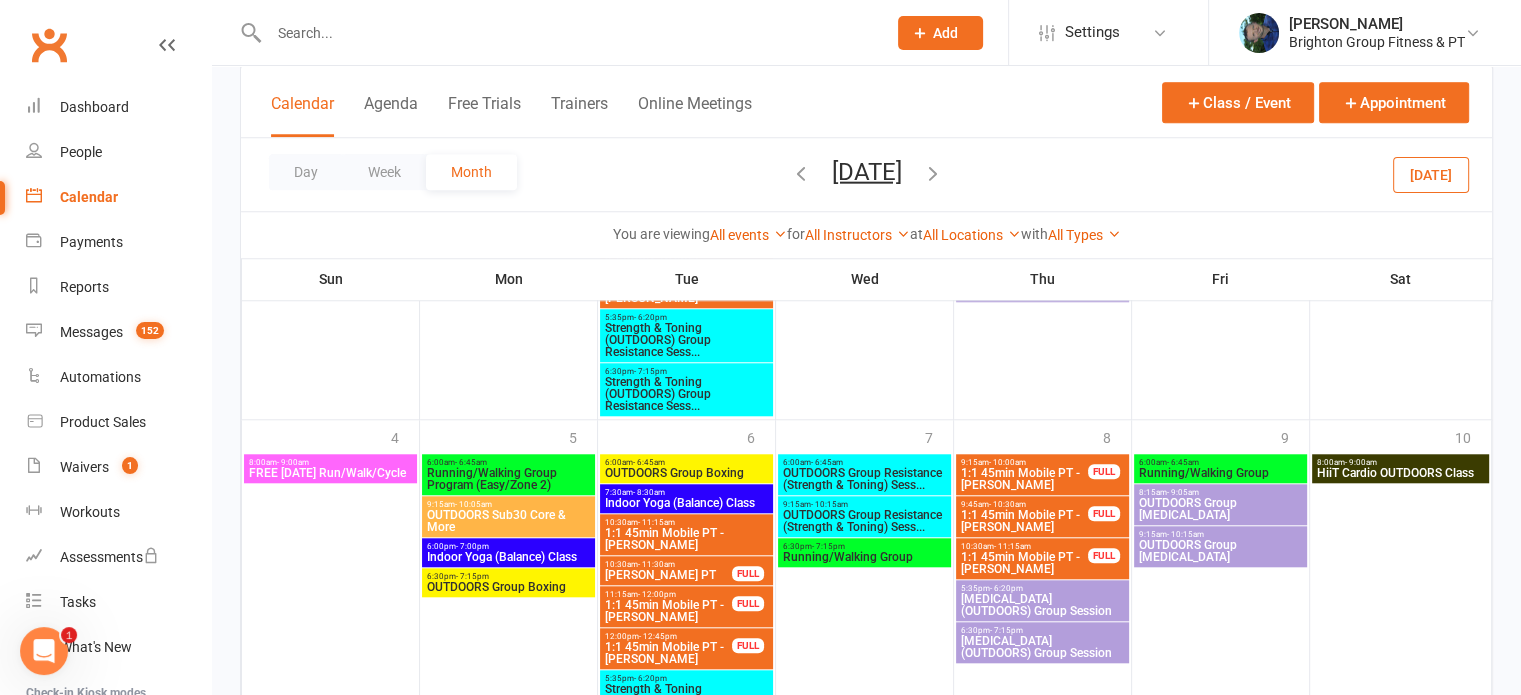 scroll, scrollTop: 1909, scrollLeft: 0, axis: vertical 